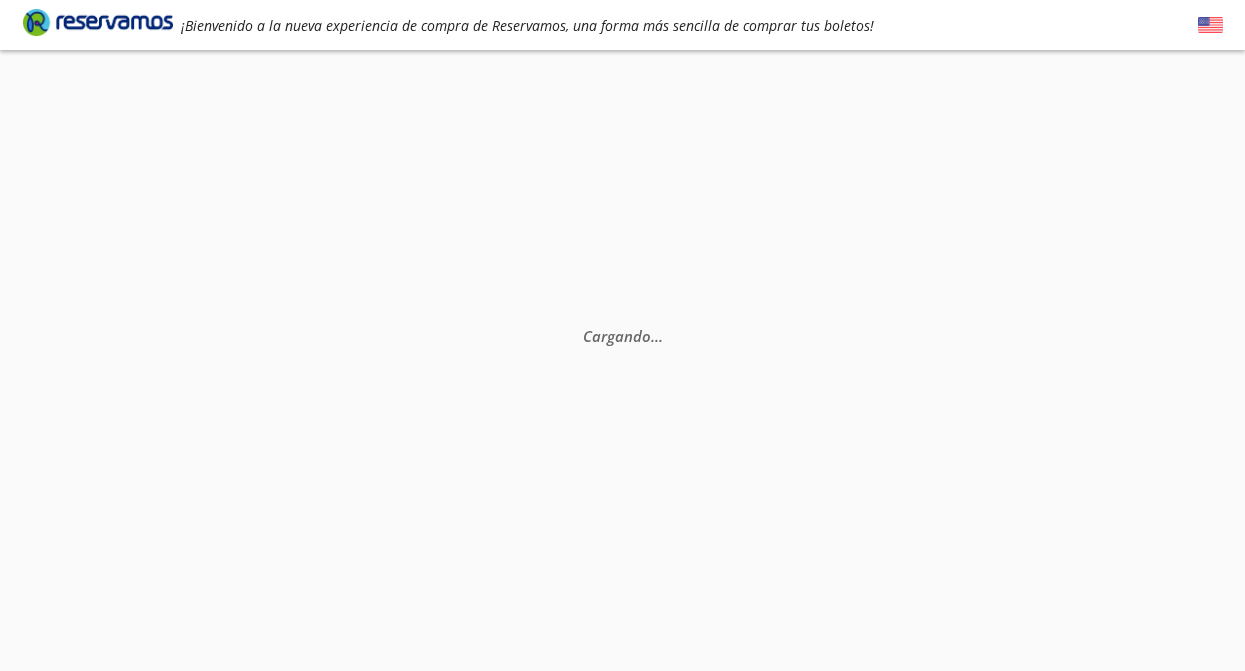 scroll, scrollTop: 0, scrollLeft: 0, axis: both 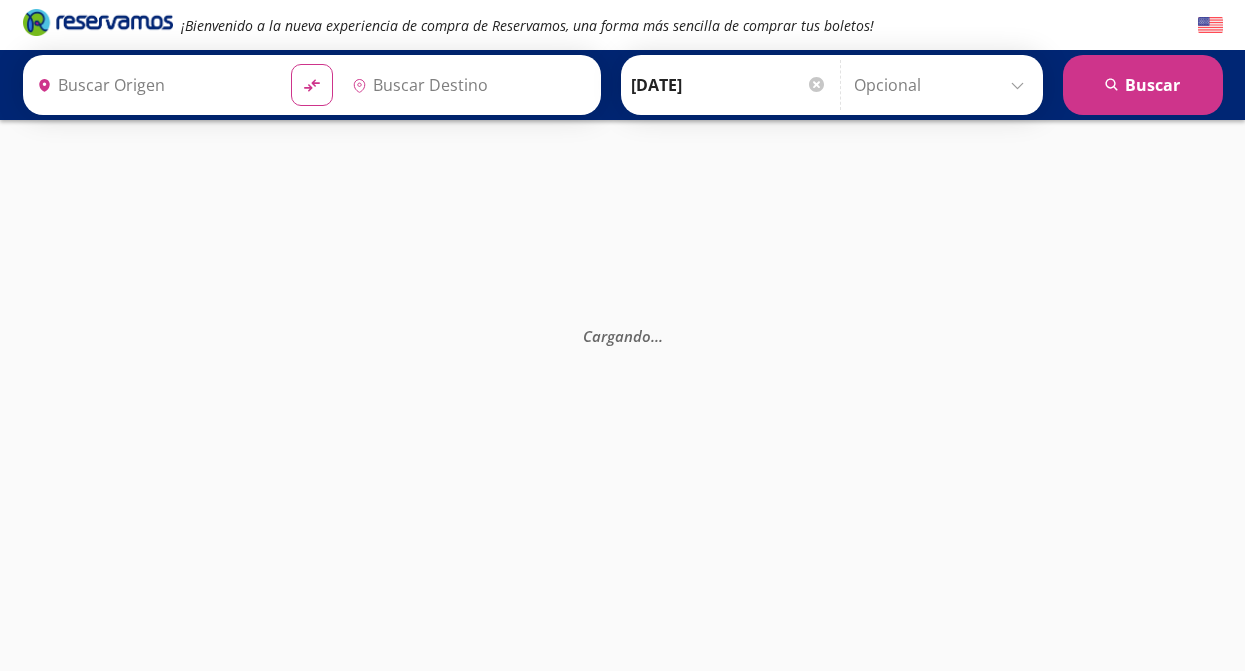 type on "[GEOGRAPHIC_DATA], [GEOGRAPHIC_DATA]" 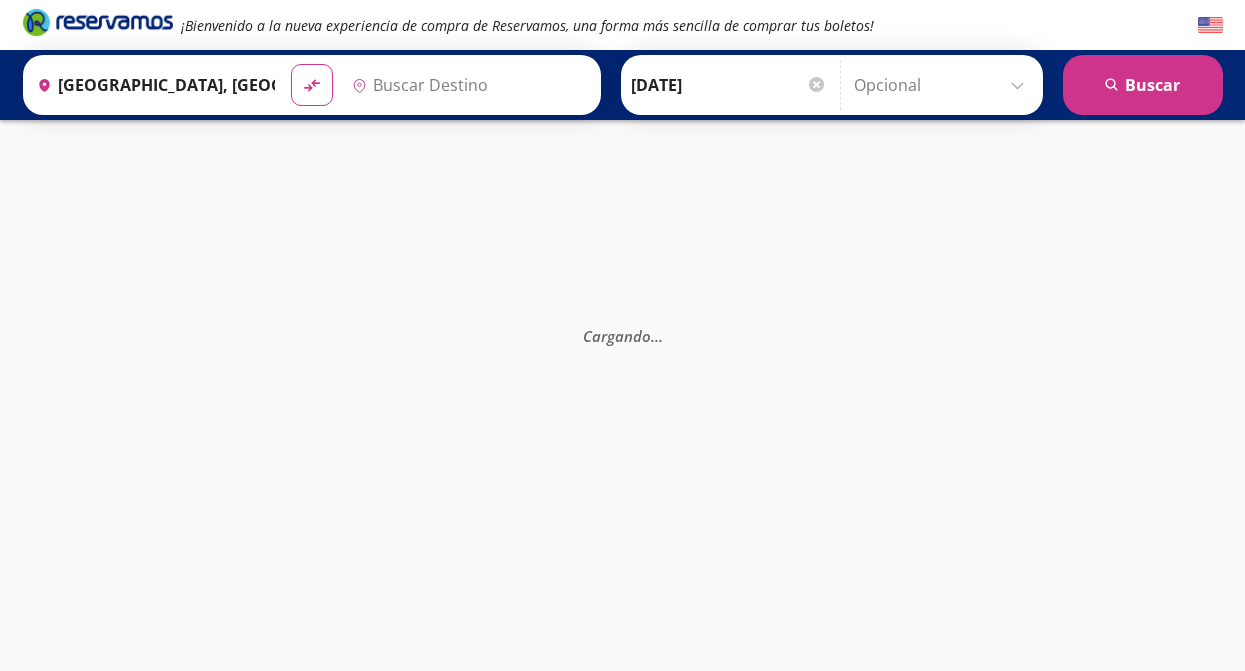 type on "[GEOGRAPHIC_DATA], [GEOGRAPHIC_DATA]" 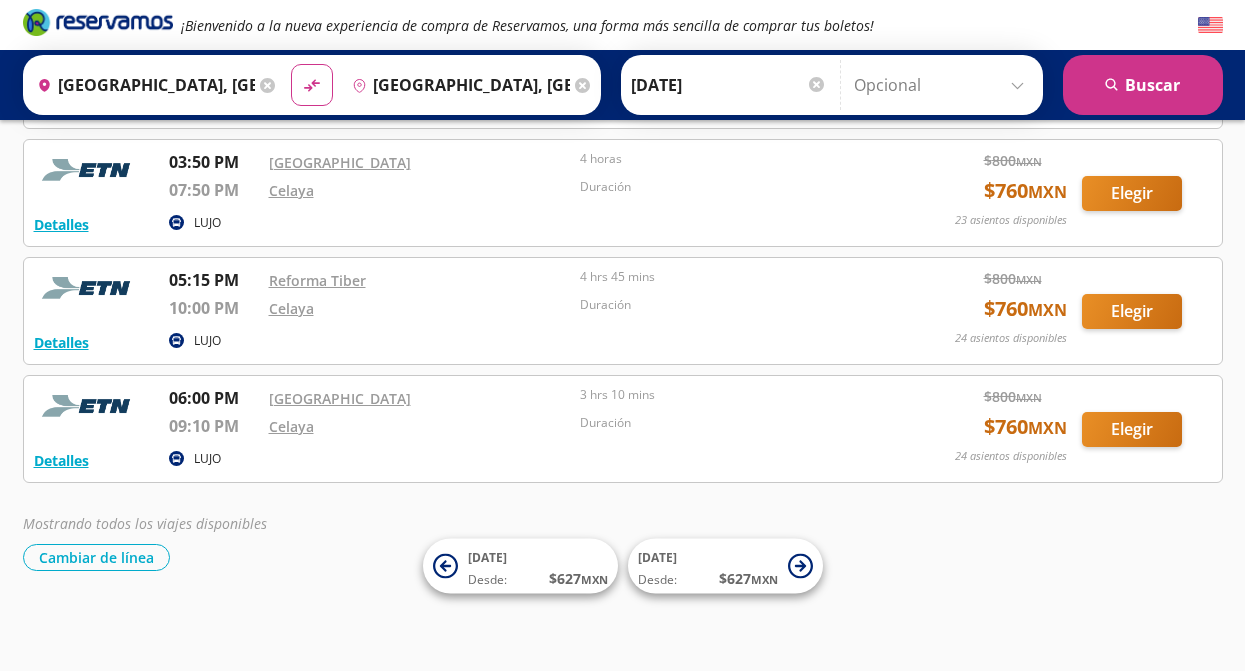 scroll, scrollTop: 0, scrollLeft: 0, axis: both 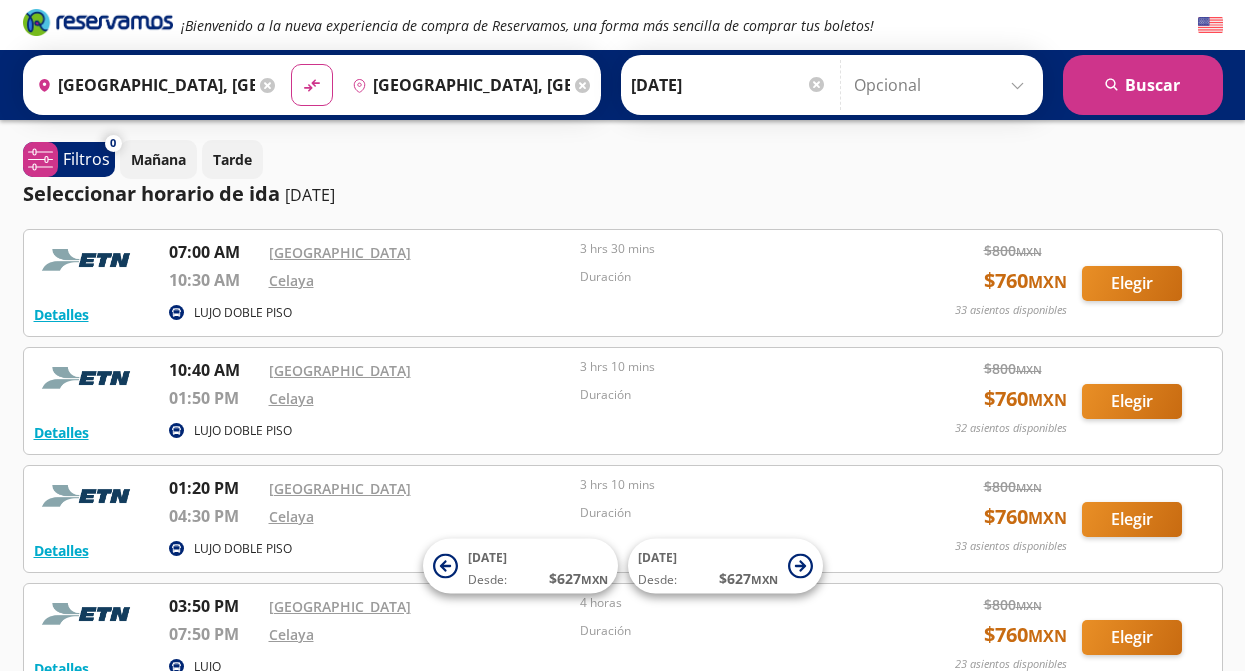 click 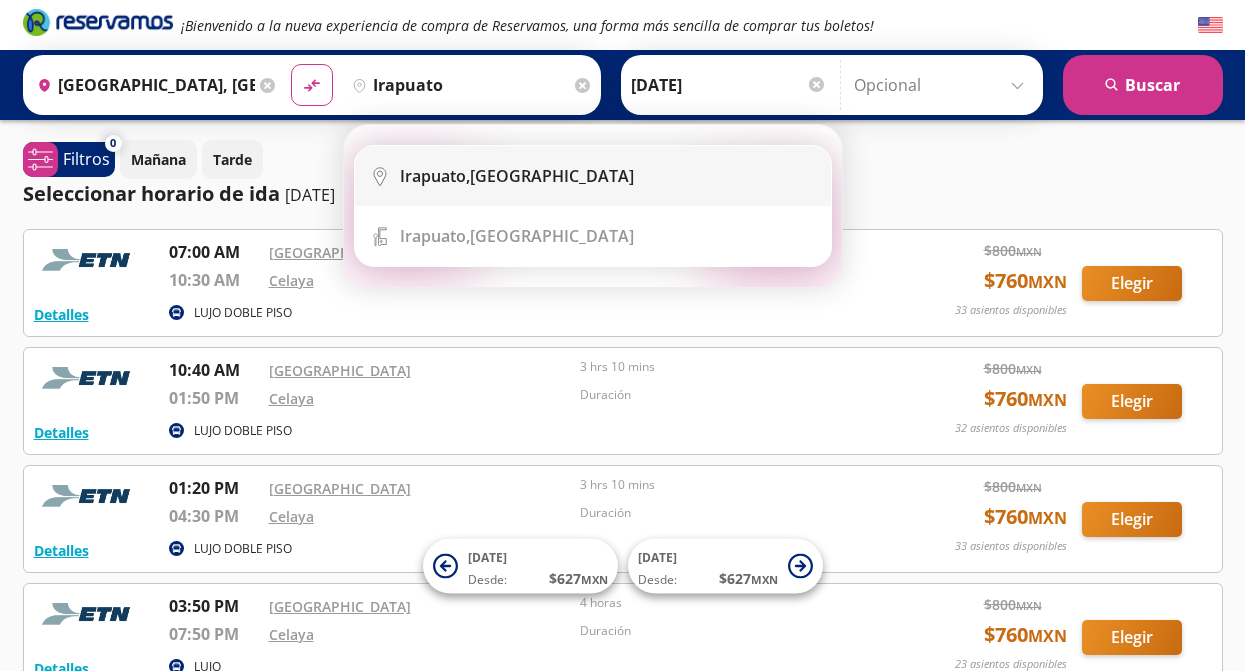 click on "[GEOGRAPHIC_DATA],  [GEOGRAPHIC_DATA]" at bounding box center [517, 176] 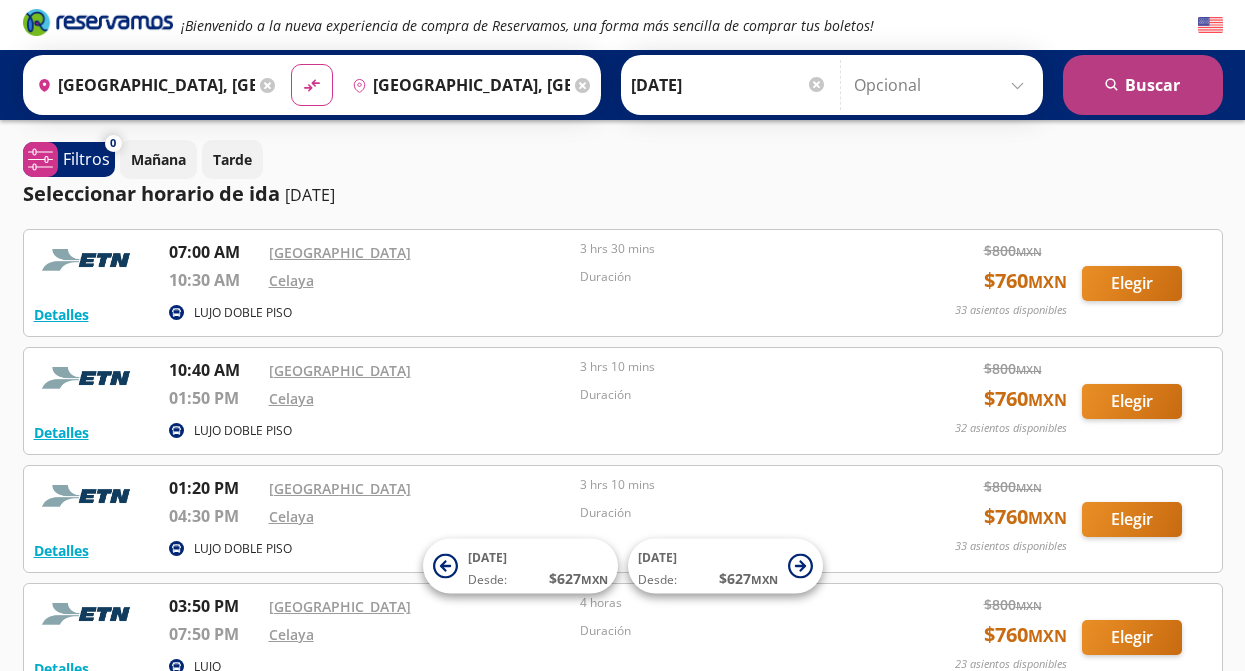 click on "search
[GEOGRAPHIC_DATA]" at bounding box center [1143, 85] 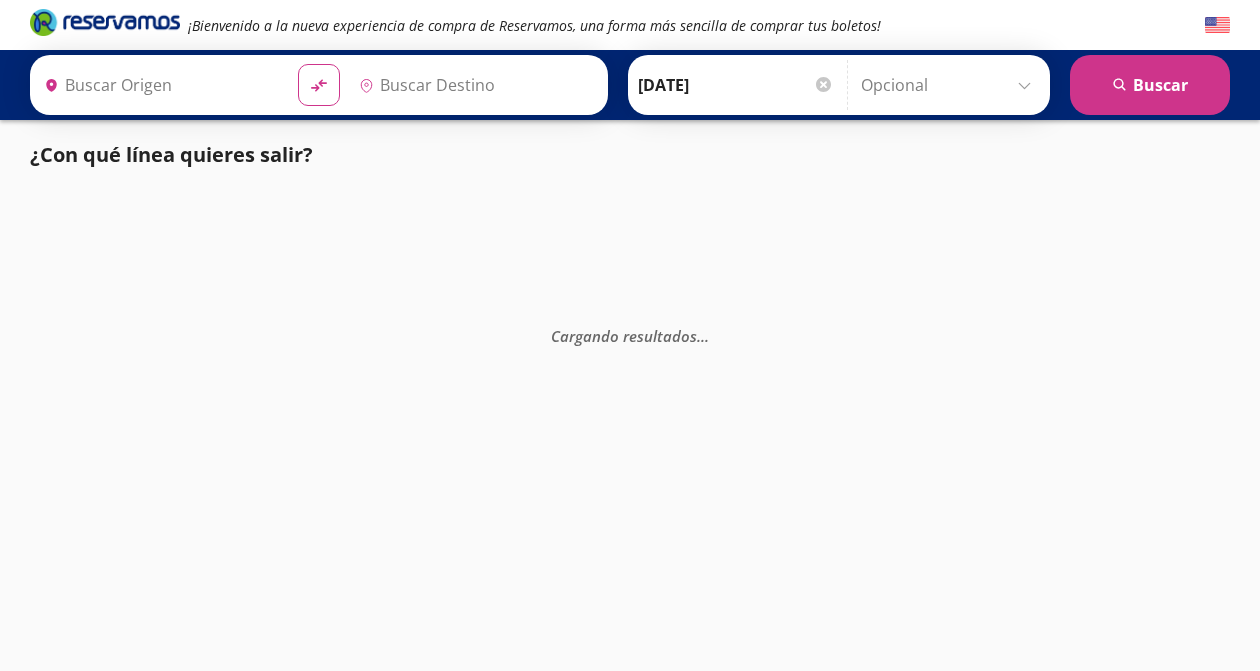 type on "[GEOGRAPHIC_DATA], [GEOGRAPHIC_DATA]" 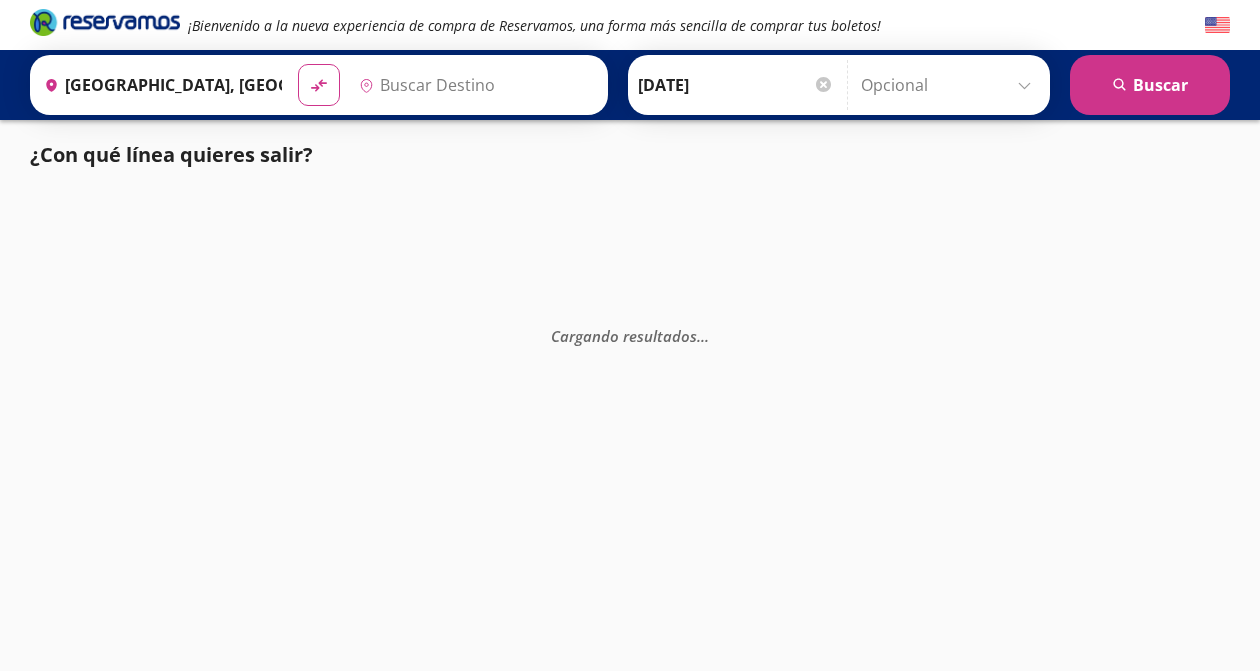 type on "[GEOGRAPHIC_DATA], [GEOGRAPHIC_DATA]" 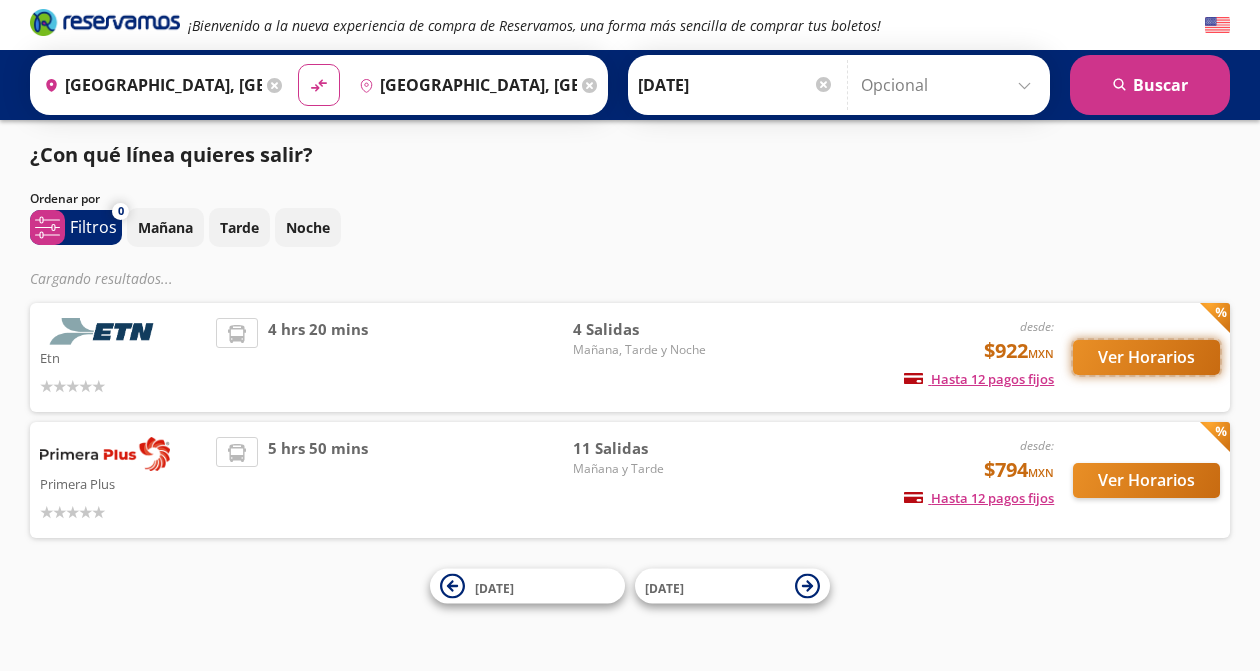 click on "Ver Horarios" at bounding box center [1146, 357] 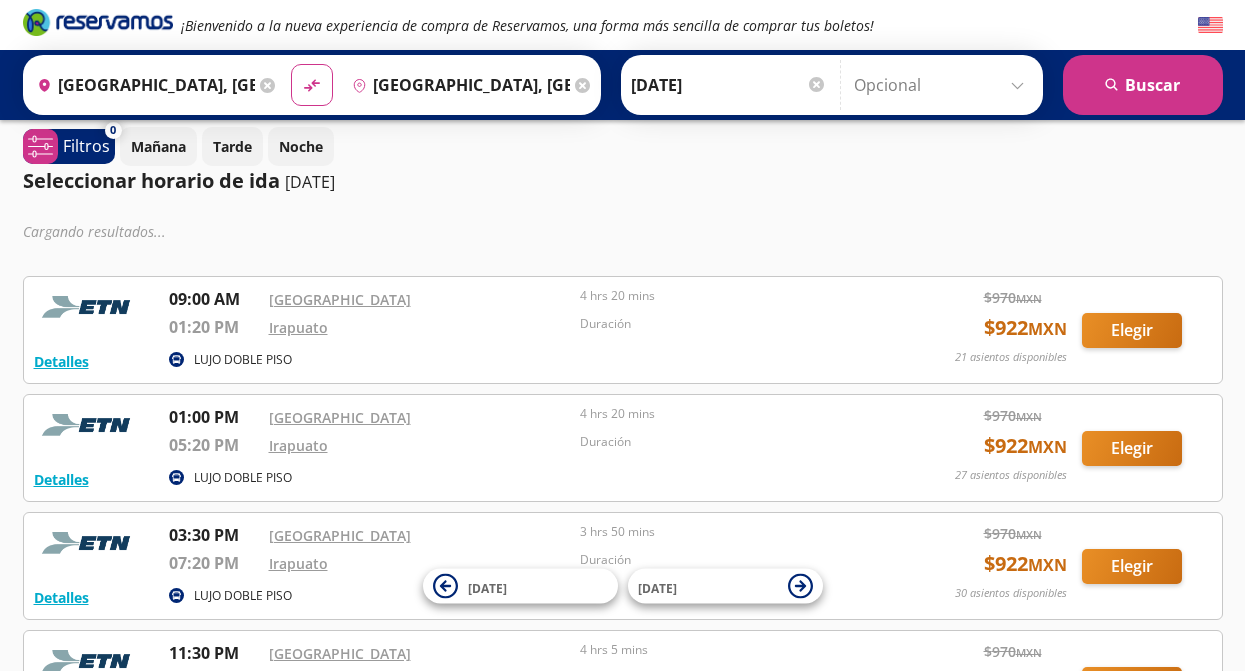 scroll, scrollTop: 0, scrollLeft: 0, axis: both 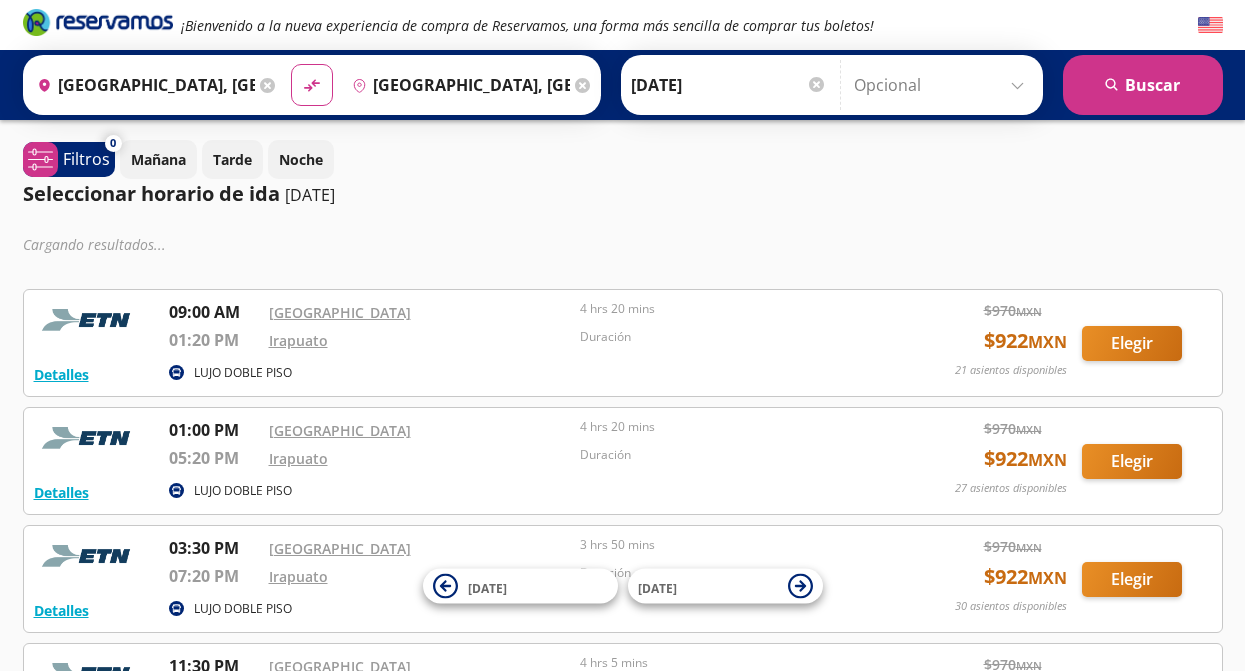 click 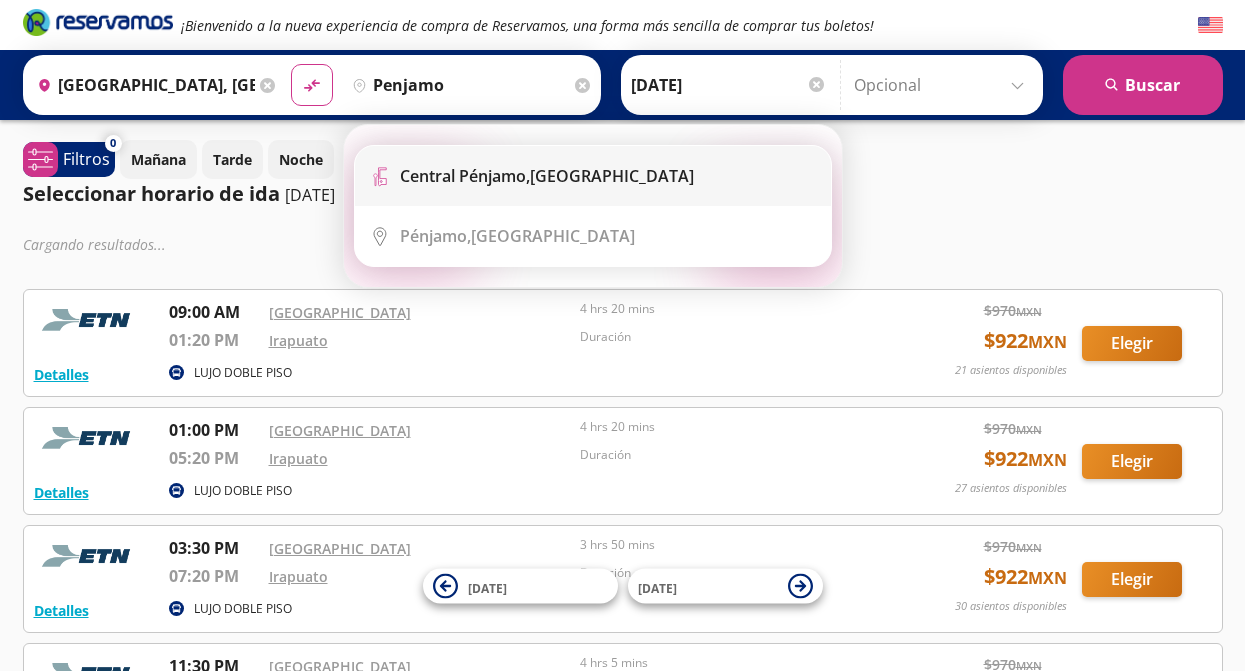 click on "[GEOGRAPHIC_DATA],  [GEOGRAPHIC_DATA]" at bounding box center [547, 176] 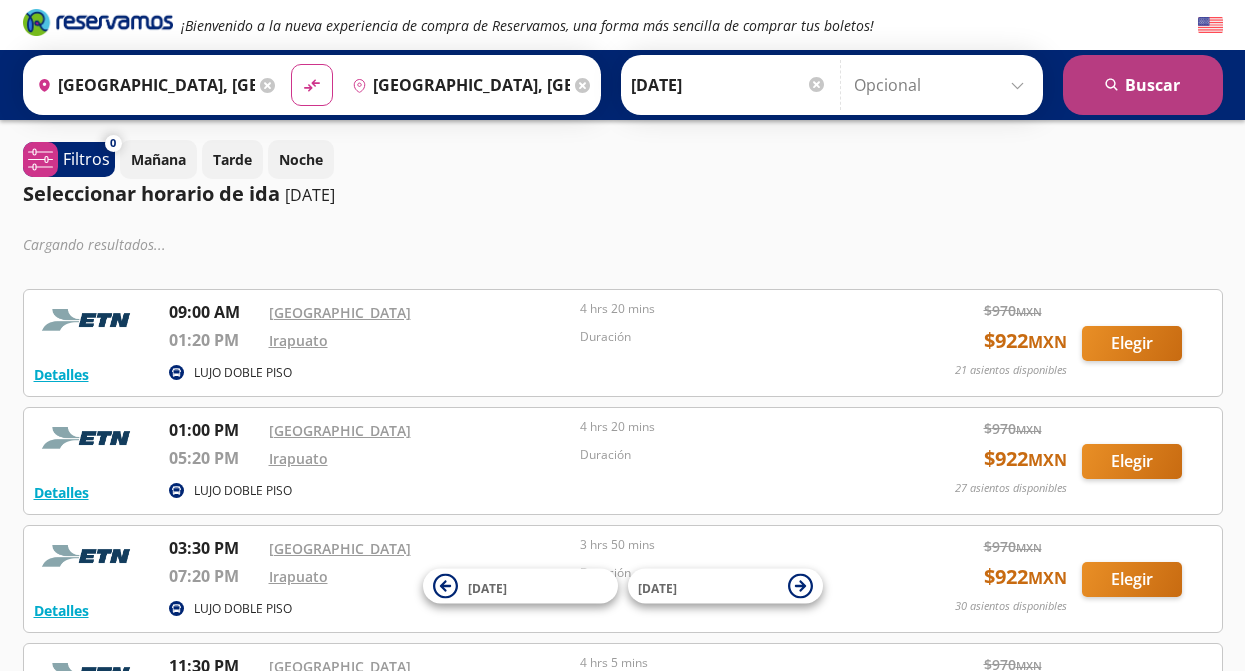 click on "search
[GEOGRAPHIC_DATA]" at bounding box center [1143, 85] 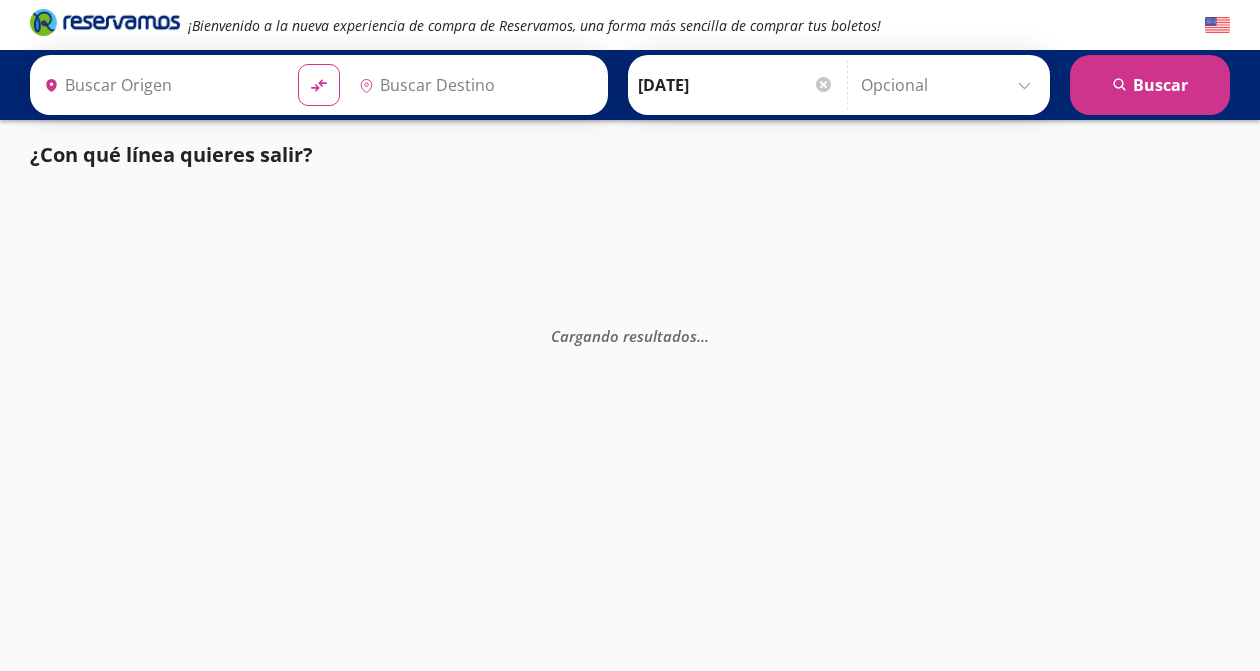 type on "[GEOGRAPHIC_DATA], [GEOGRAPHIC_DATA]" 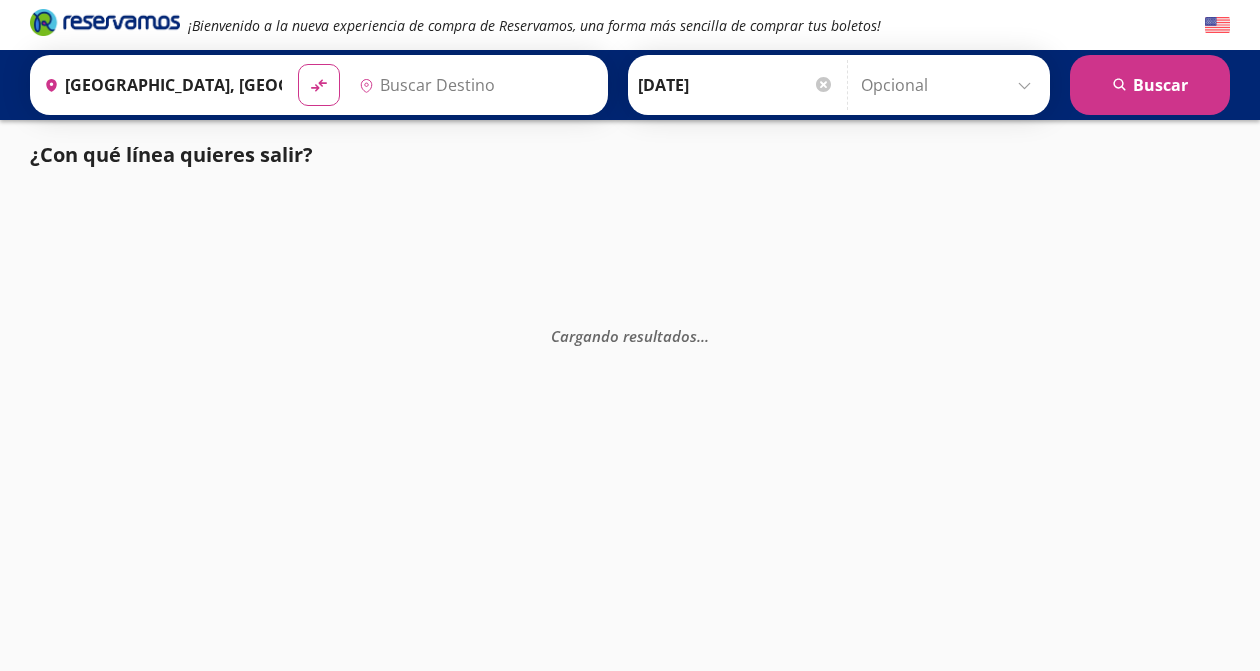 type on "[GEOGRAPHIC_DATA], [GEOGRAPHIC_DATA]" 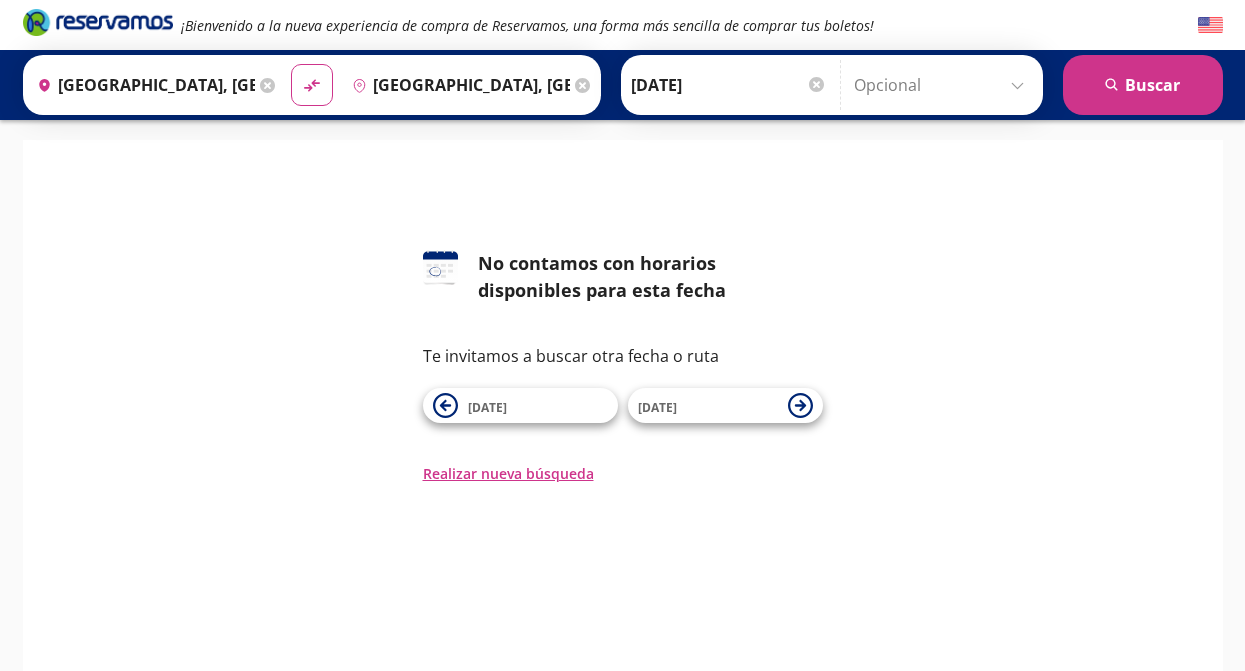 click 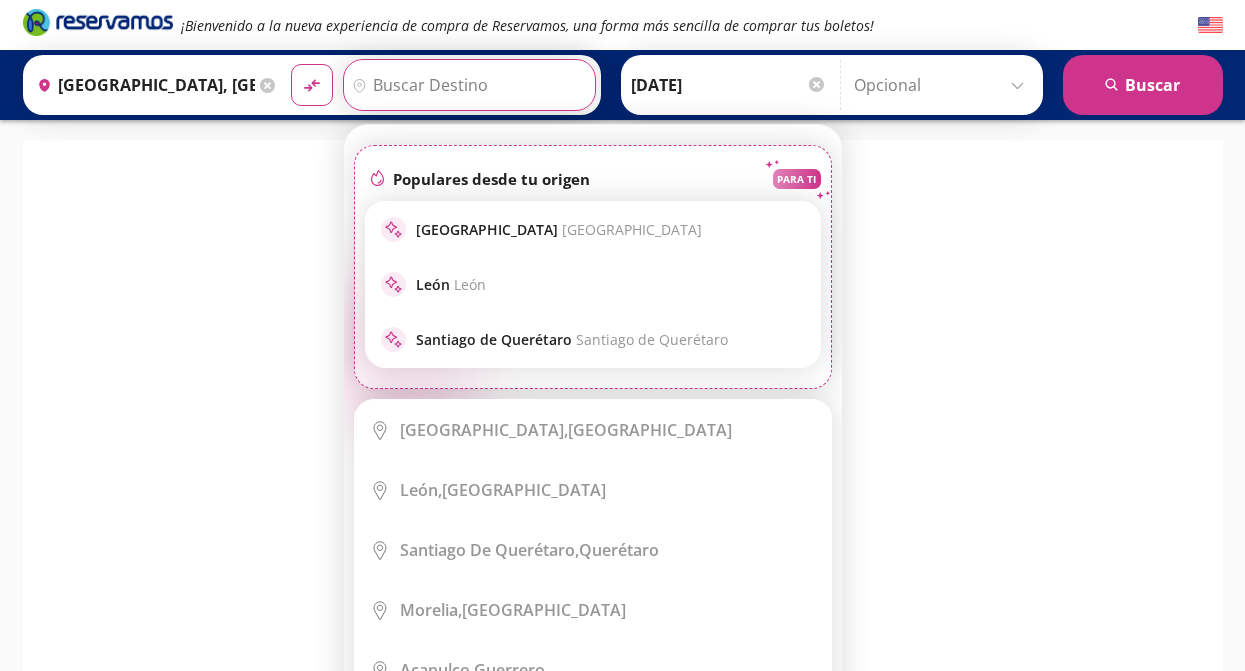 scroll, scrollTop: 0, scrollLeft: 0, axis: both 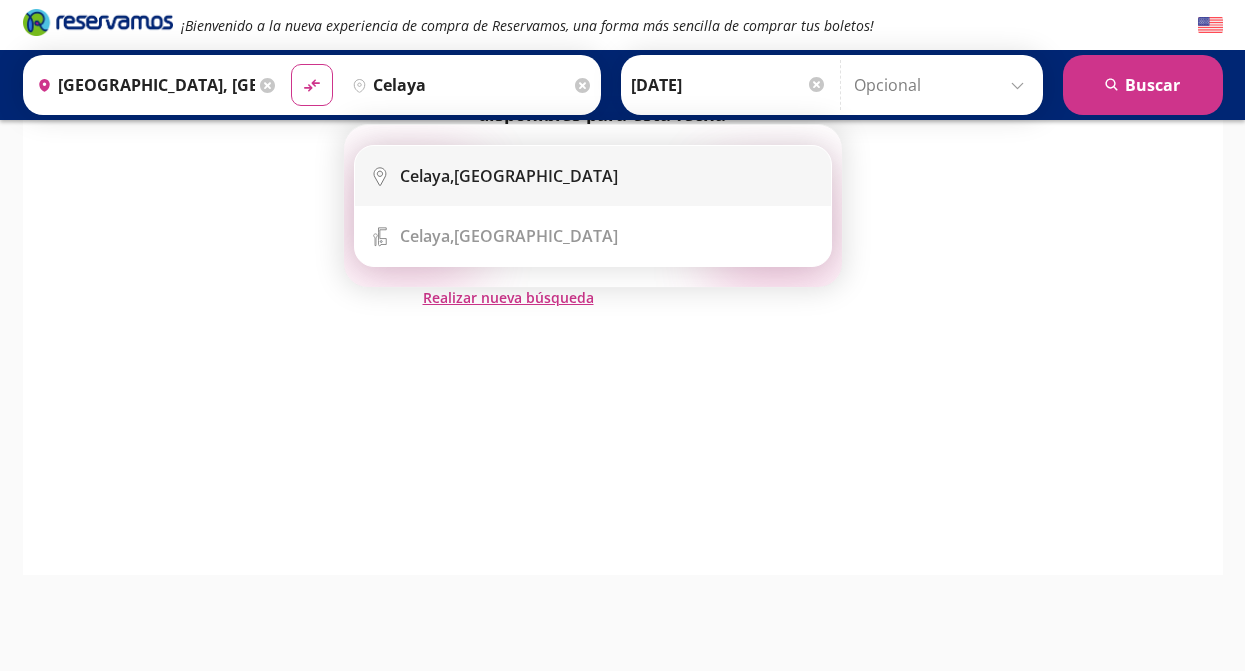 click on "[GEOGRAPHIC_DATA],  [GEOGRAPHIC_DATA]" at bounding box center [509, 176] 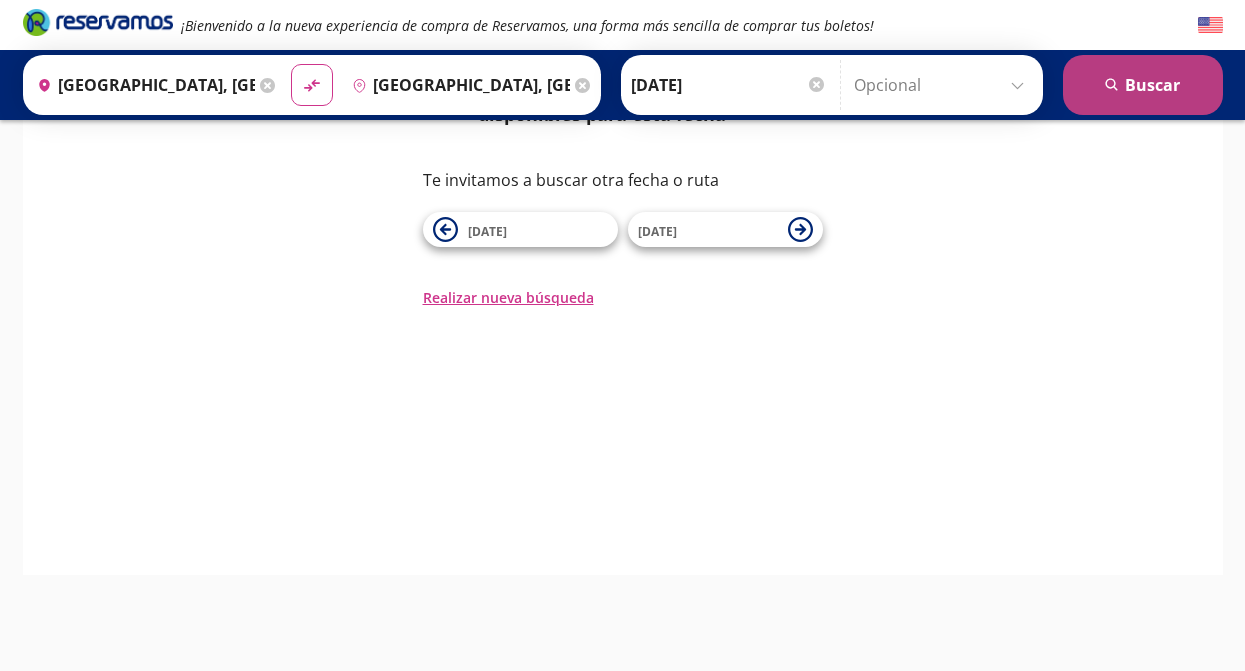 click on "search
[GEOGRAPHIC_DATA]" at bounding box center [1143, 85] 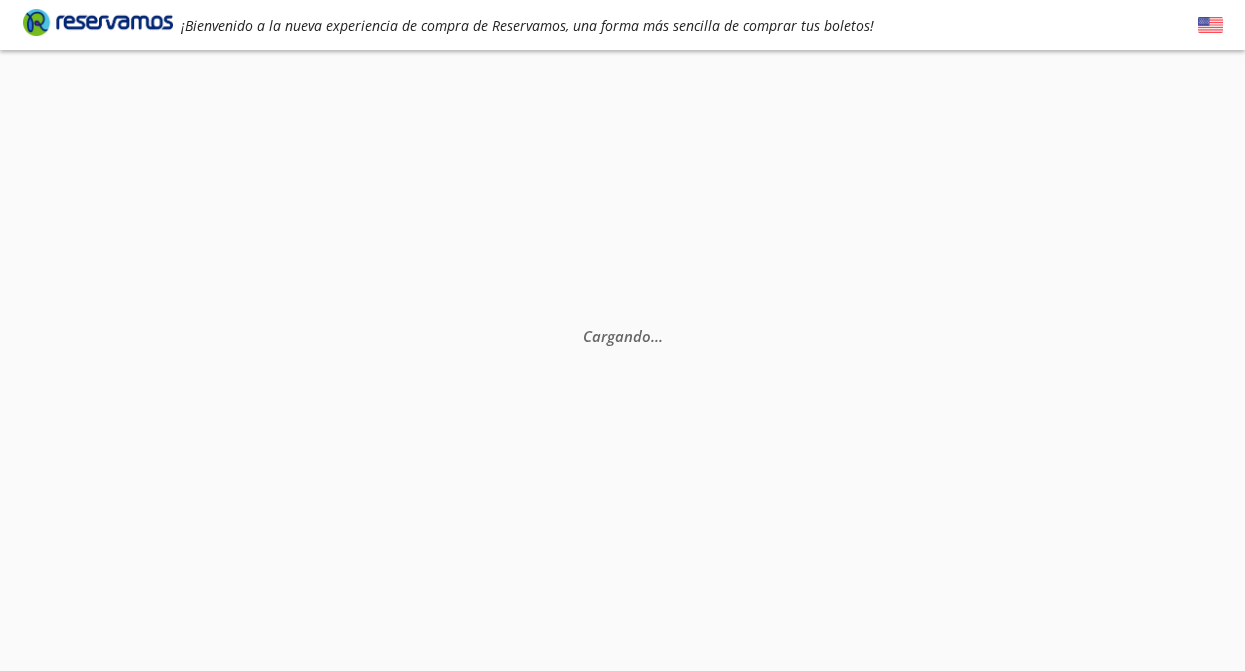scroll, scrollTop: 0, scrollLeft: 0, axis: both 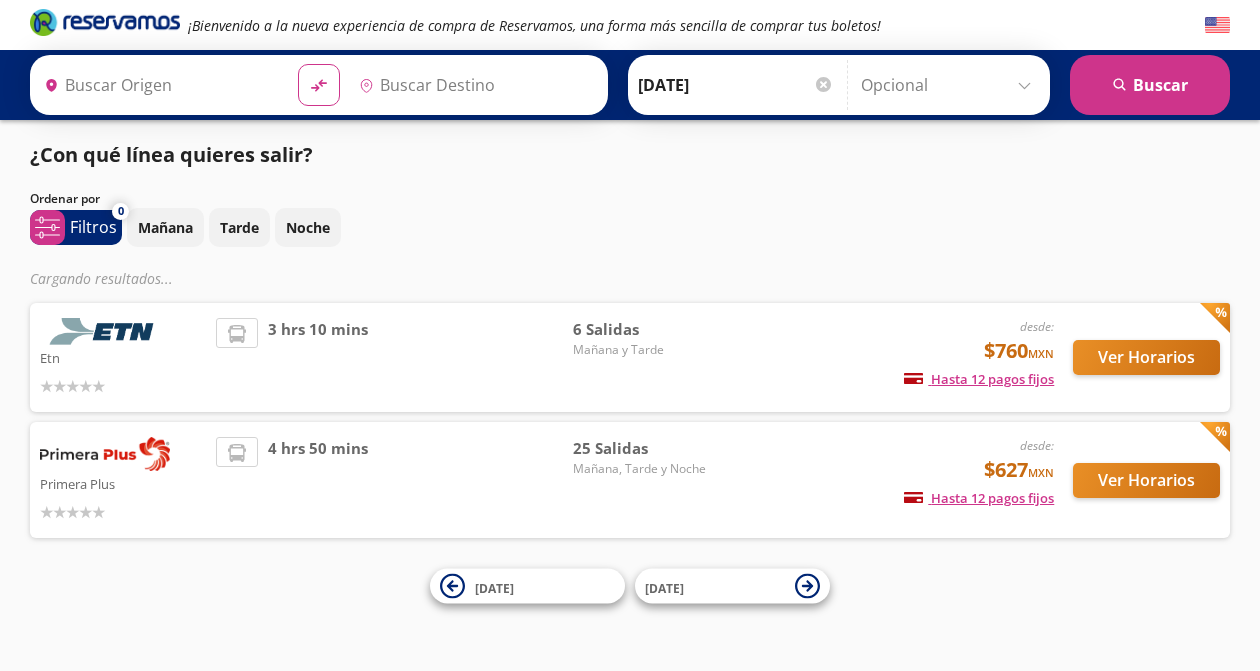 type on "[GEOGRAPHIC_DATA], [GEOGRAPHIC_DATA]" 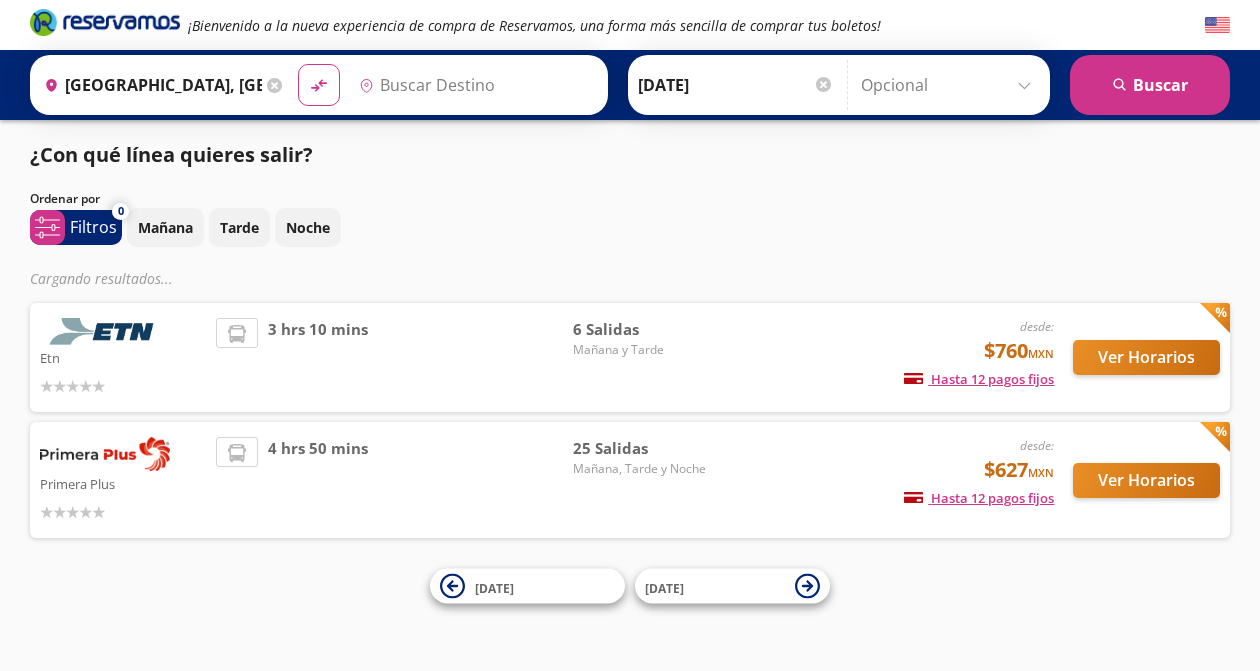 type on "[GEOGRAPHIC_DATA], [GEOGRAPHIC_DATA]" 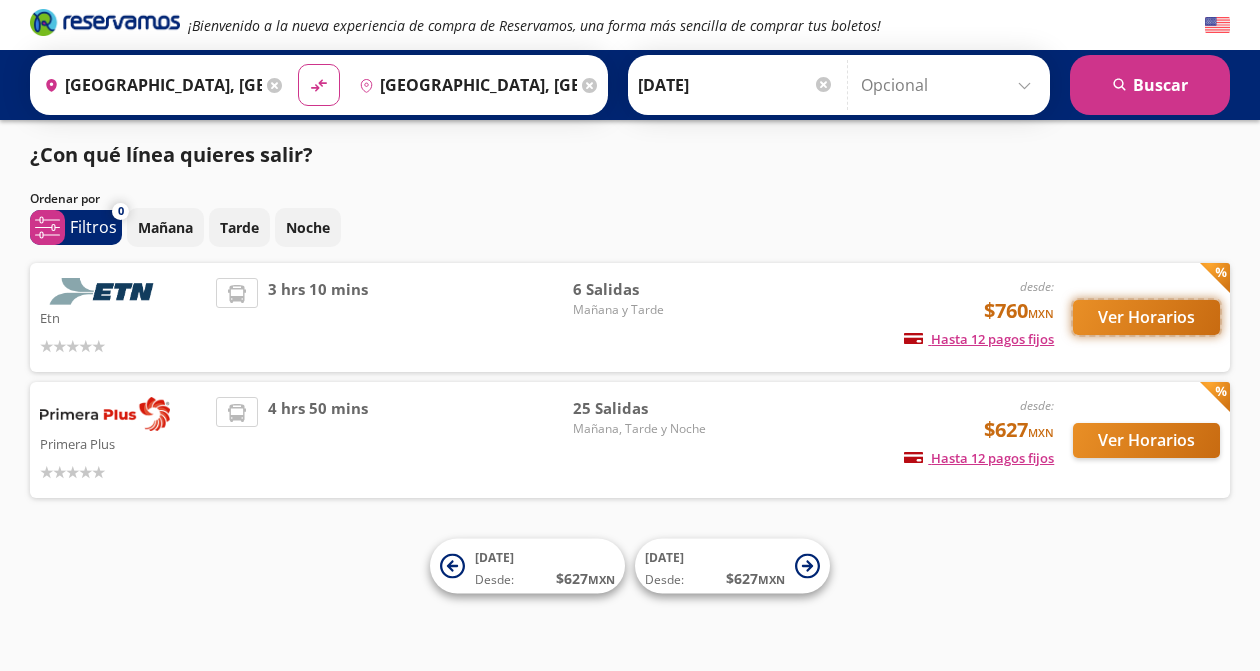 click on "Ver Horarios" at bounding box center [1146, 317] 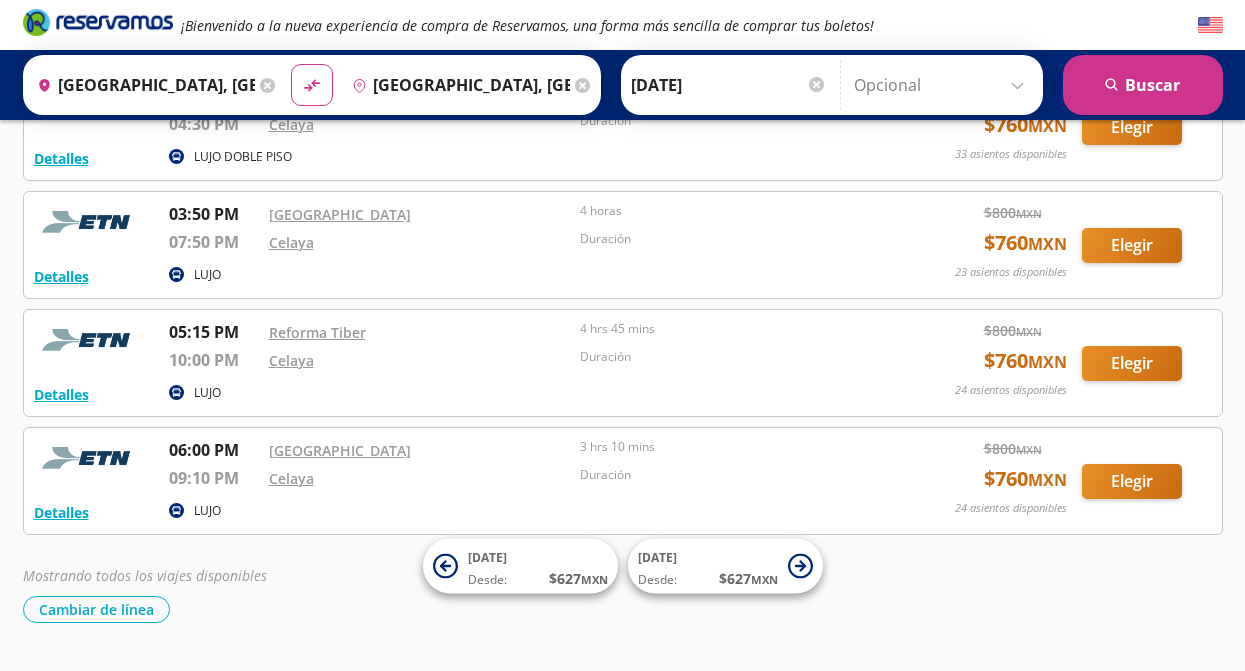 scroll, scrollTop: 393, scrollLeft: 0, axis: vertical 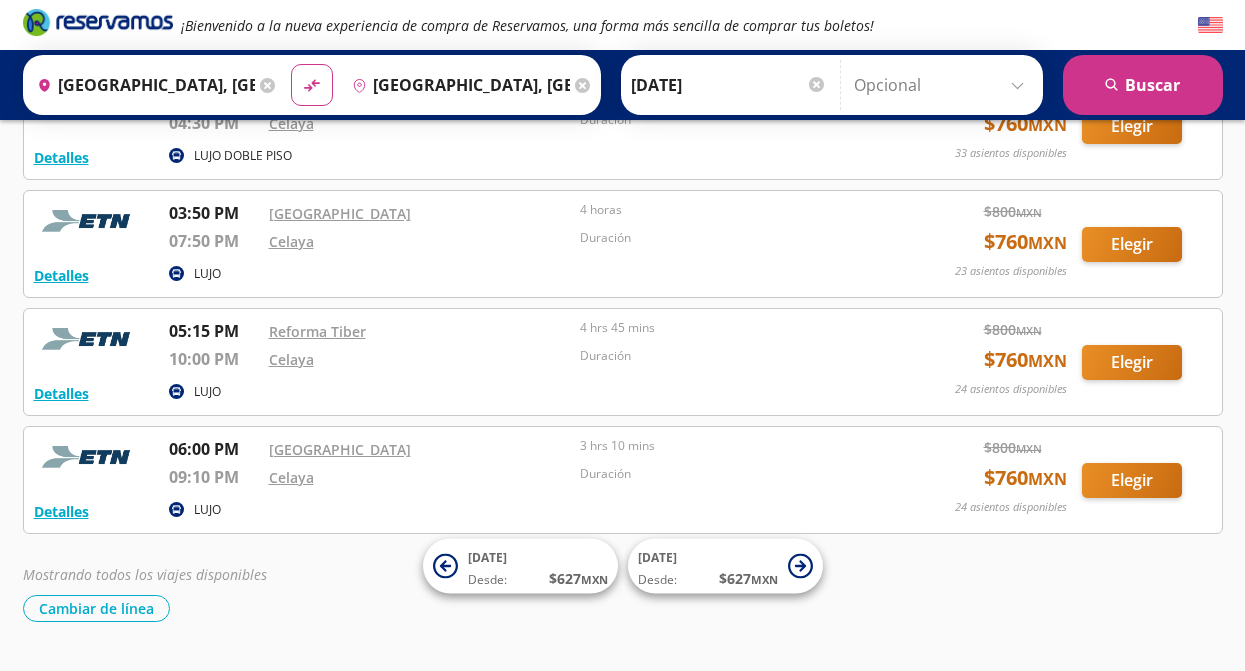click 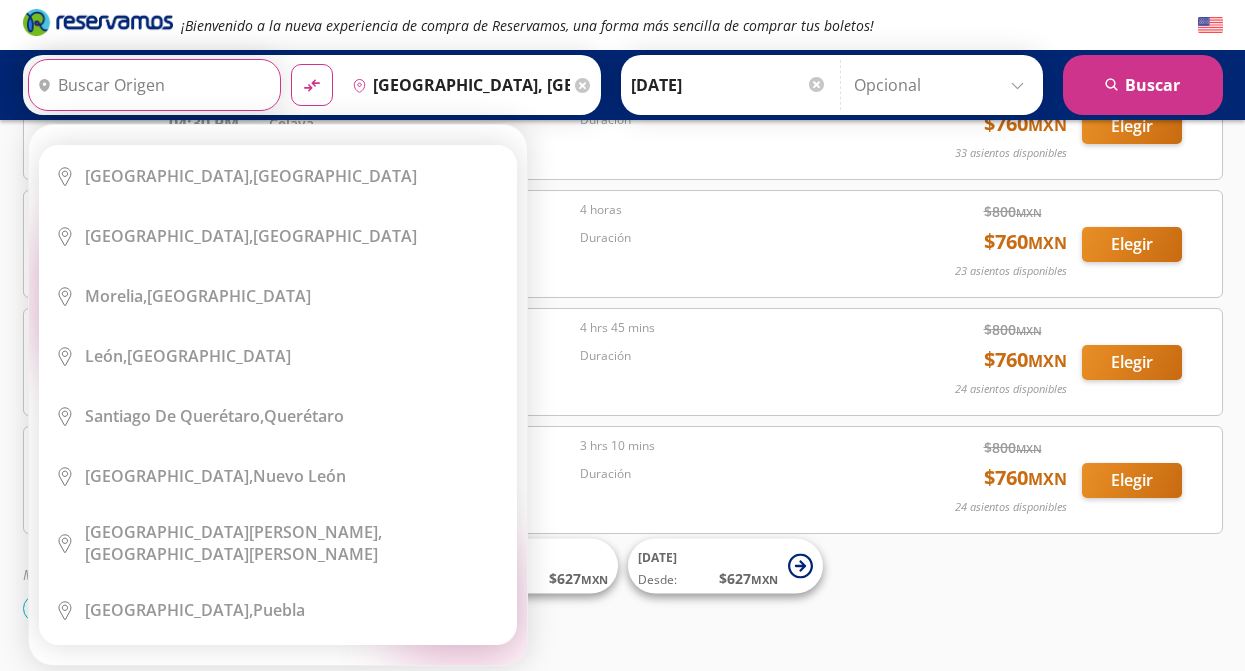 scroll, scrollTop: 0, scrollLeft: 0, axis: both 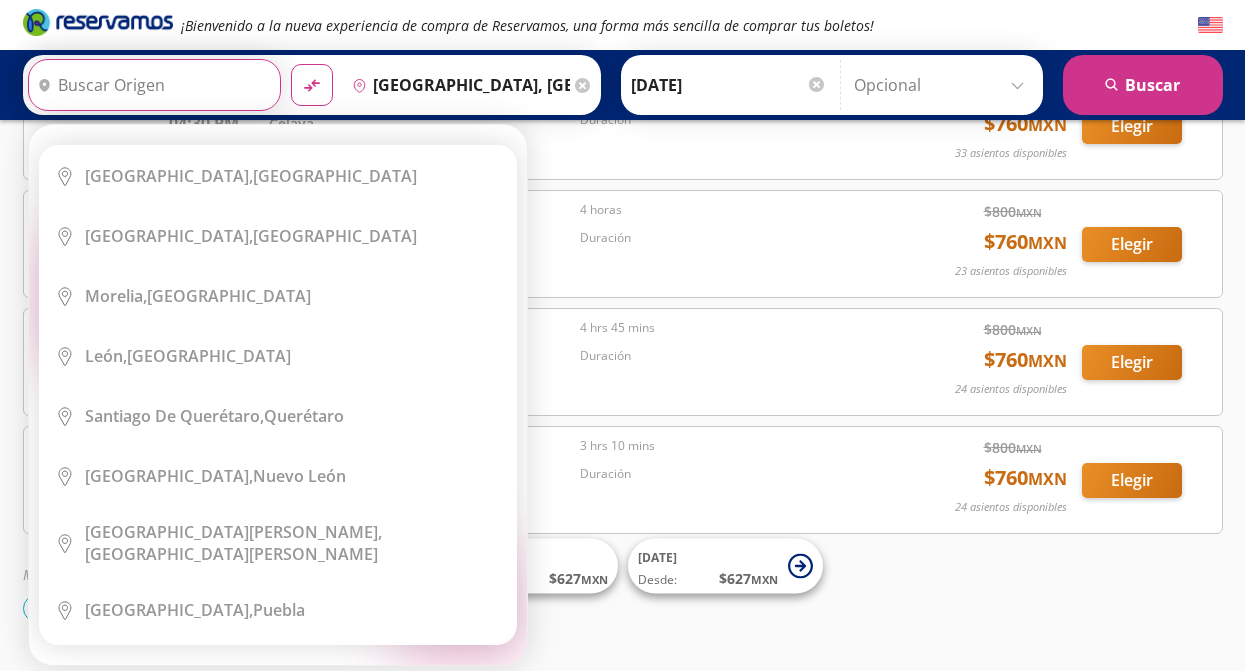 type 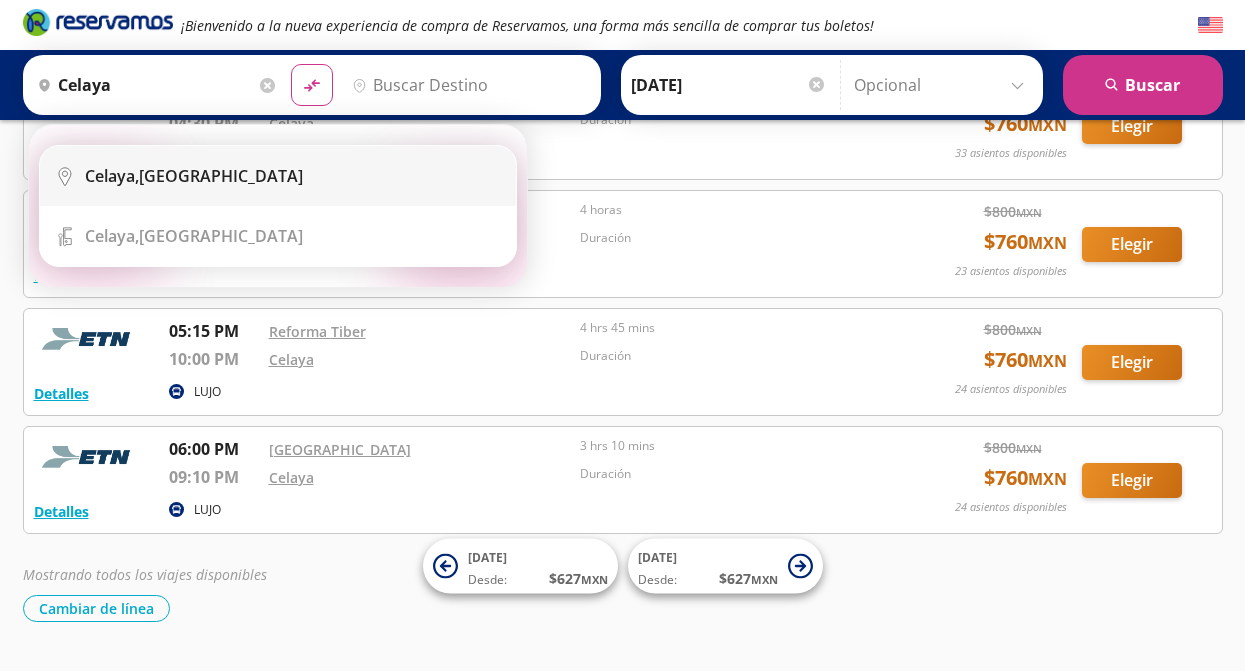 click on "City Icon
[GEOGRAPHIC_DATA],  [GEOGRAPHIC_DATA]" at bounding box center [278, 176] 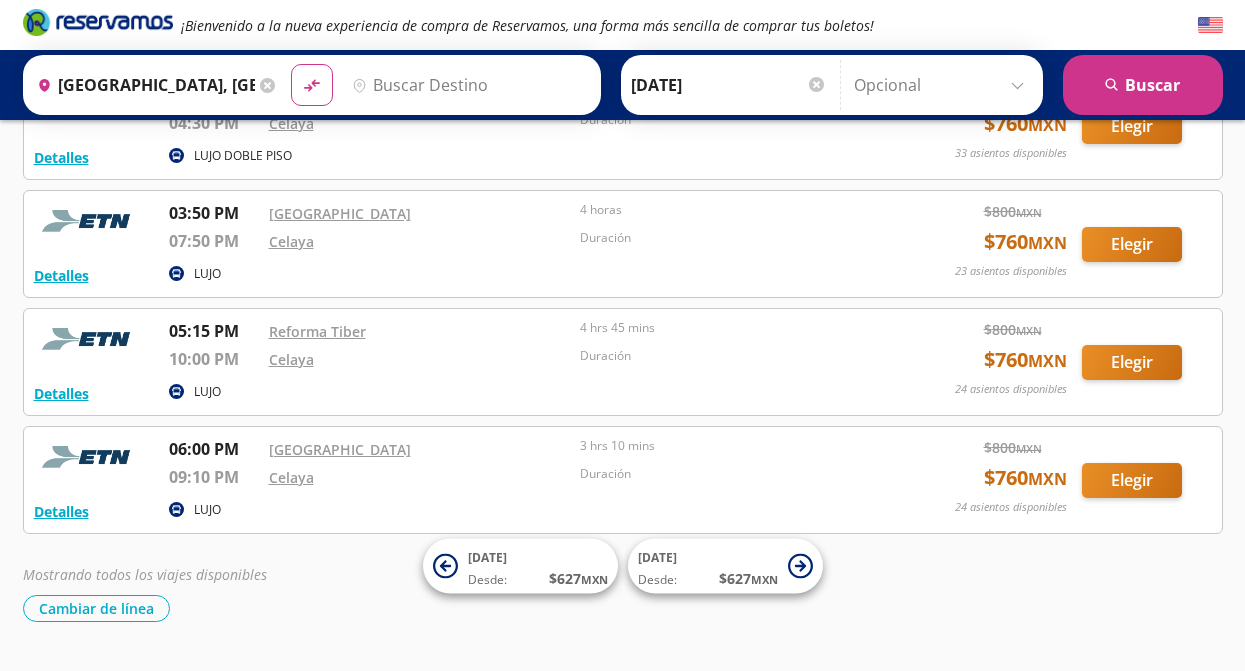 click on "Detalles LUJO 03:50 PM [GEOGRAPHIC_DATA] 07:50 PM Celaya 4 horas Duración $ 800  MXN $ 760  MXN 23 asientos disponibles Elegir 23 asientos disponibles Detalles Elegir" at bounding box center [623, 244] 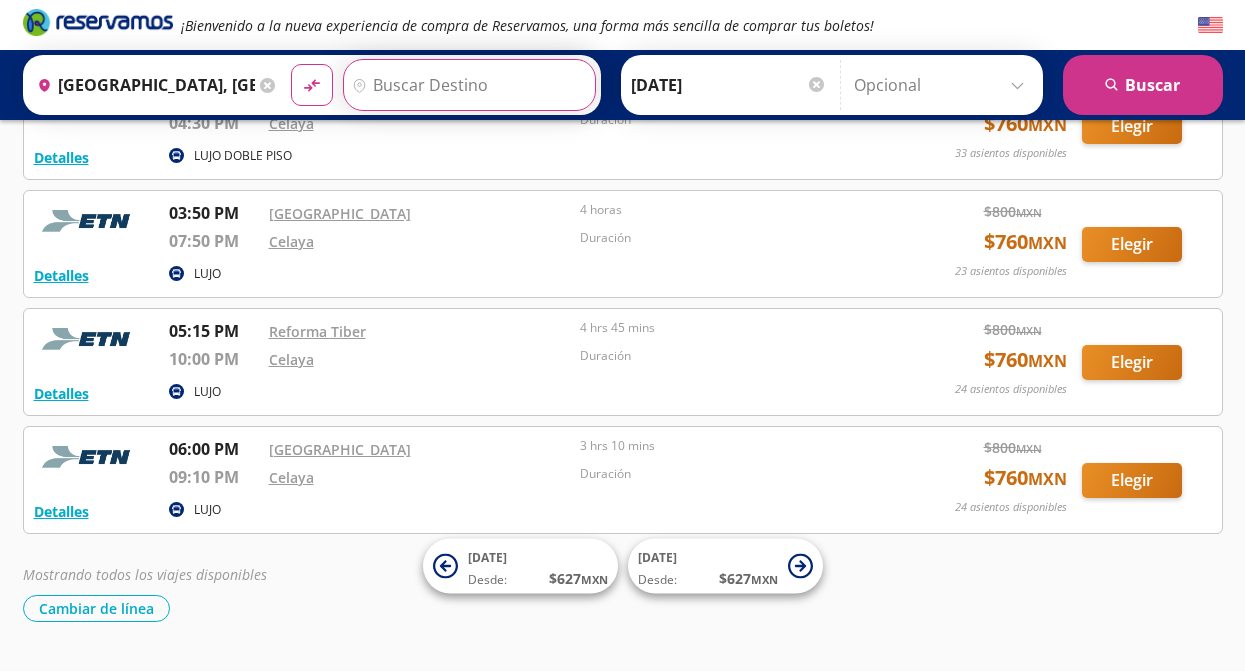 click on "Destino" at bounding box center (467, 85) 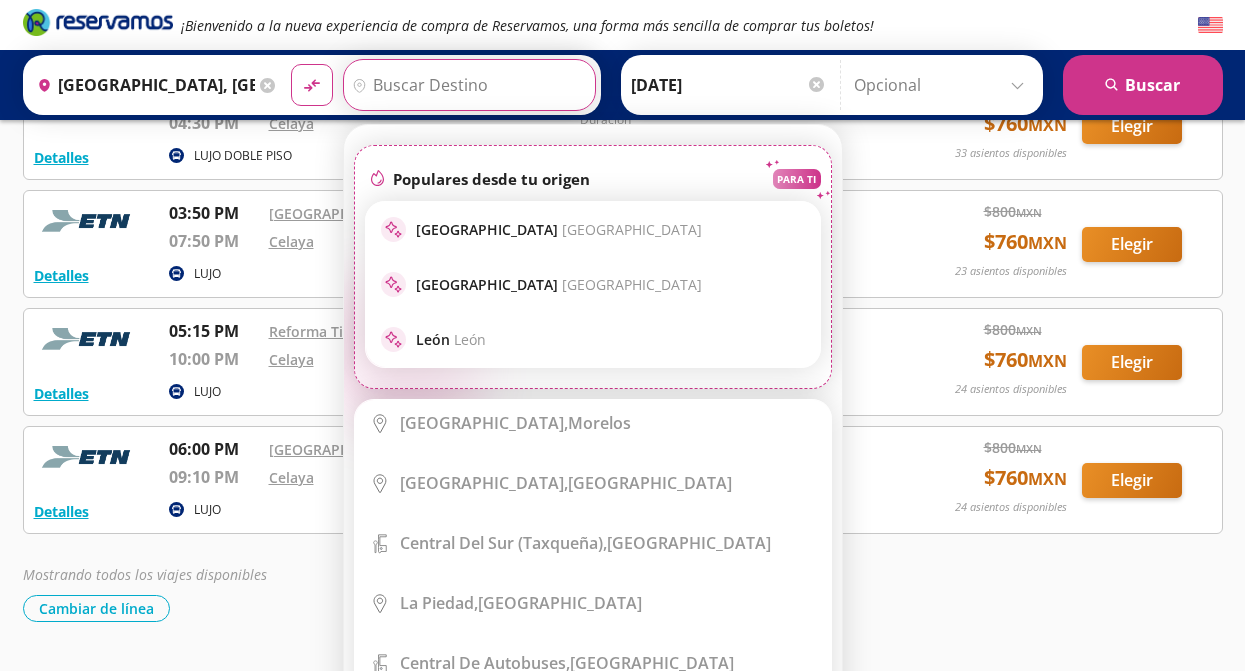 scroll, scrollTop: 1503, scrollLeft: 0, axis: vertical 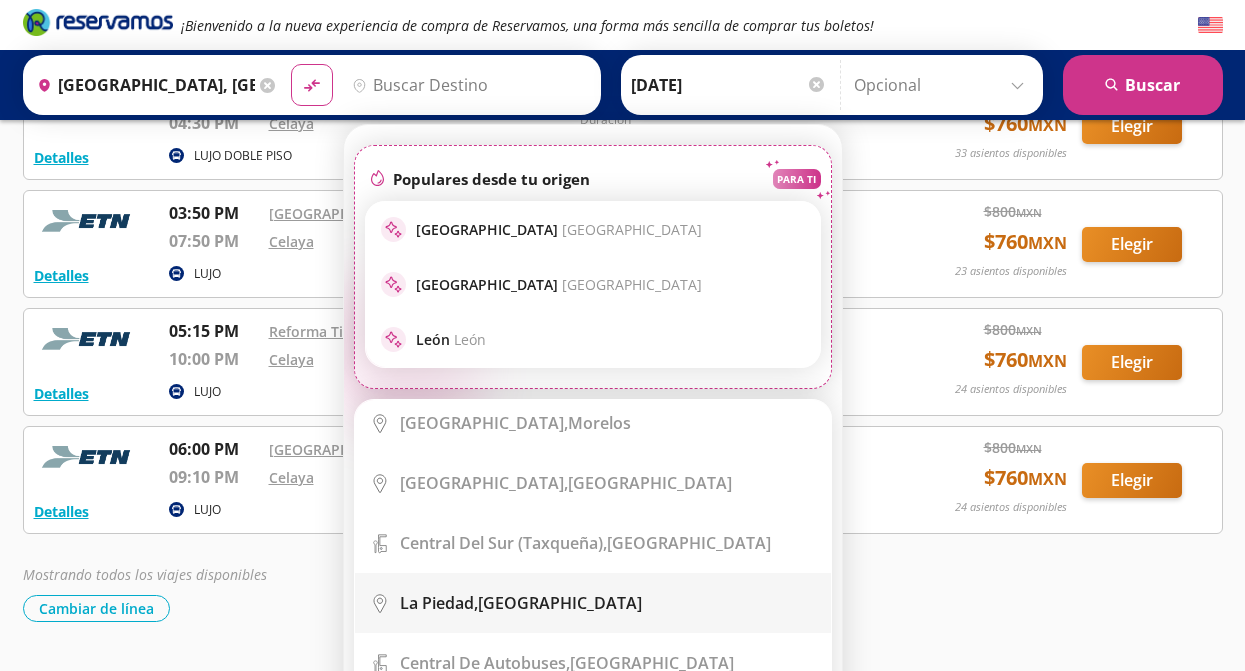 click on "La Piedad,  [GEOGRAPHIC_DATA]" at bounding box center [521, 603] 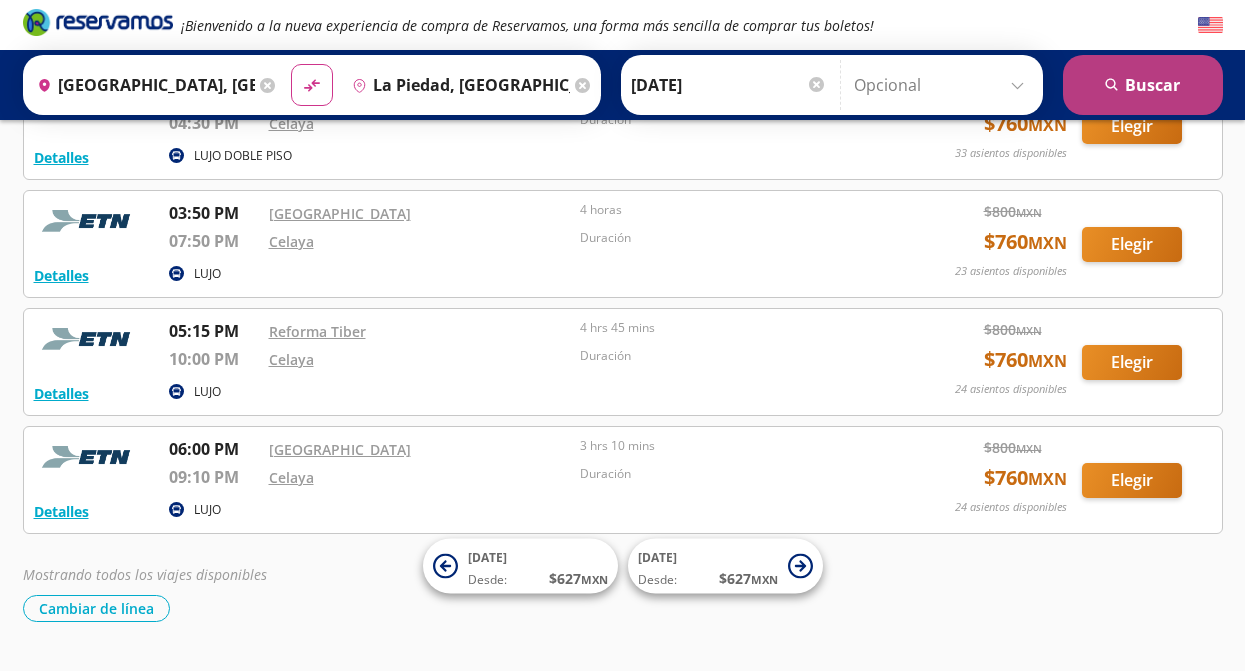 click on "search
[GEOGRAPHIC_DATA]" at bounding box center (1143, 85) 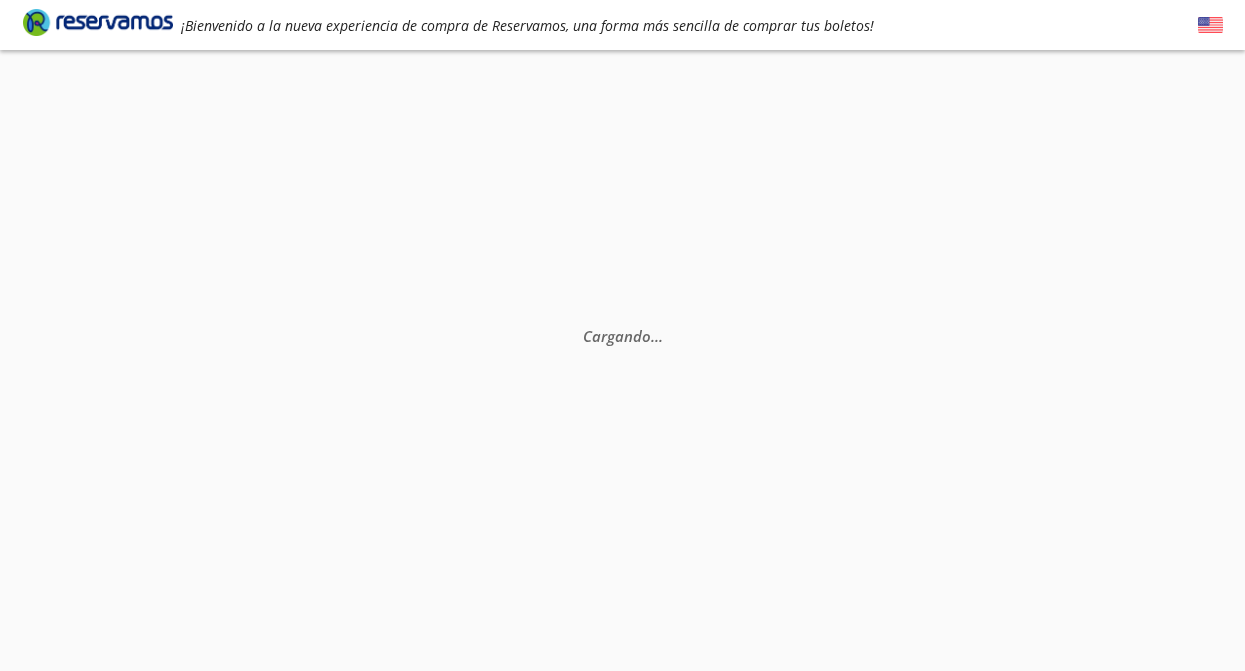 scroll, scrollTop: 0, scrollLeft: 0, axis: both 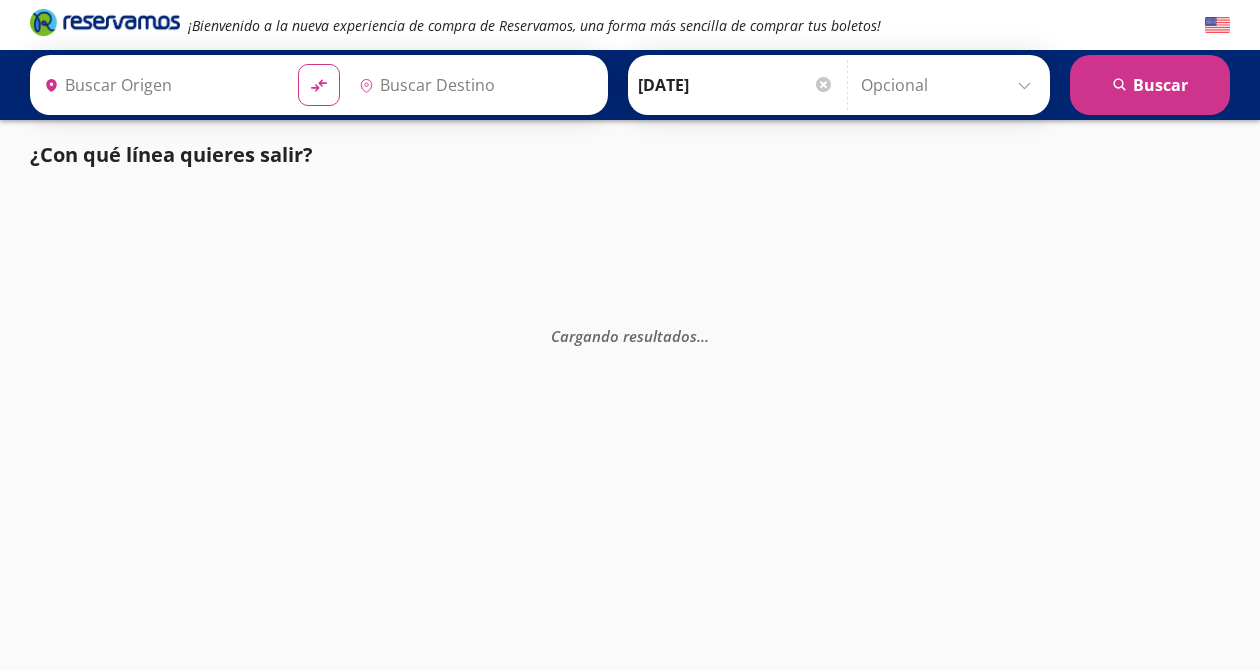 type on "[GEOGRAPHIC_DATA], [GEOGRAPHIC_DATA]" 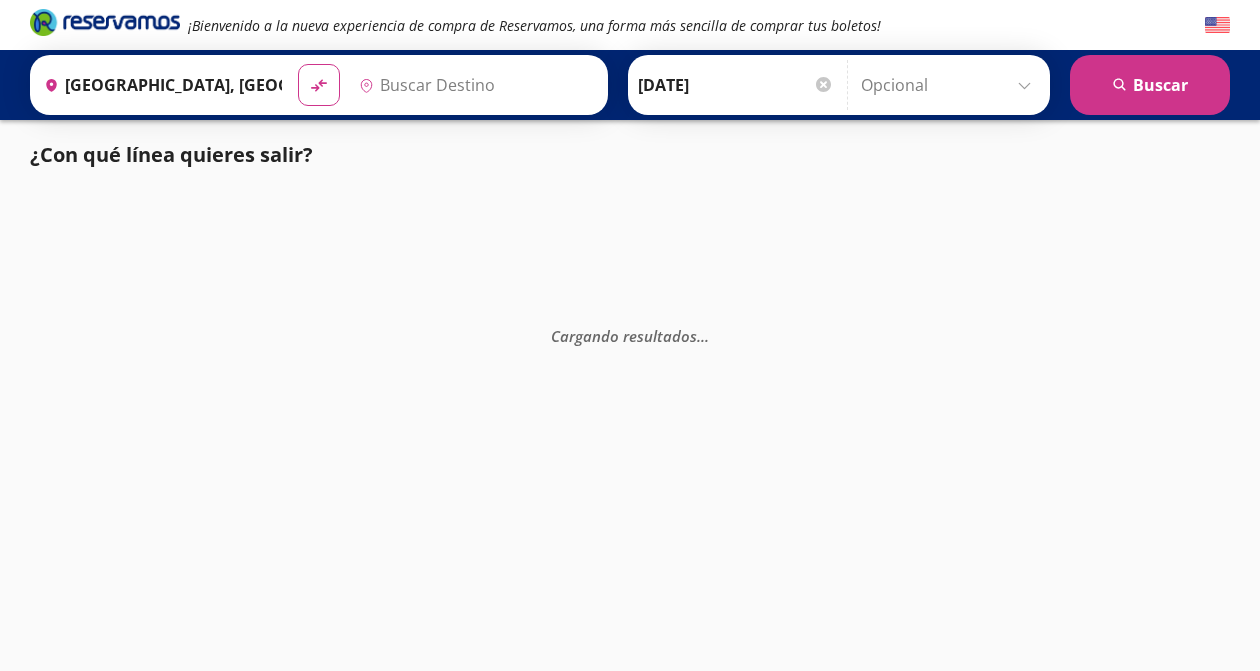 type on "La Piedad, [GEOGRAPHIC_DATA]" 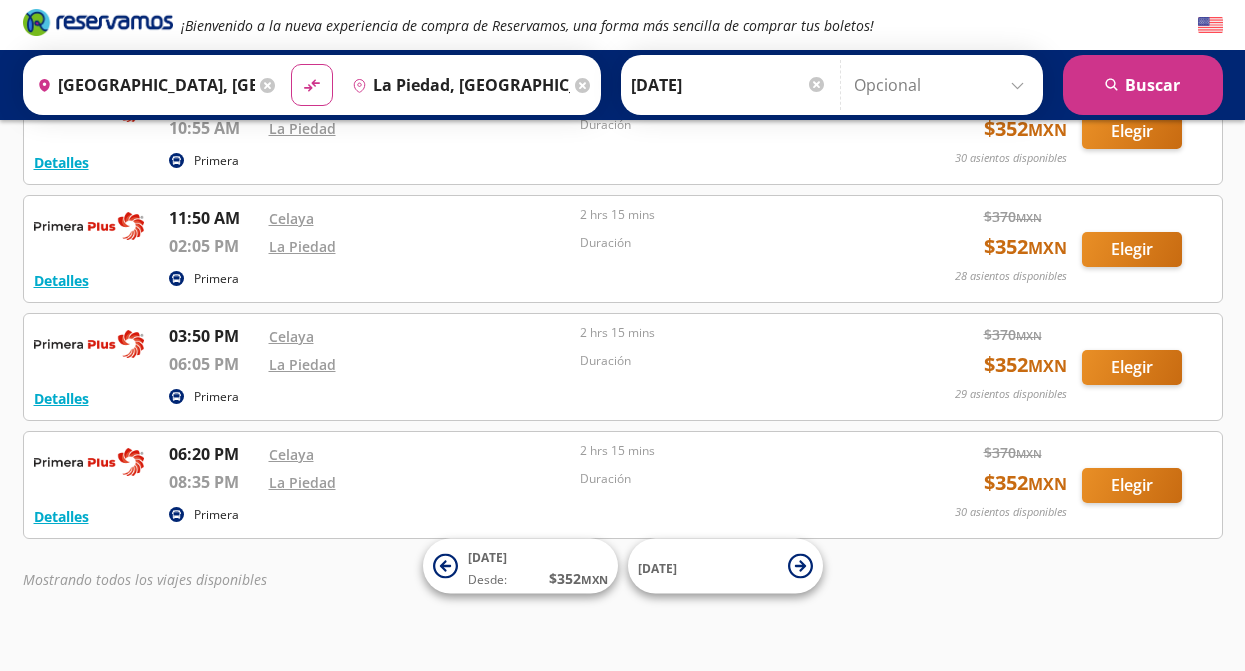 scroll, scrollTop: 389, scrollLeft: 0, axis: vertical 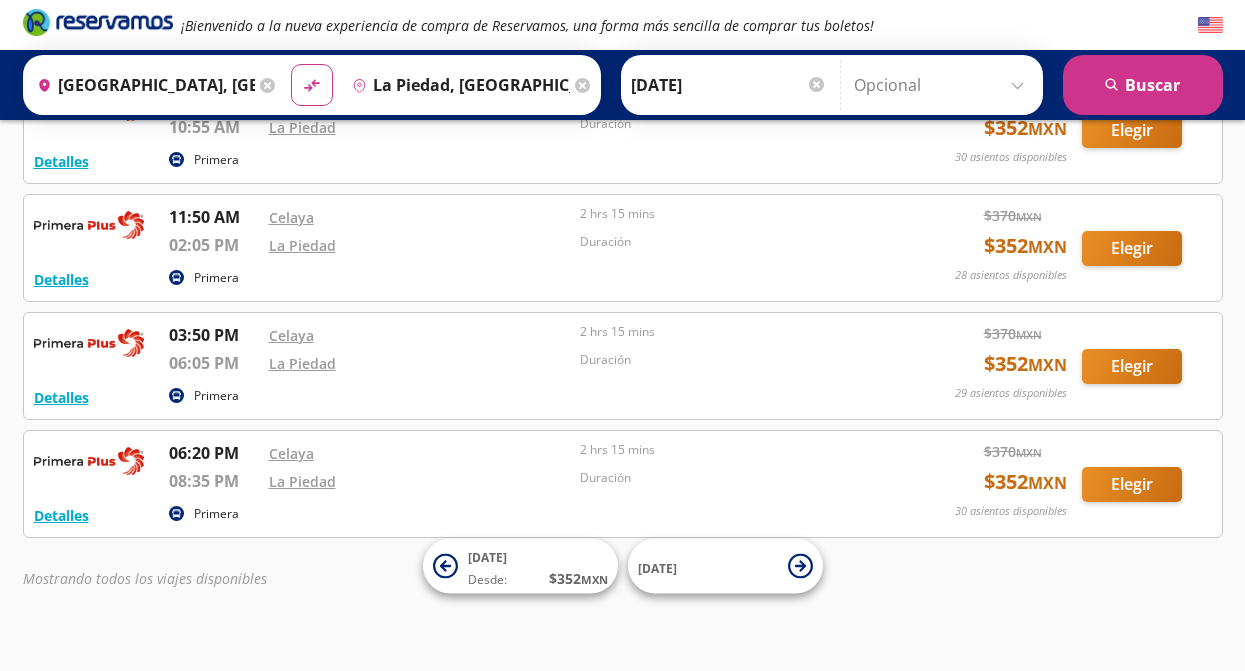click 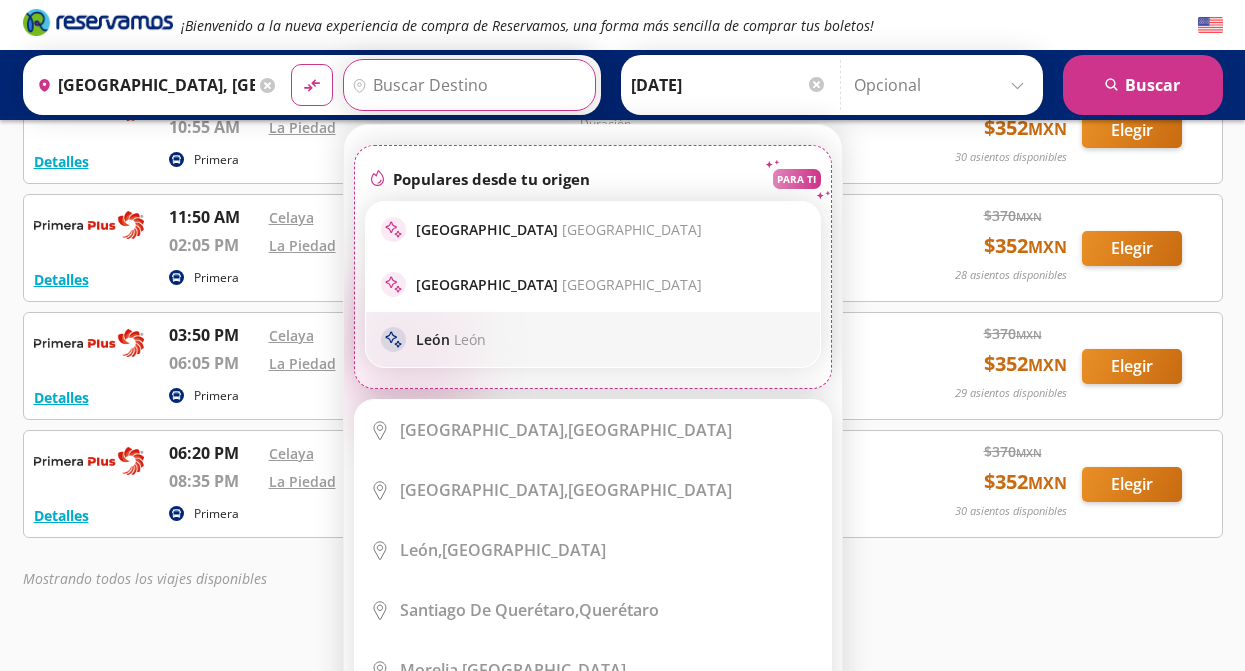 scroll, scrollTop: 417, scrollLeft: 0, axis: vertical 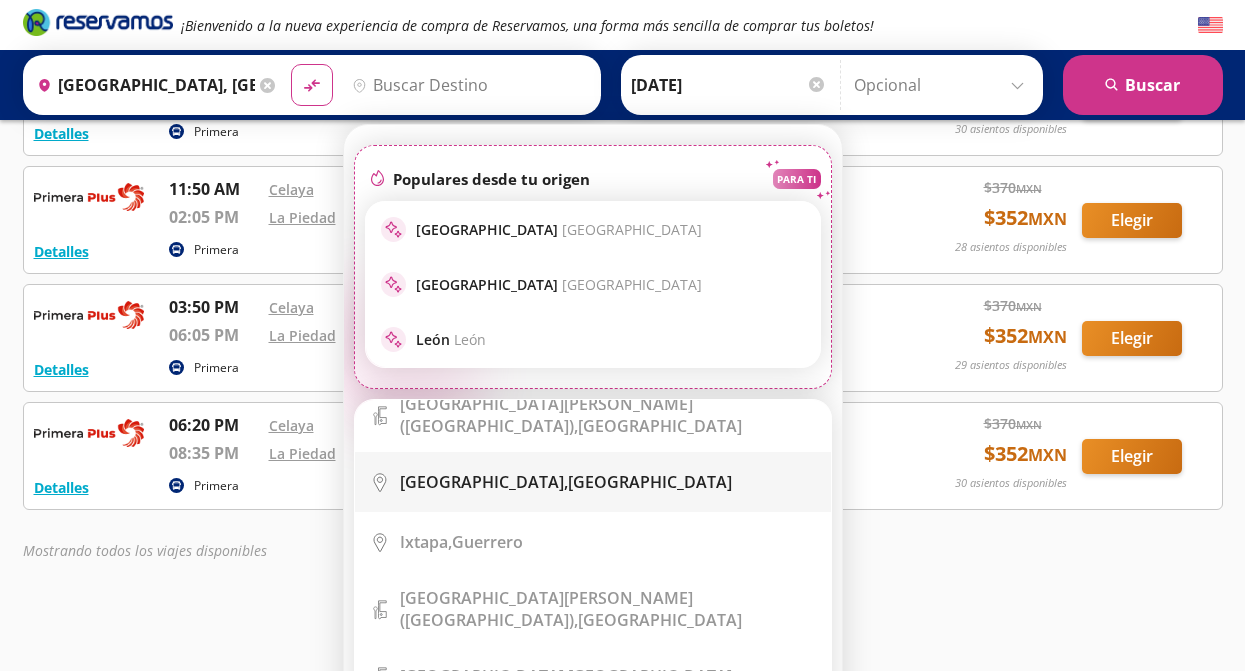 click on "[GEOGRAPHIC_DATA],  [GEOGRAPHIC_DATA]" at bounding box center (566, 482) 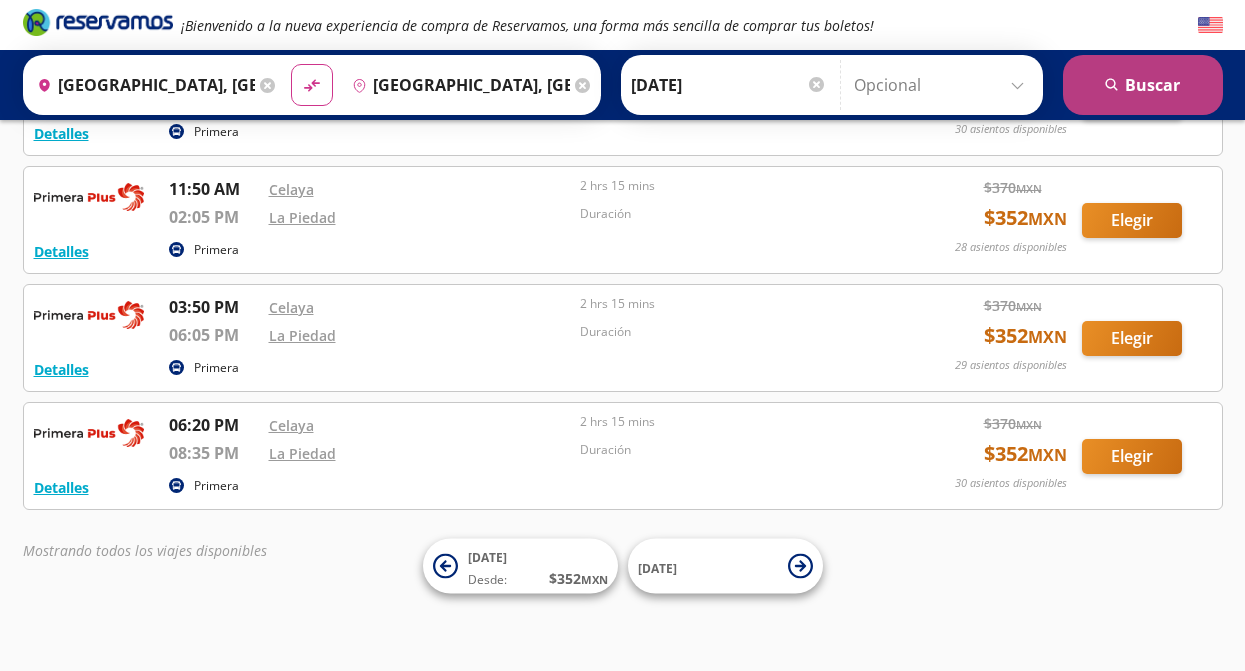 click on "search
[GEOGRAPHIC_DATA]" at bounding box center [1143, 85] 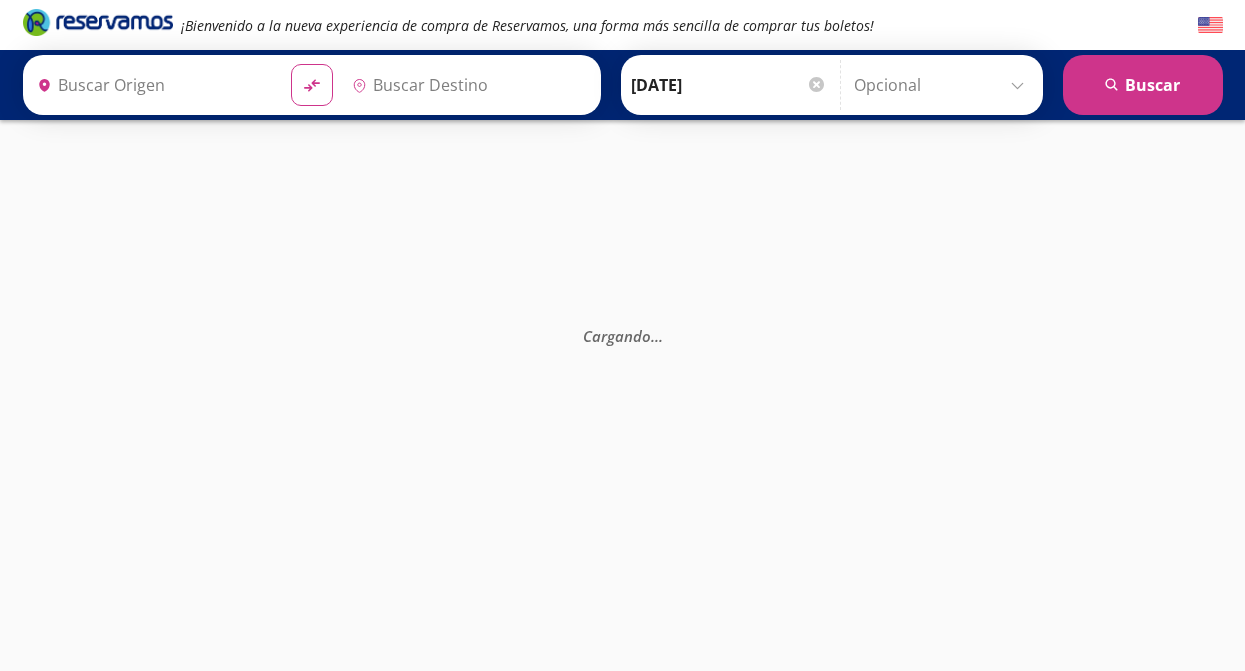 type on "[GEOGRAPHIC_DATA], [GEOGRAPHIC_DATA]" 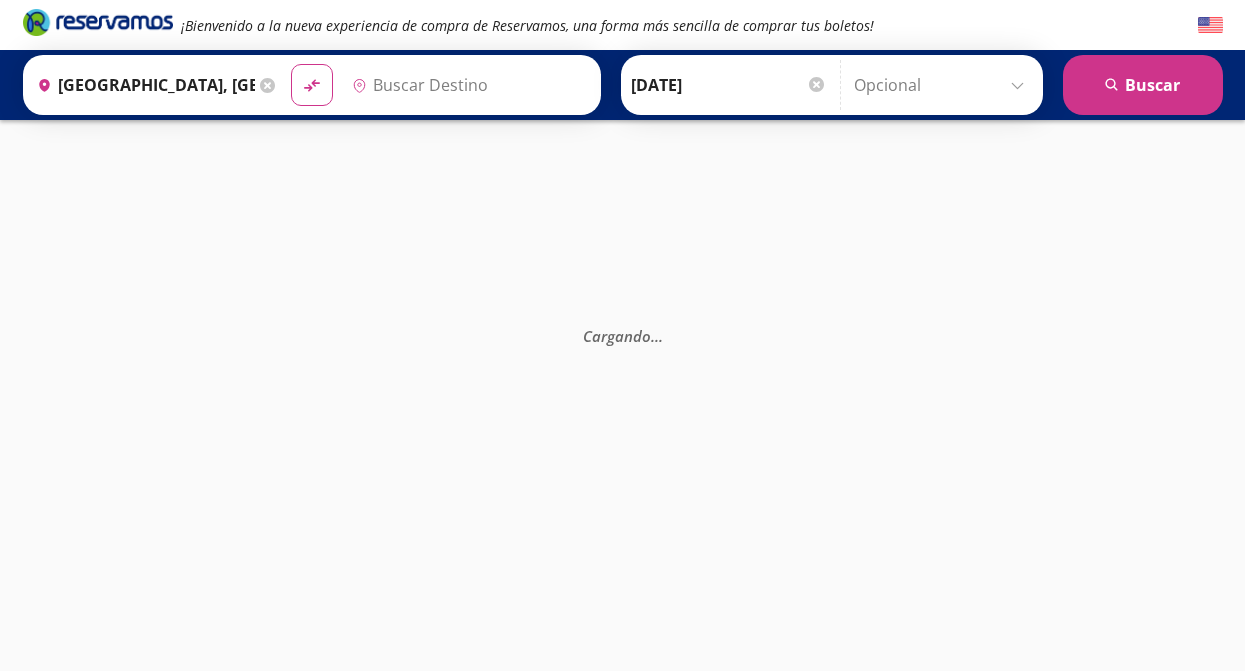 type on "[GEOGRAPHIC_DATA], [GEOGRAPHIC_DATA]" 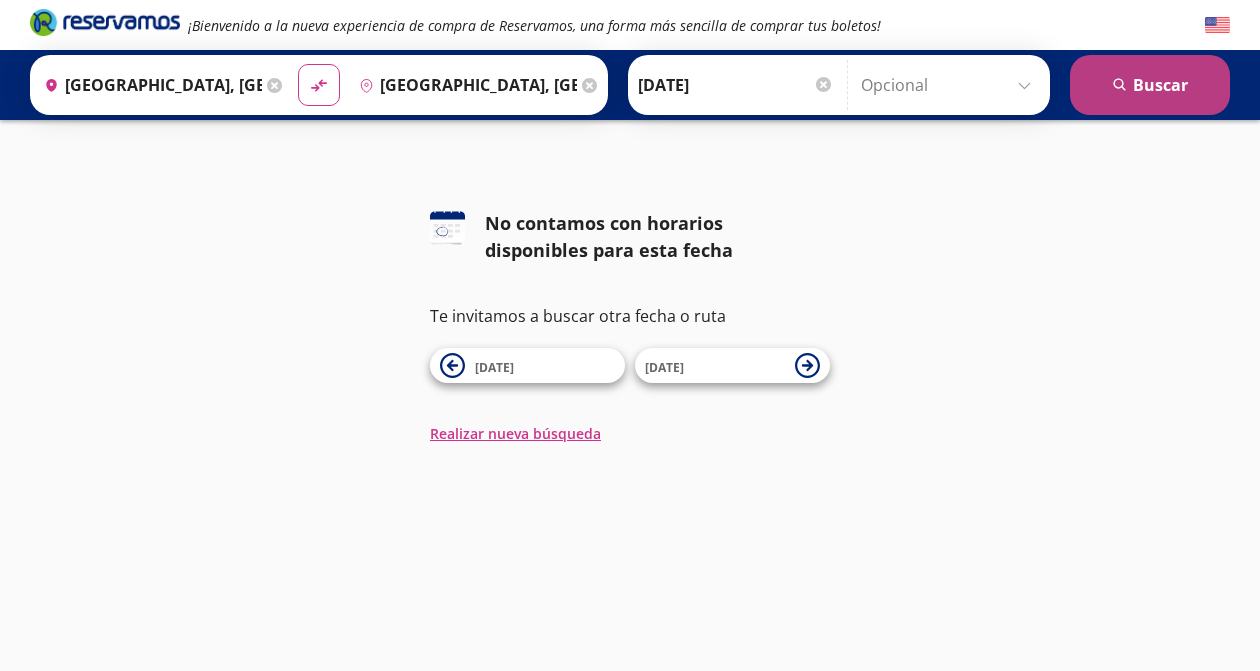 click on "search" 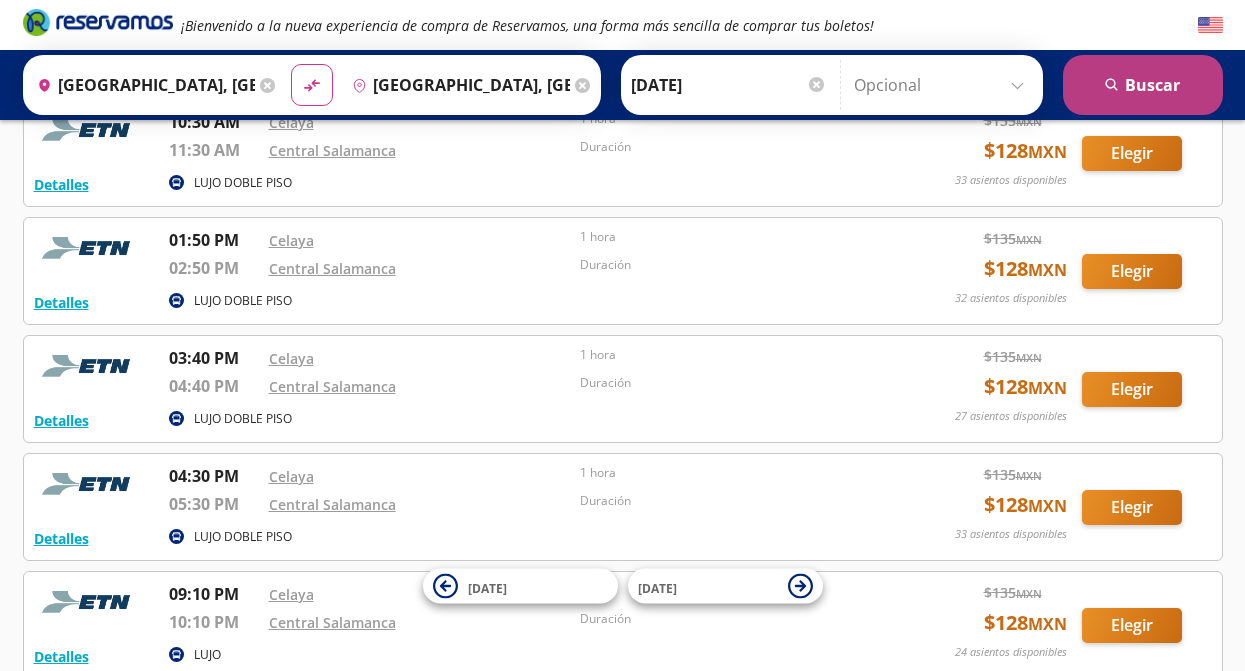 scroll, scrollTop: 0, scrollLeft: 0, axis: both 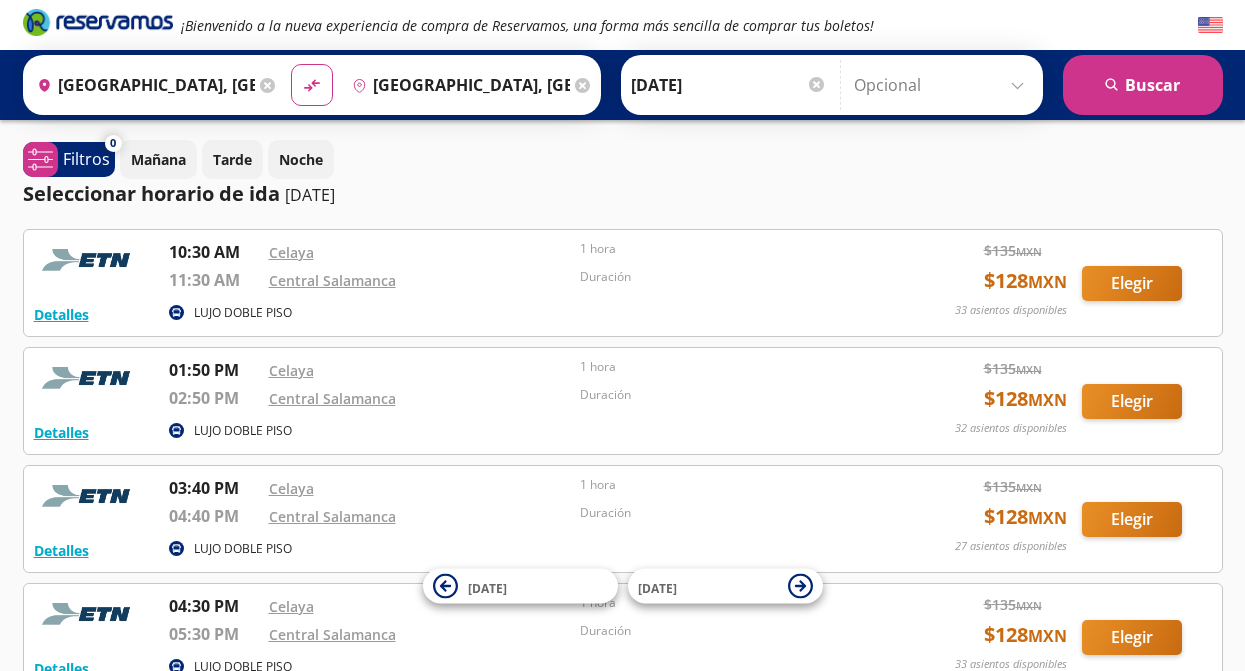 click 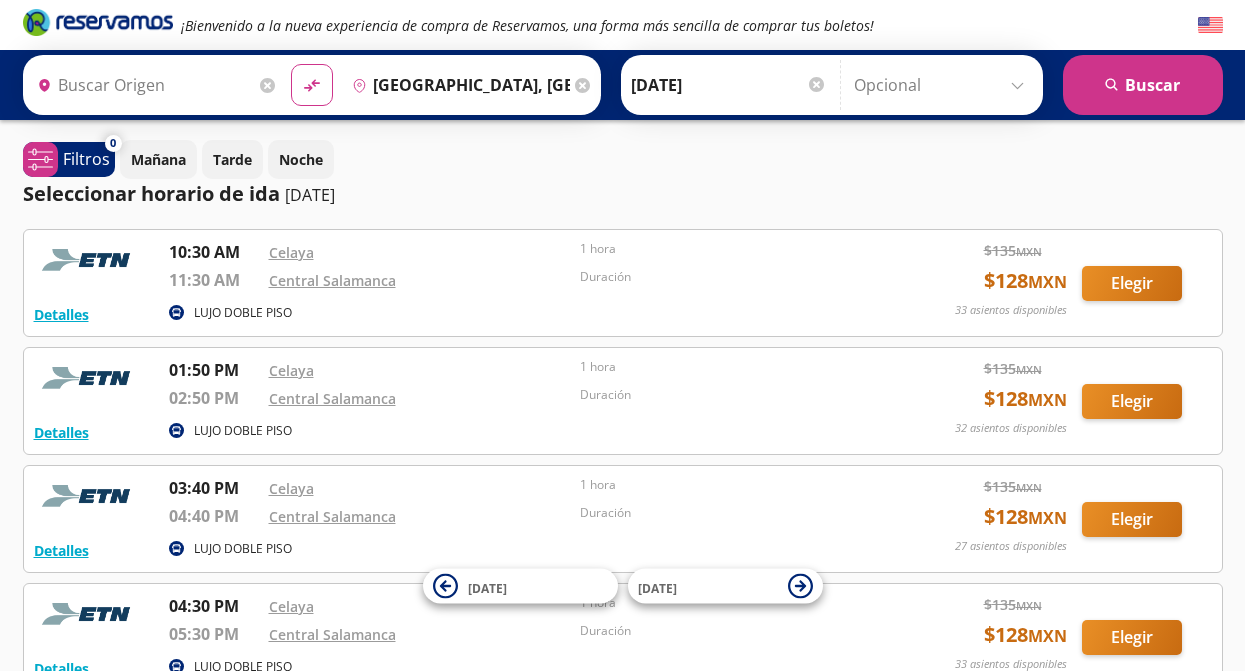 type 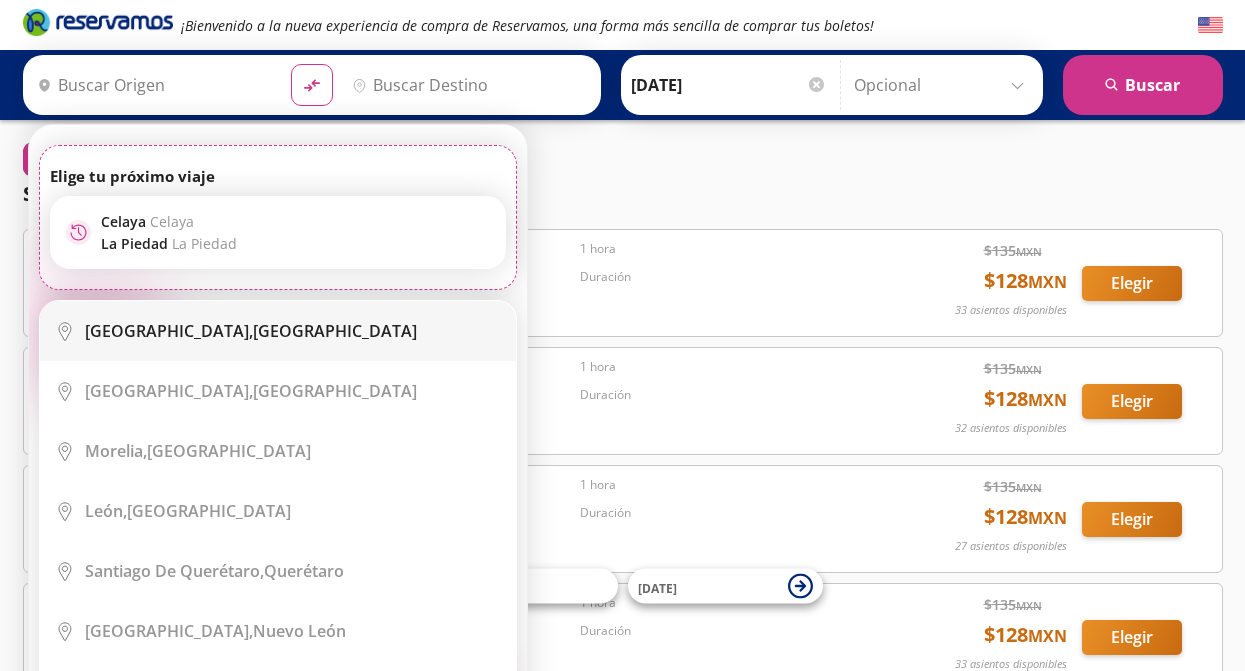 click on "[GEOGRAPHIC_DATA]," at bounding box center [169, 331] 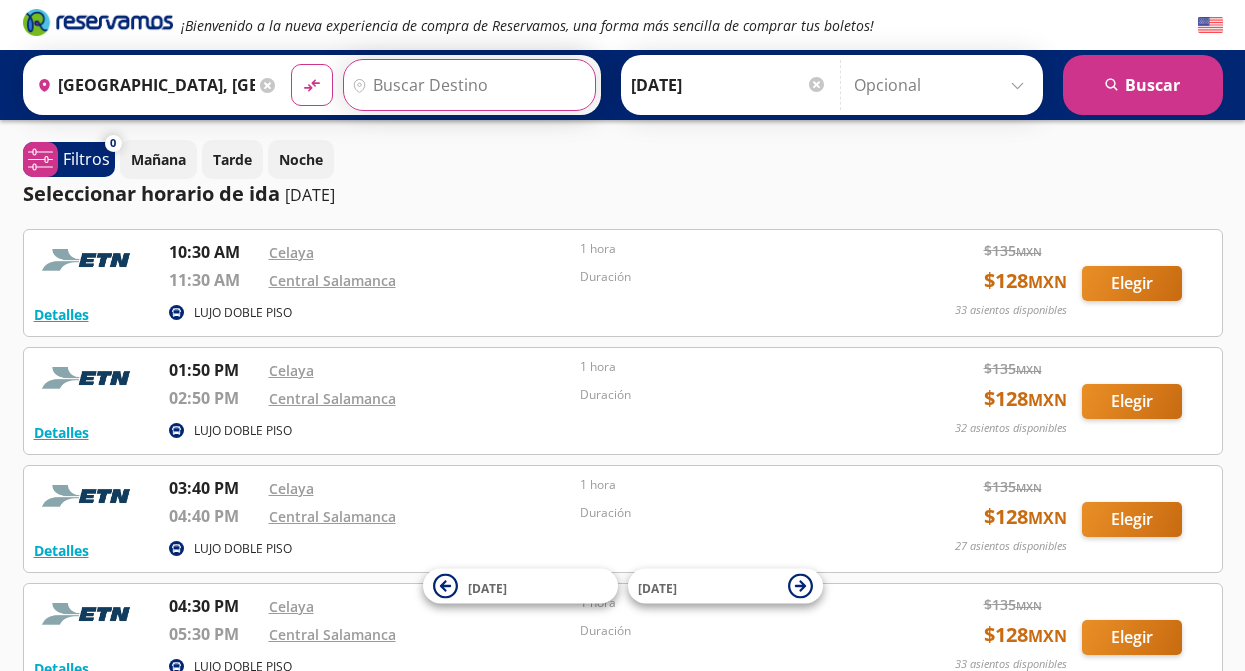 click on "Destino" at bounding box center [467, 85] 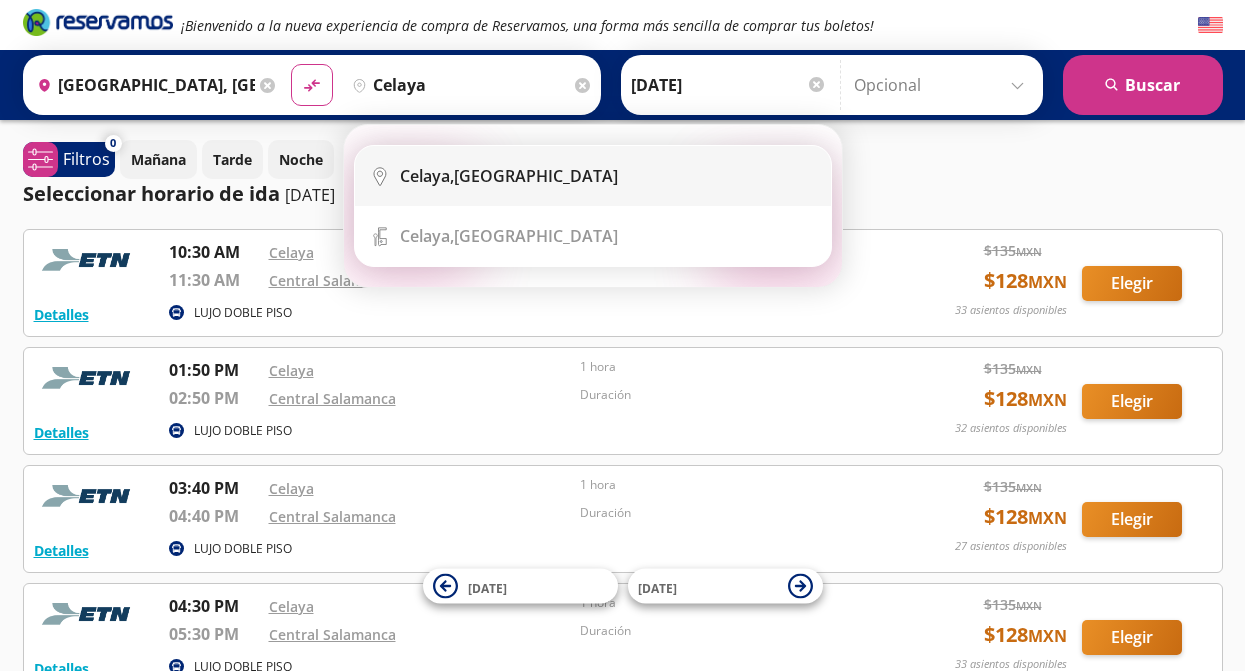 click on "[GEOGRAPHIC_DATA],  [GEOGRAPHIC_DATA]" at bounding box center (509, 176) 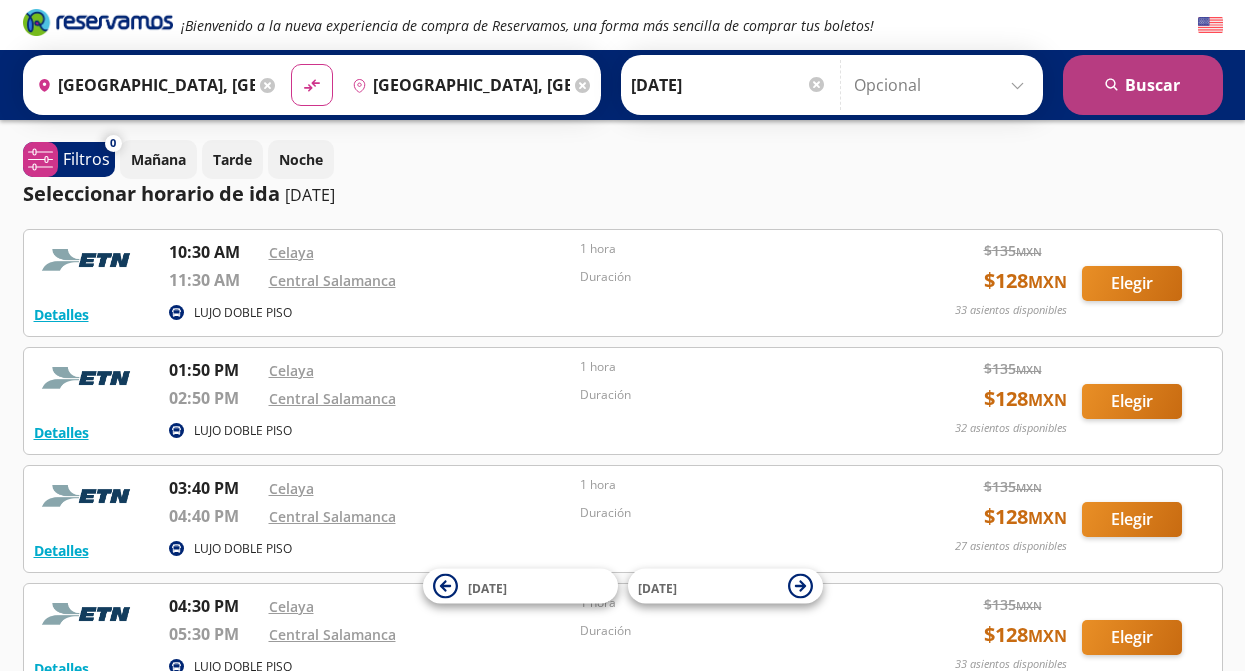 click on "search
[GEOGRAPHIC_DATA]" at bounding box center [1143, 85] 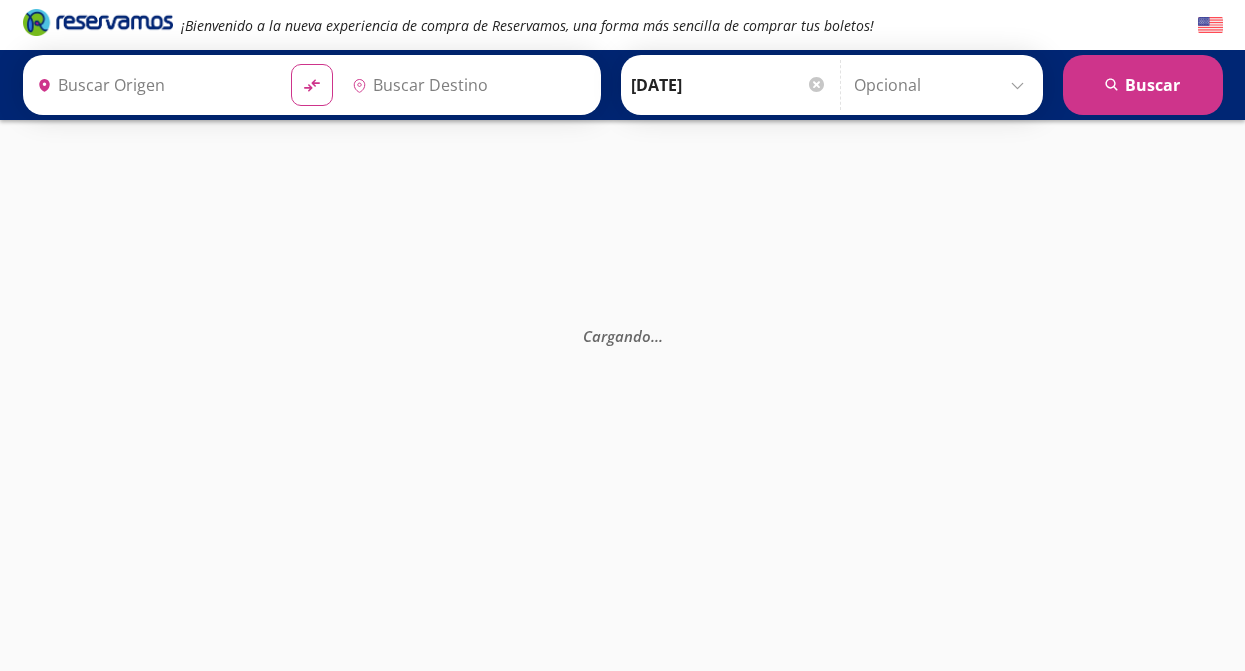 type on "[GEOGRAPHIC_DATA], [GEOGRAPHIC_DATA]" 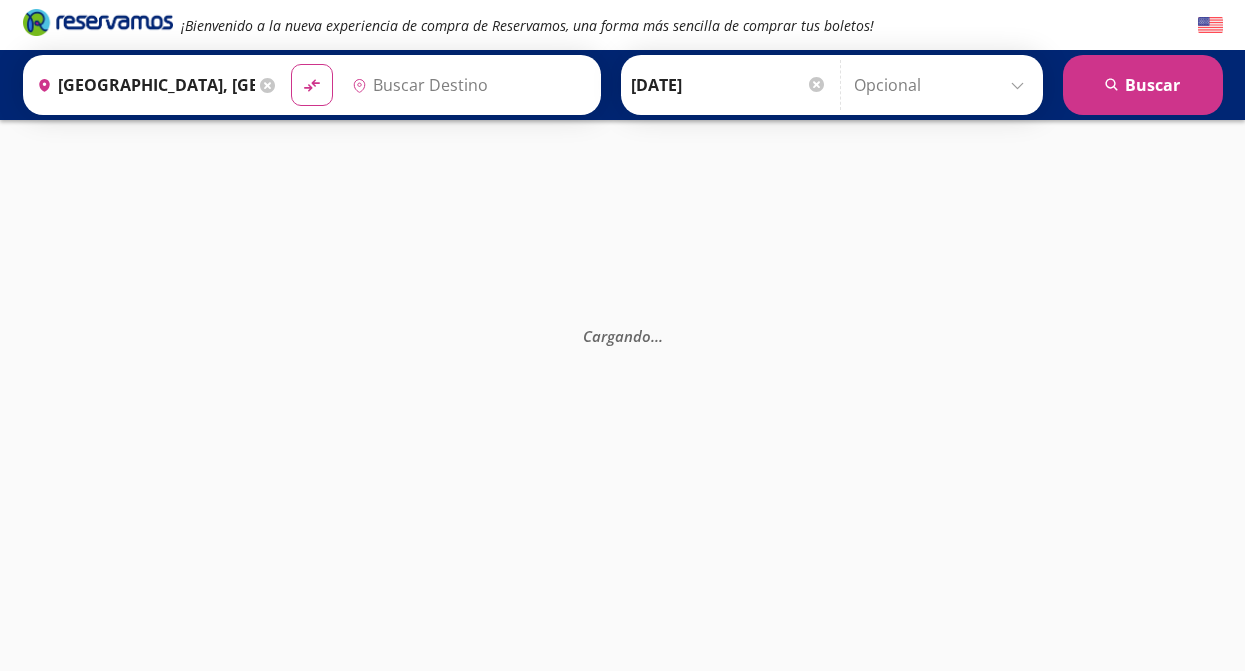 type on "[GEOGRAPHIC_DATA], [GEOGRAPHIC_DATA]" 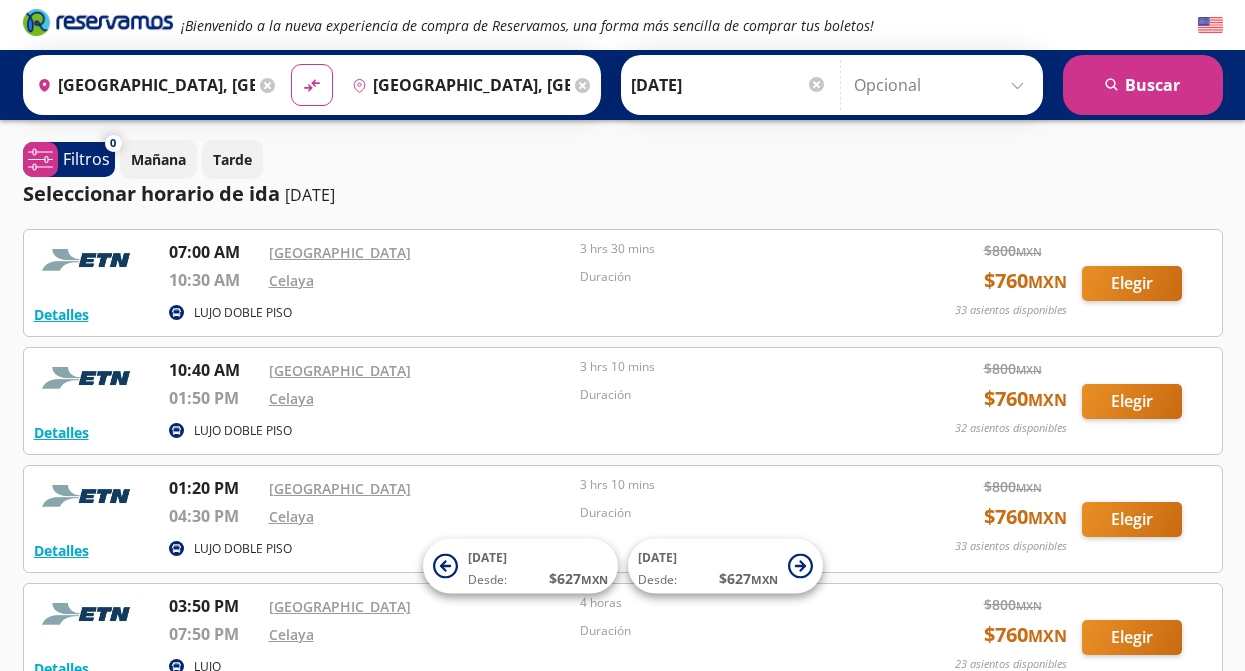 click 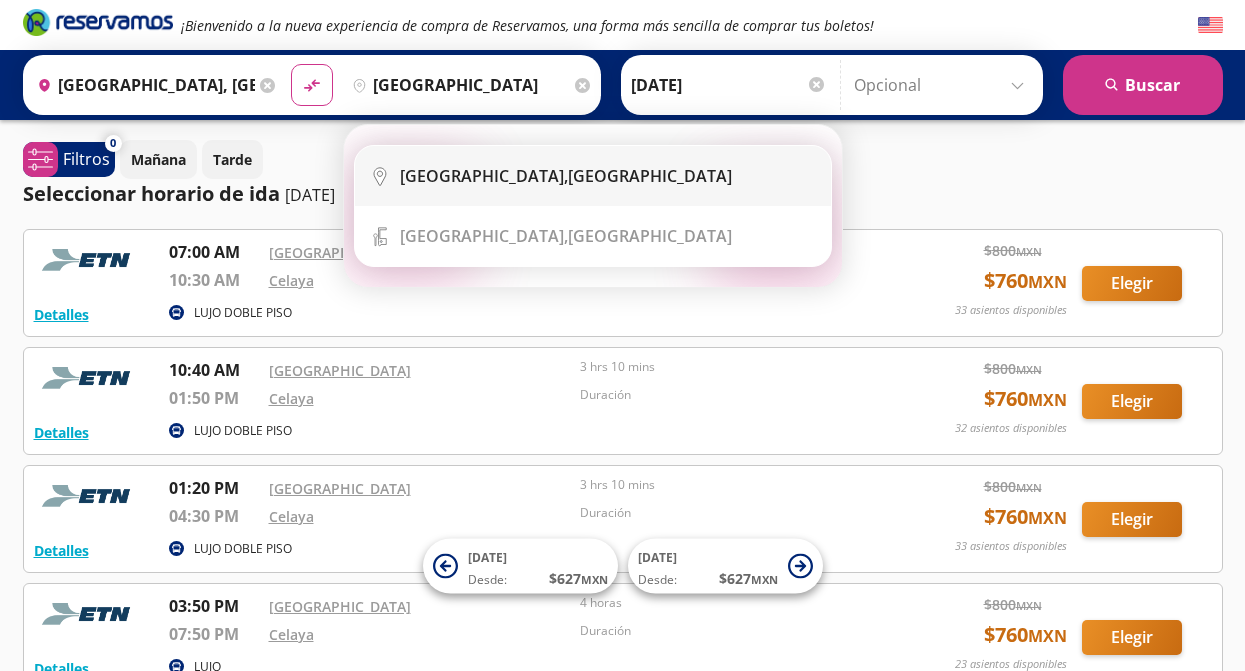 click on "[GEOGRAPHIC_DATA],  [GEOGRAPHIC_DATA]" at bounding box center [566, 176] 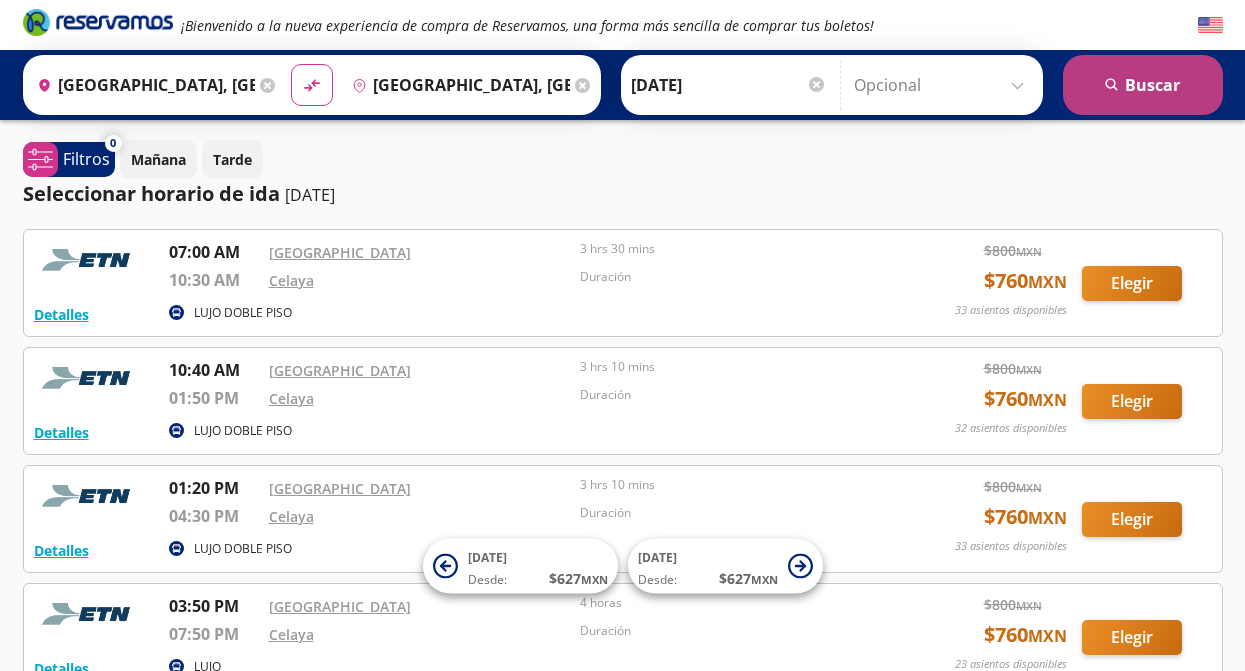 click on "search
[GEOGRAPHIC_DATA]" at bounding box center [1143, 85] 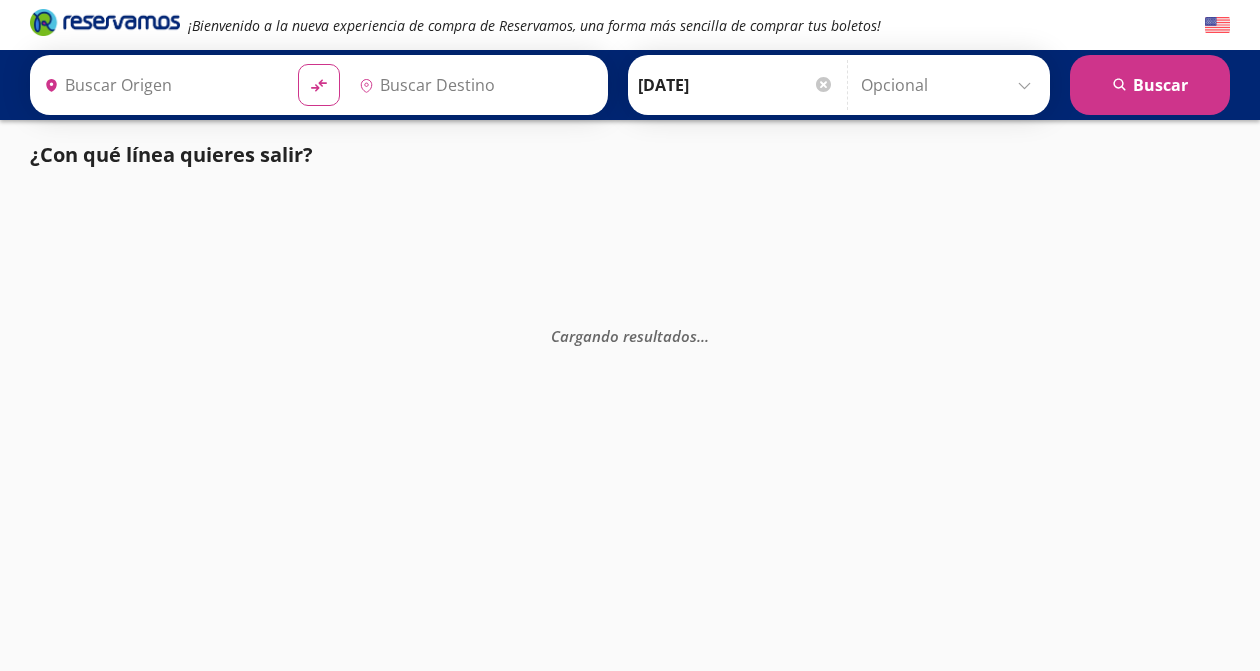 type on "[GEOGRAPHIC_DATA], [GEOGRAPHIC_DATA]" 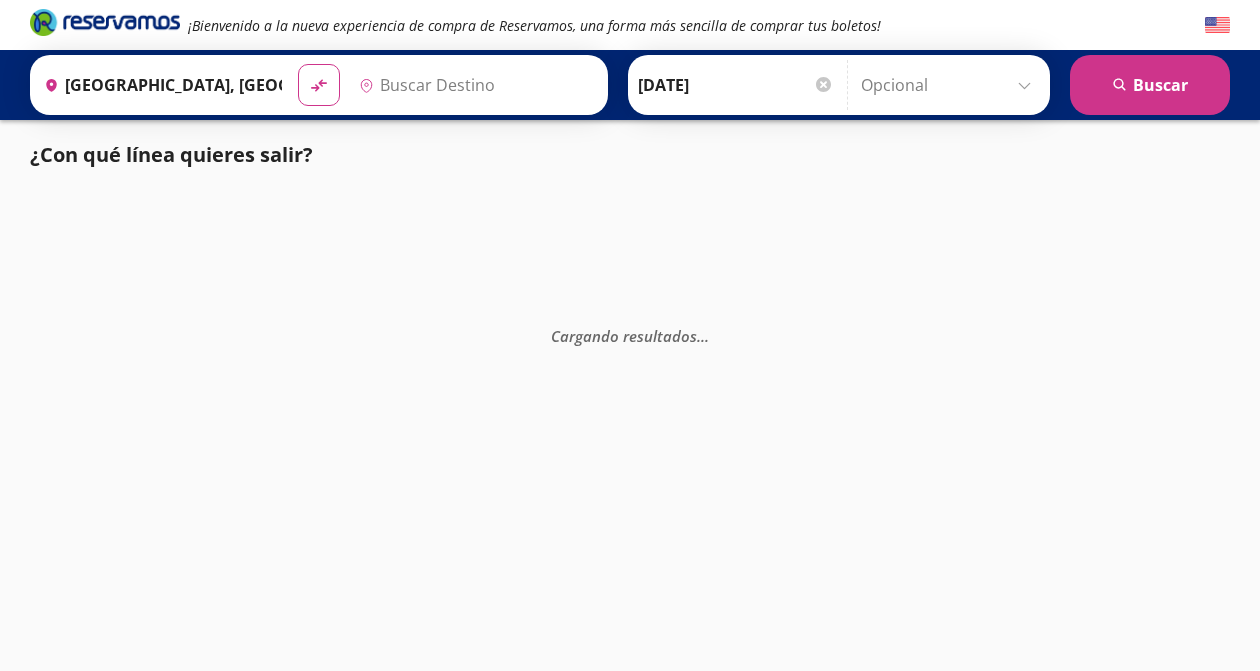 type on "[GEOGRAPHIC_DATA], [GEOGRAPHIC_DATA]" 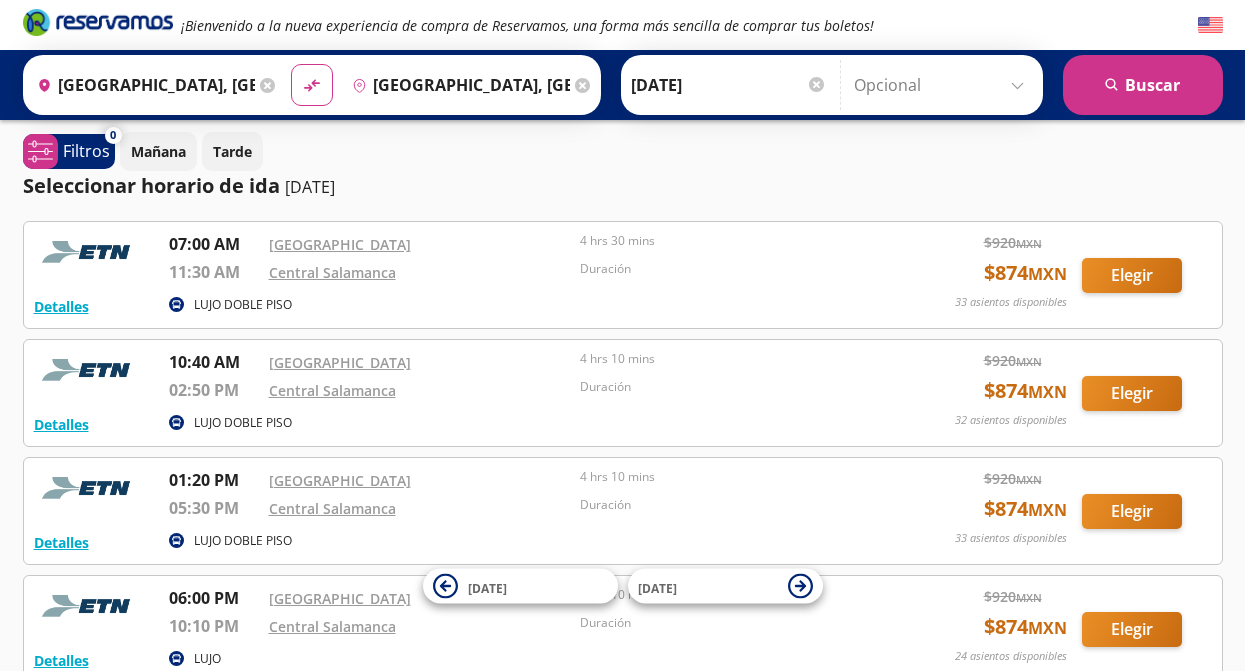 scroll, scrollTop: 6, scrollLeft: 0, axis: vertical 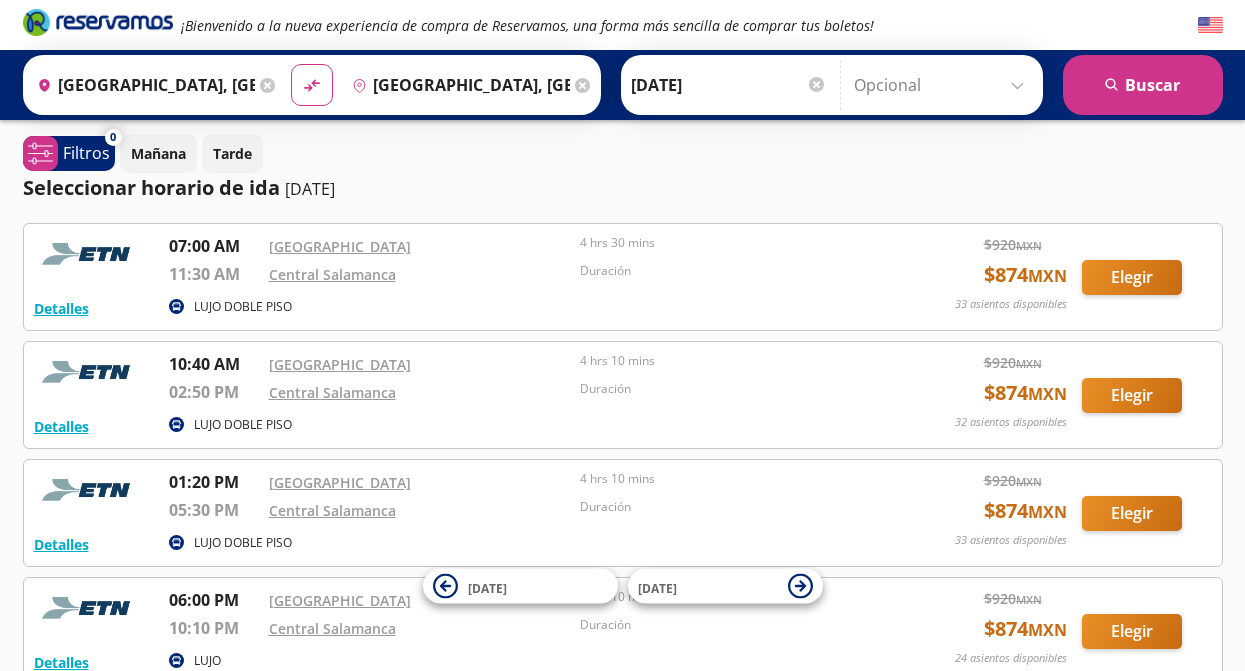 click 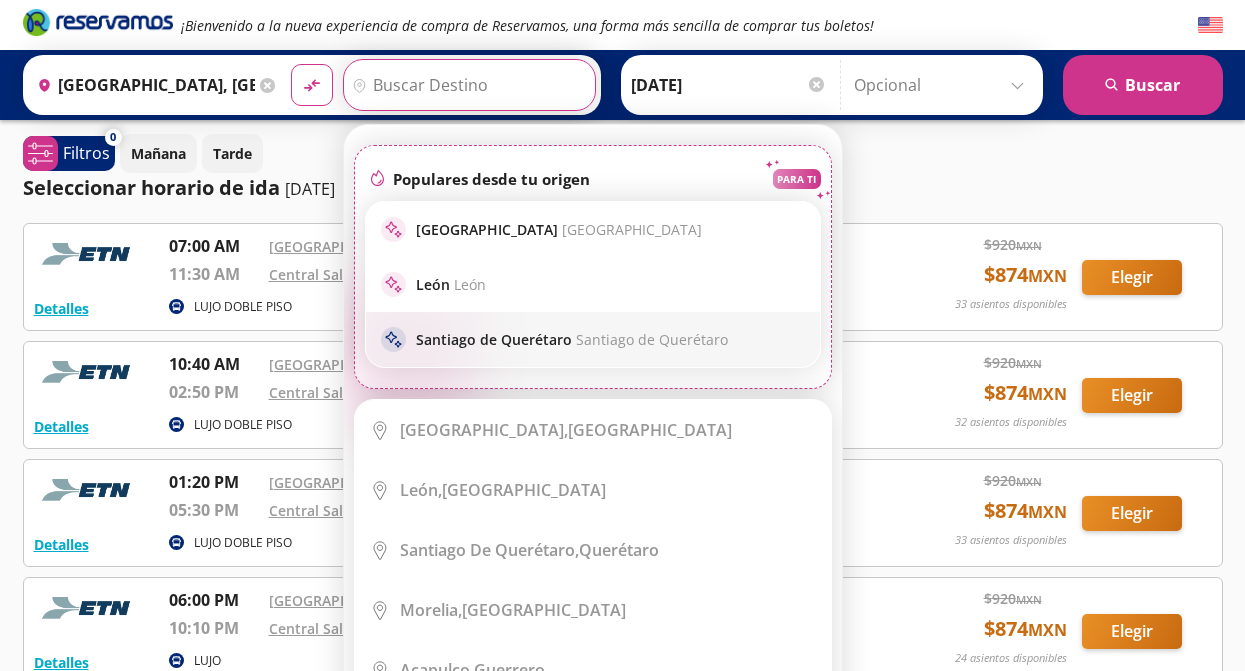 click on "Santiago de Querétaro   Santiago de Querétaro" at bounding box center [572, 339] 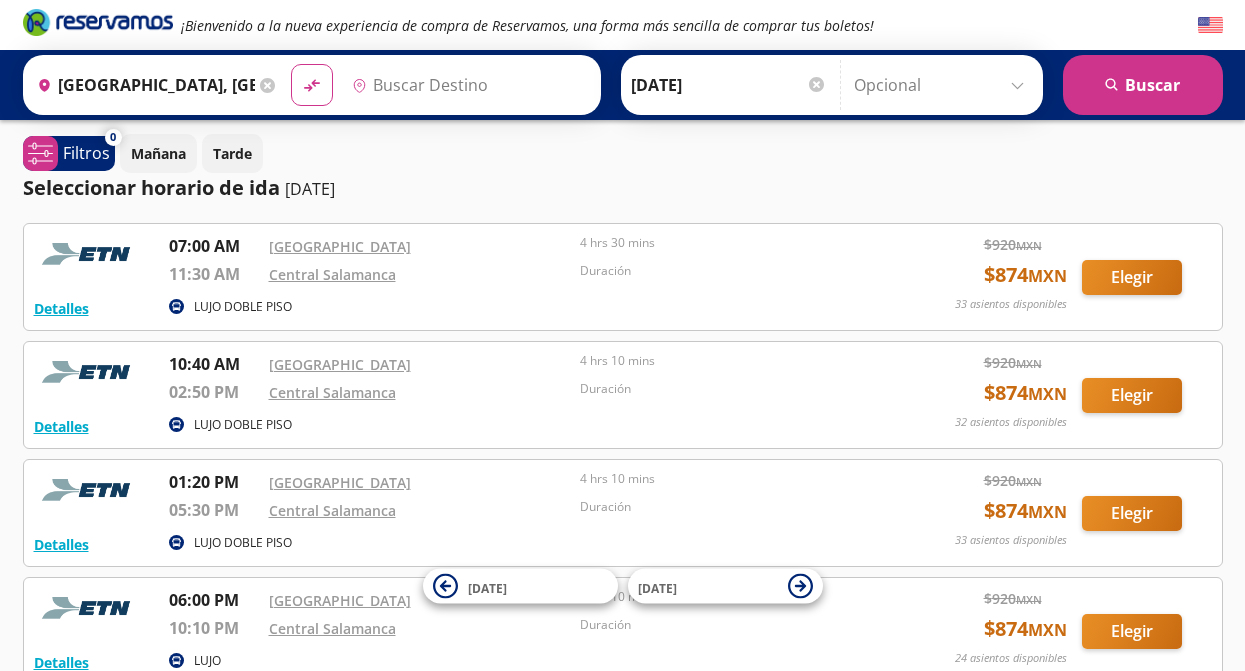 type on "Santiago de Querétaro, [GEOGRAPHIC_DATA]" 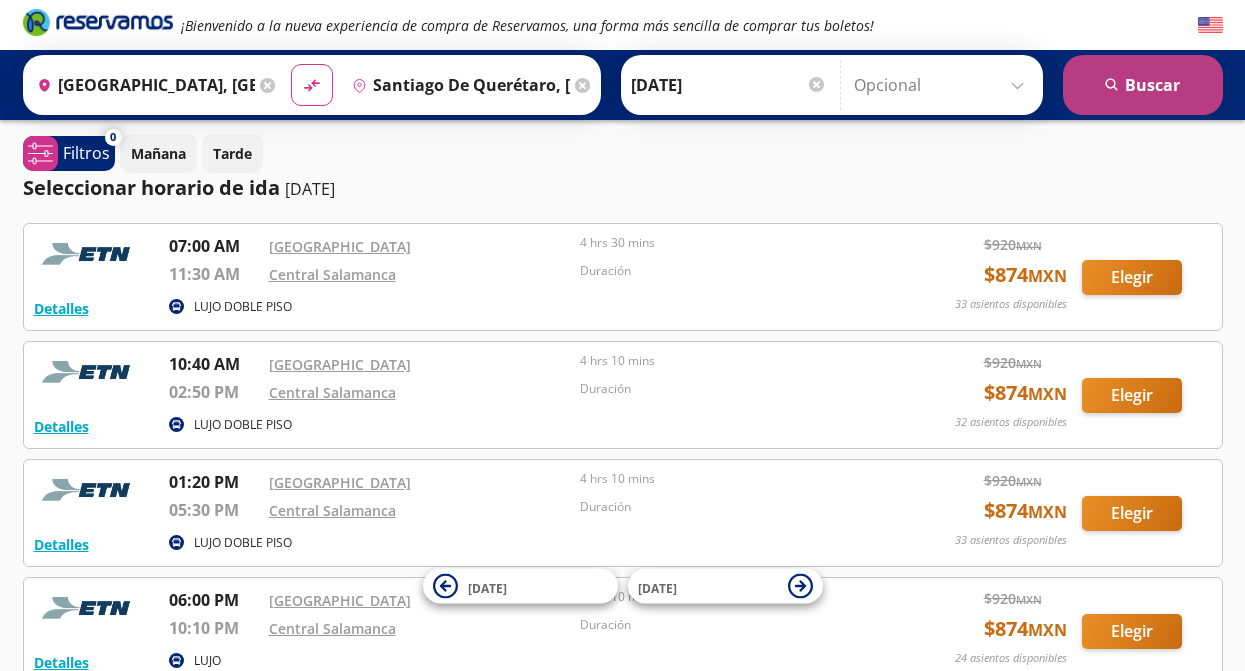 click on "search
[GEOGRAPHIC_DATA]" at bounding box center [1143, 85] 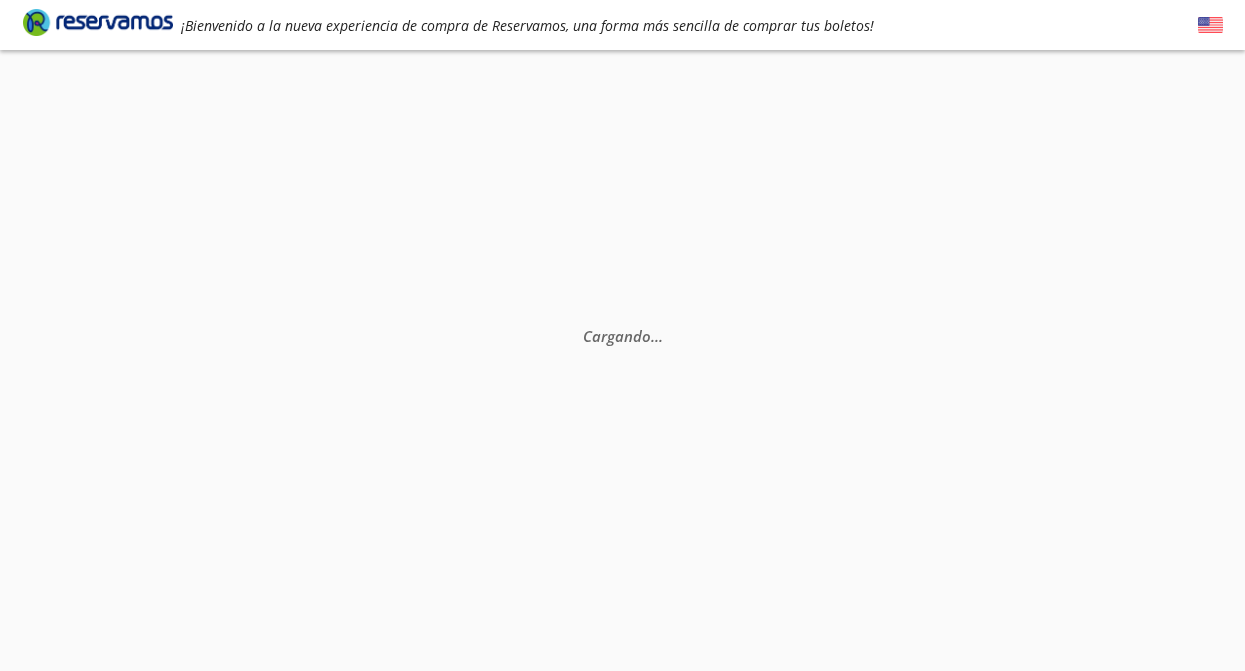 scroll, scrollTop: 0, scrollLeft: 0, axis: both 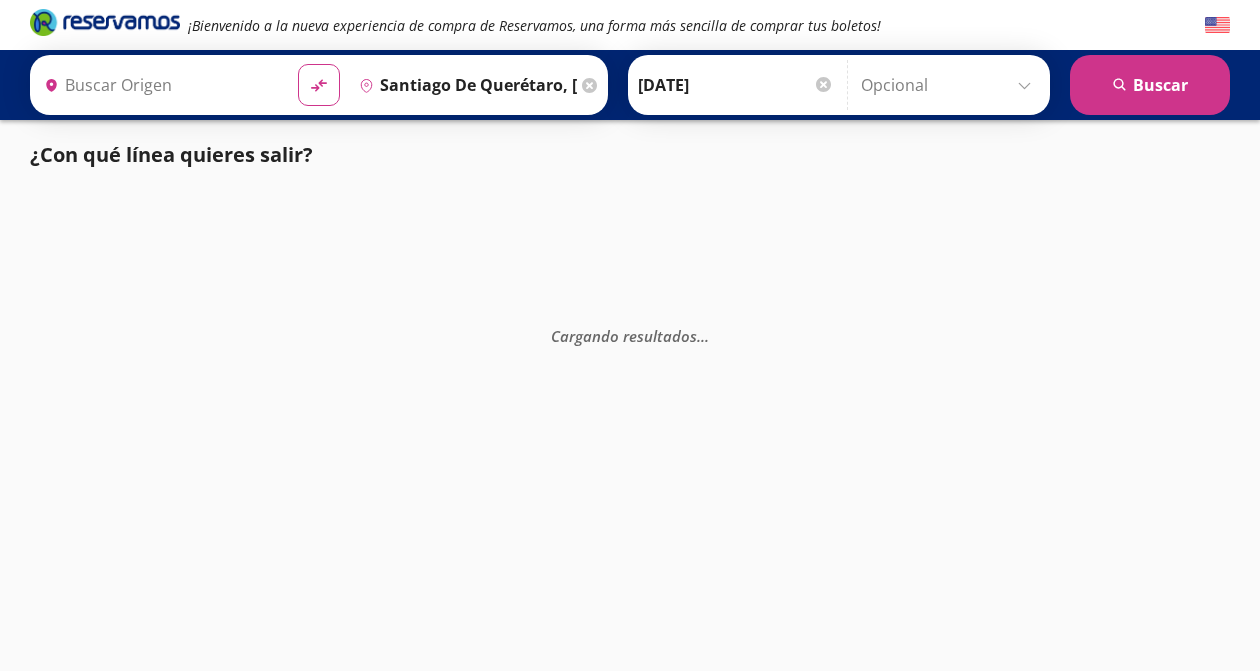 type on "[GEOGRAPHIC_DATA], [GEOGRAPHIC_DATA]" 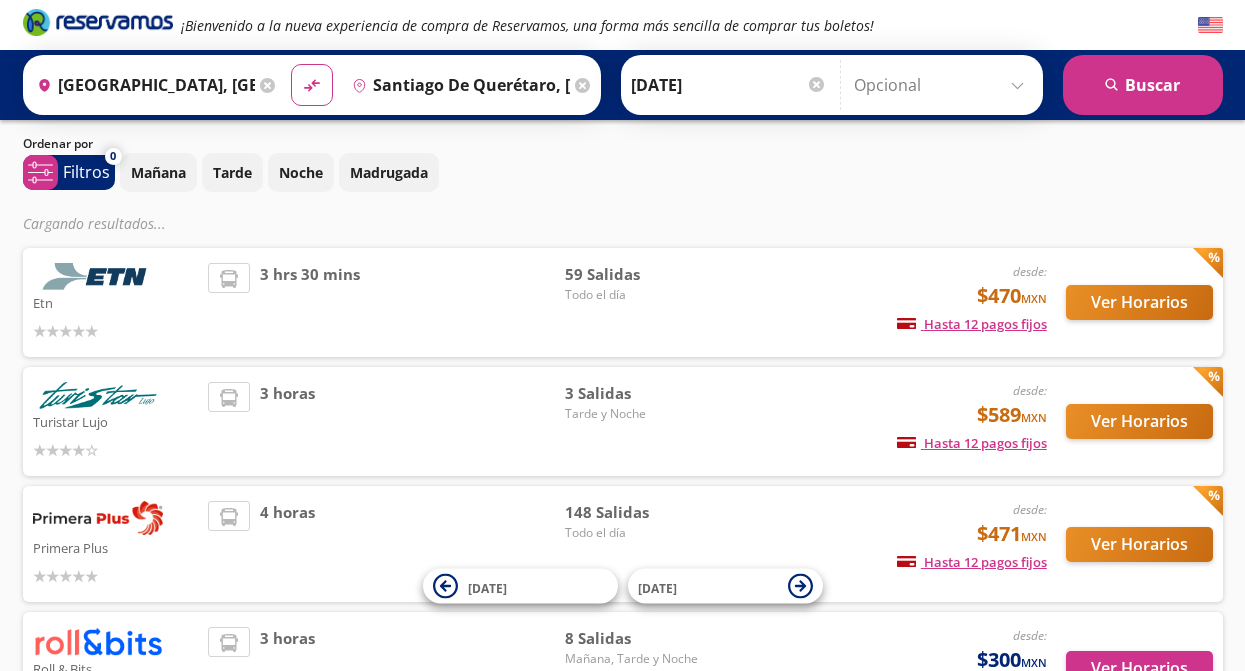 scroll, scrollTop: 53, scrollLeft: 0, axis: vertical 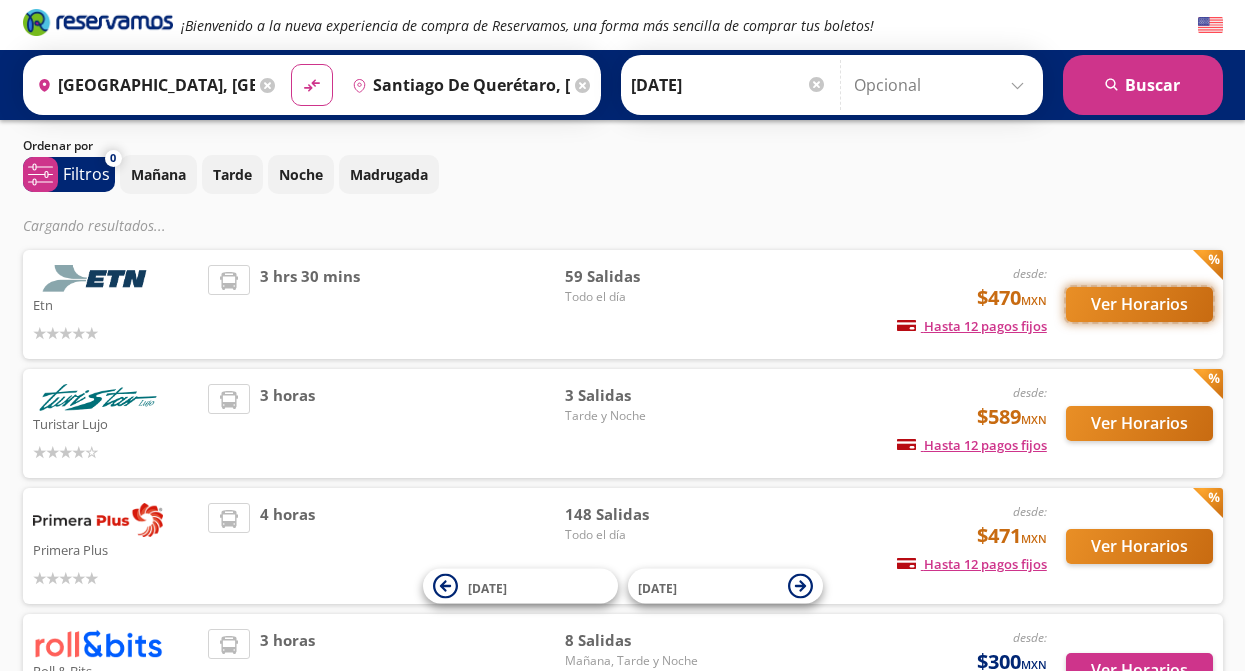click on "Ver Horarios" at bounding box center [1139, 304] 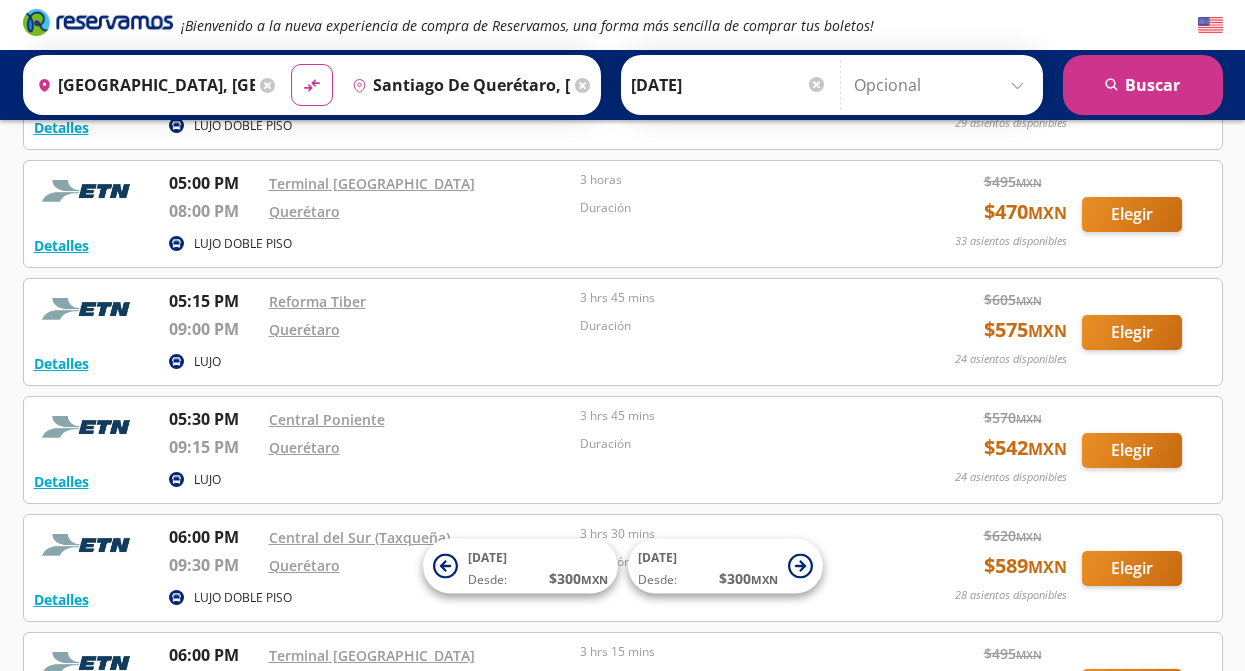 scroll, scrollTop: 5274, scrollLeft: 0, axis: vertical 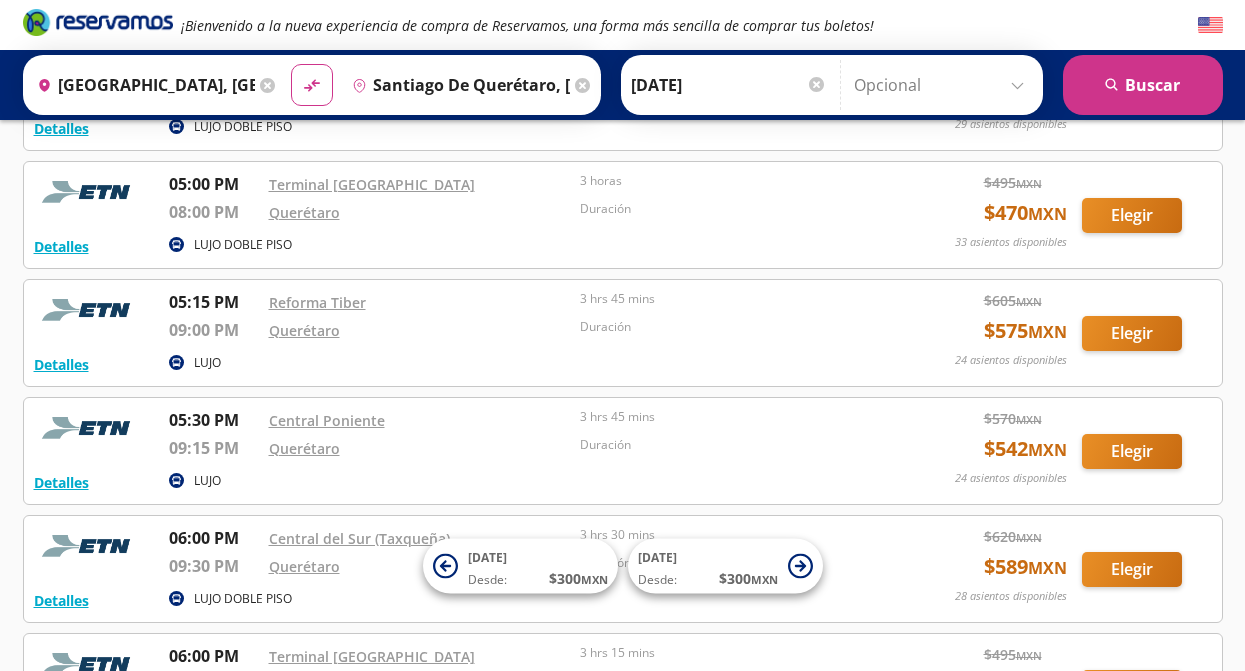 click on "3 hrs 45 mins" at bounding box center (731, 417) 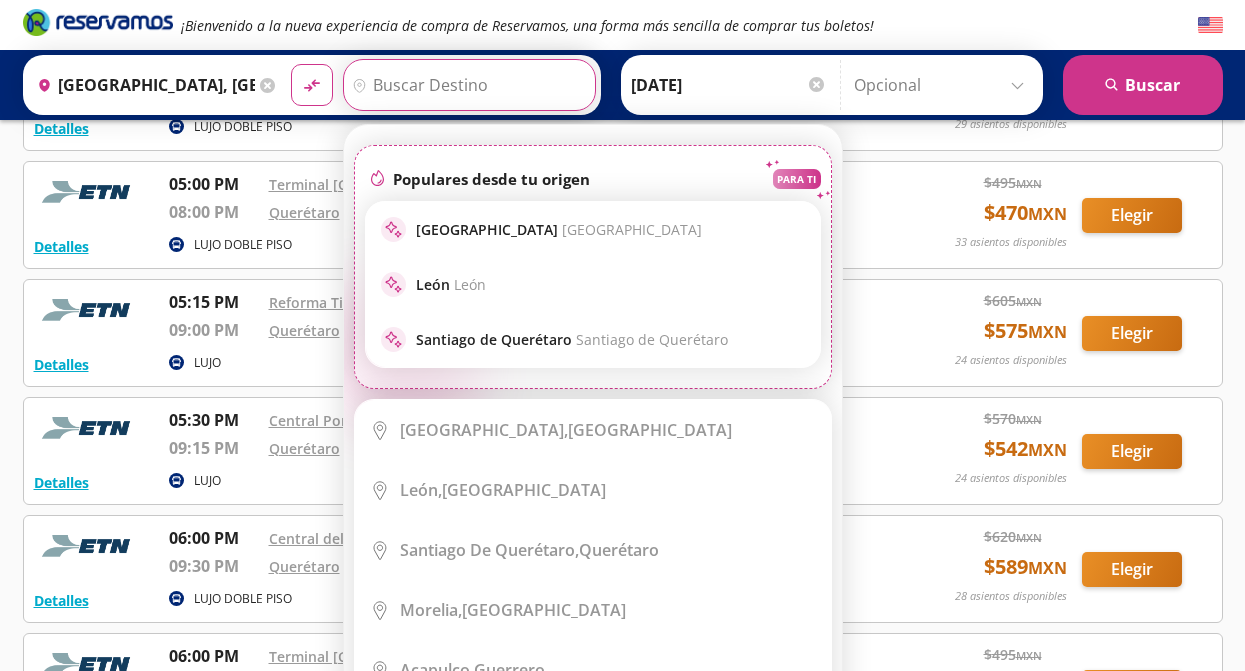 scroll, scrollTop: 0, scrollLeft: 0, axis: both 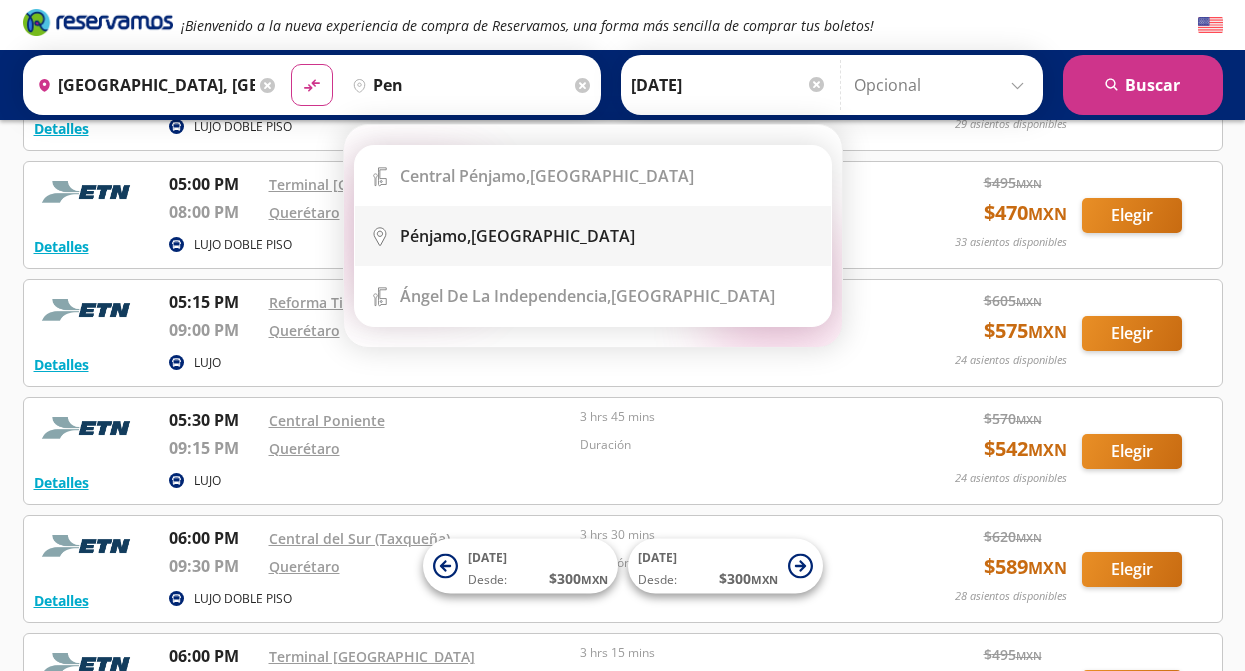 click on "Pénjamo," at bounding box center (435, 236) 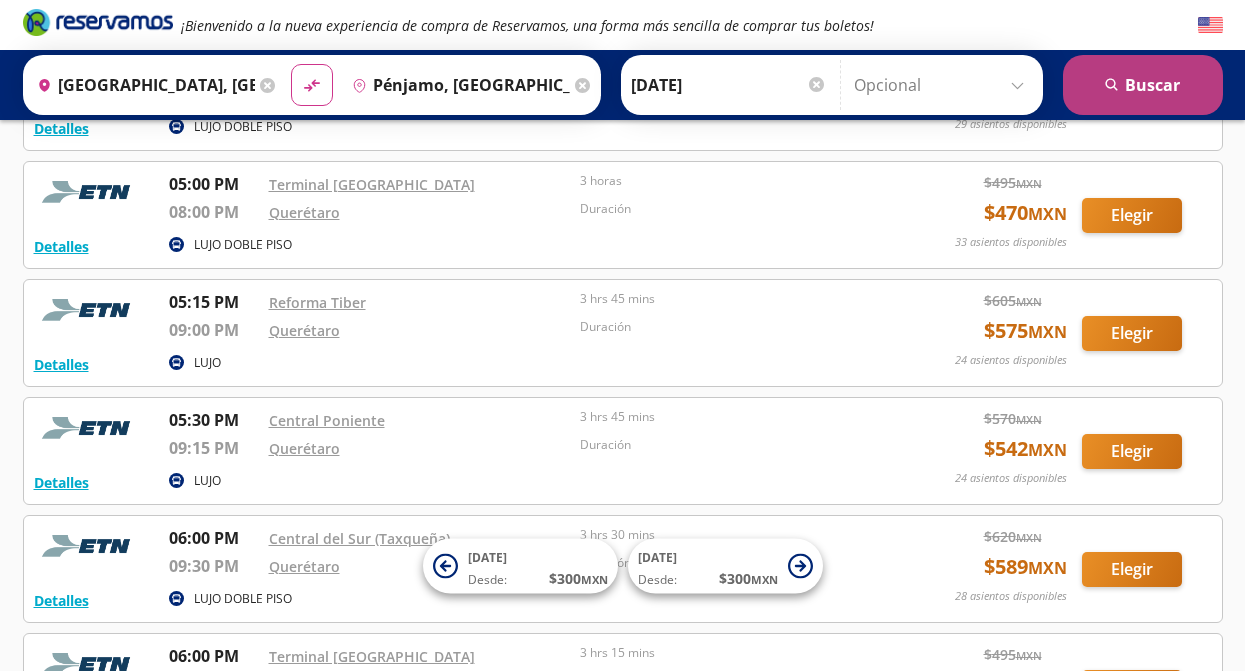 click on "search
[GEOGRAPHIC_DATA]" at bounding box center [1143, 85] 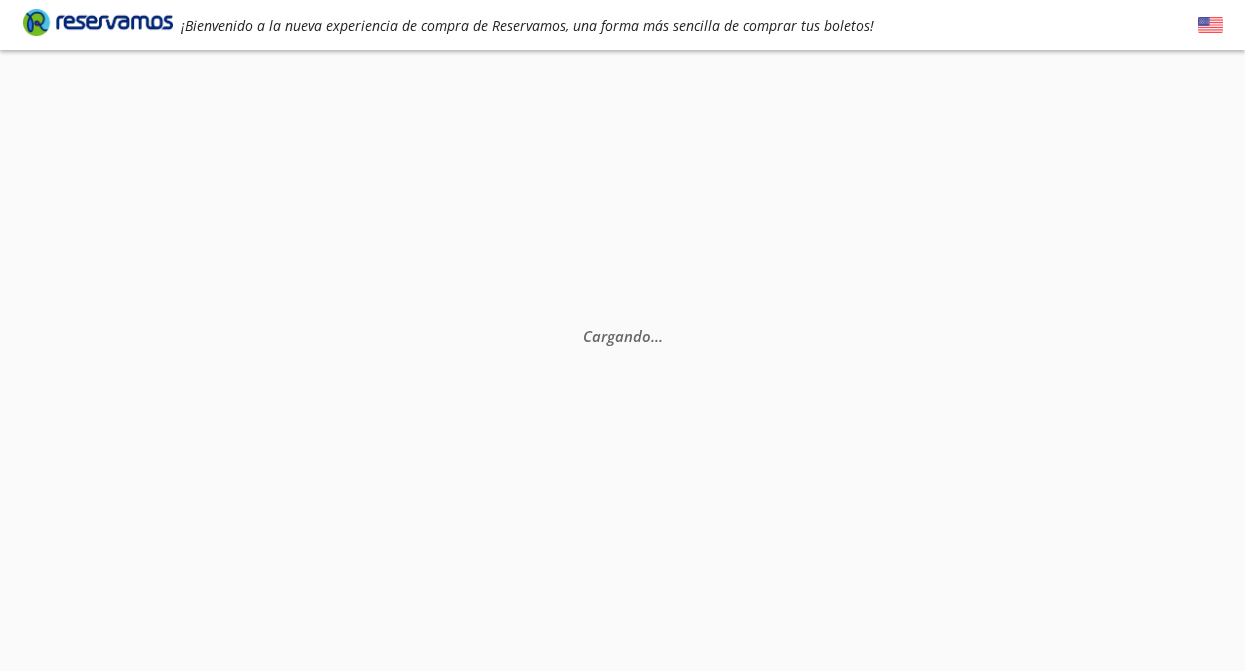 scroll, scrollTop: 0, scrollLeft: 0, axis: both 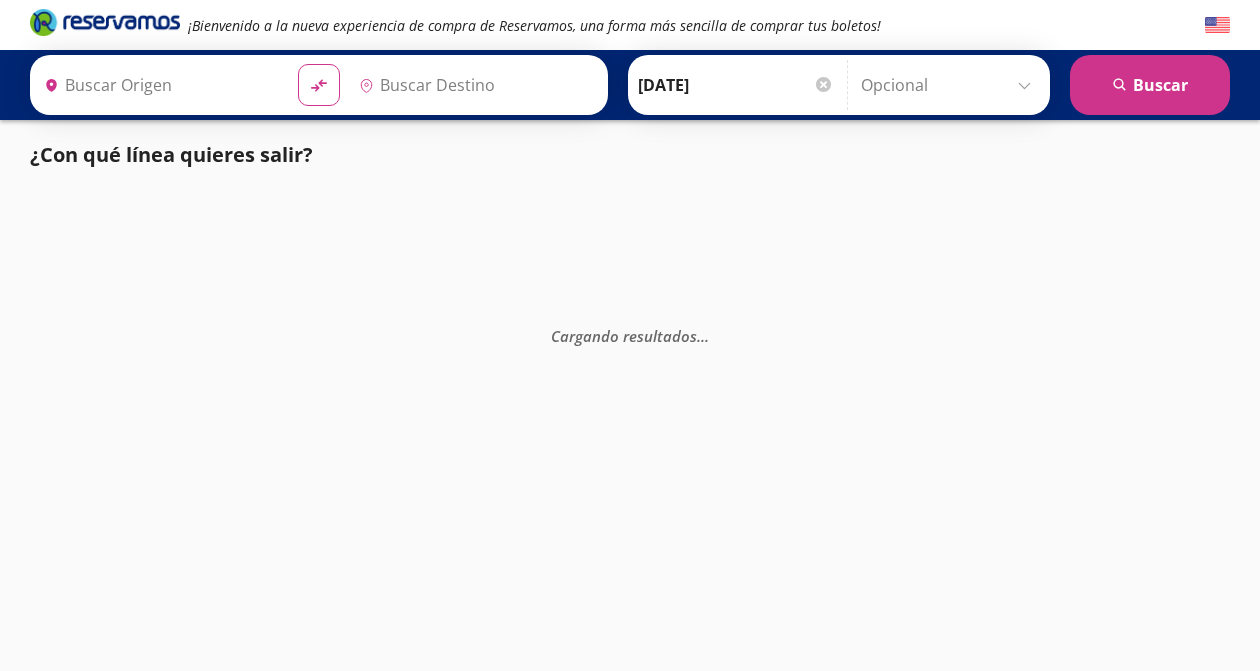 type on "Pénjamo, [GEOGRAPHIC_DATA]" 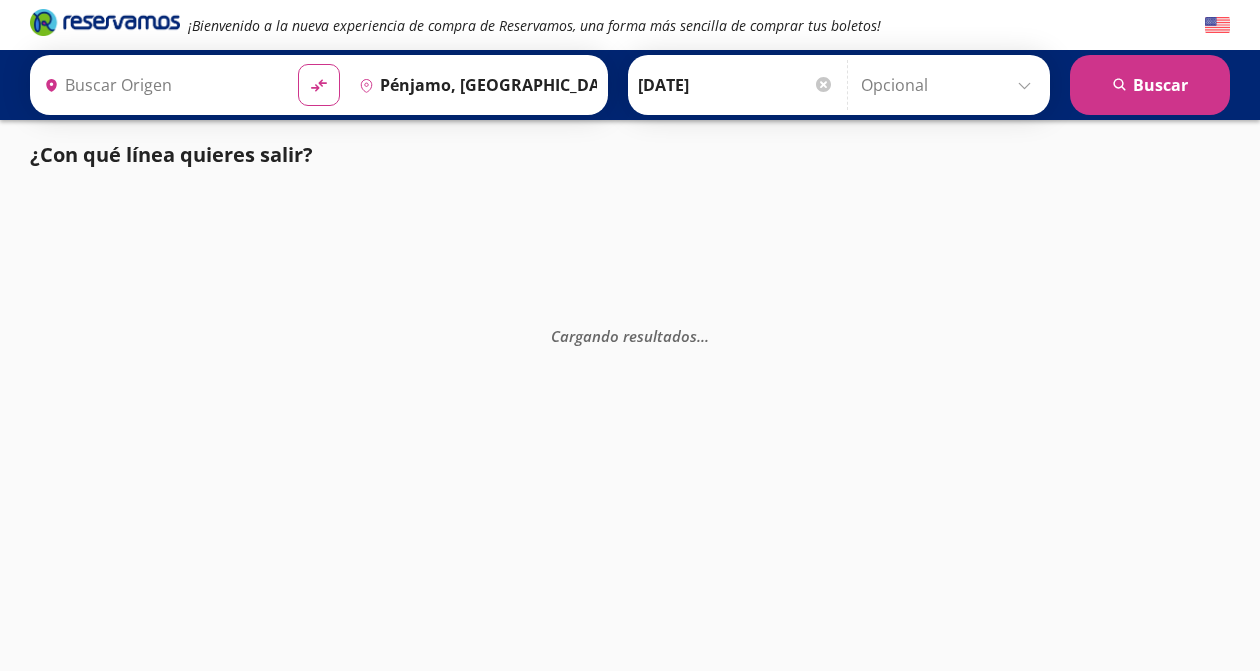 type on "[GEOGRAPHIC_DATA], [GEOGRAPHIC_DATA]" 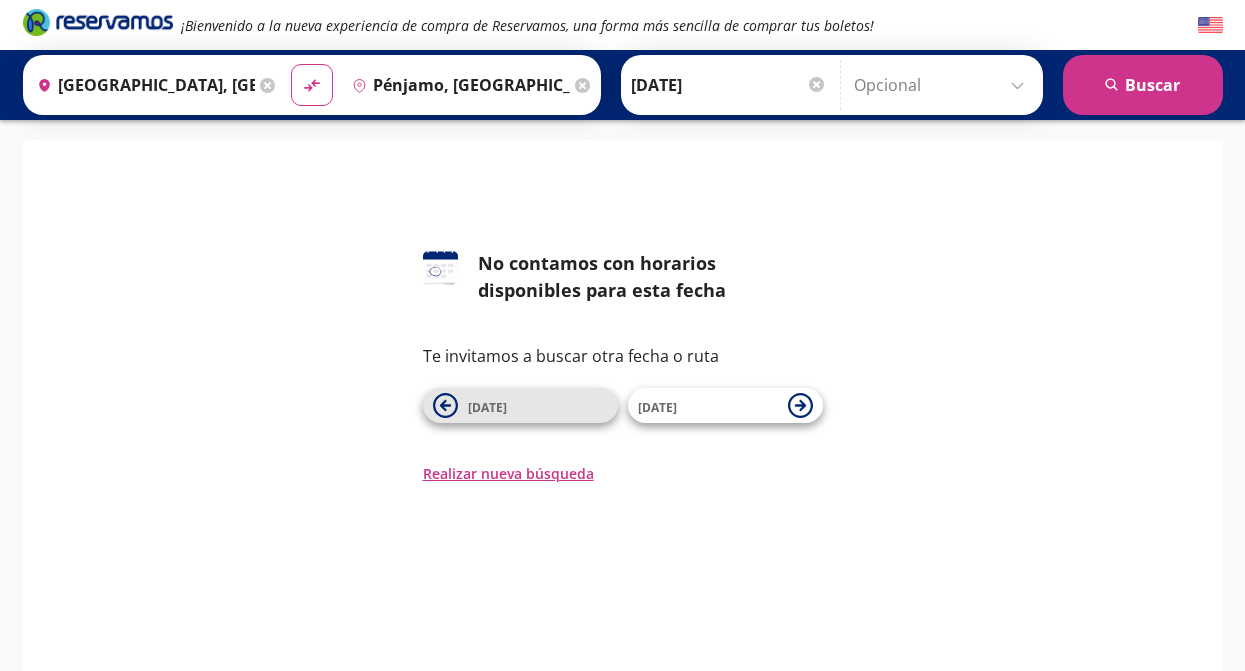 click on "[DATE]" at bounding box center (538, 406) 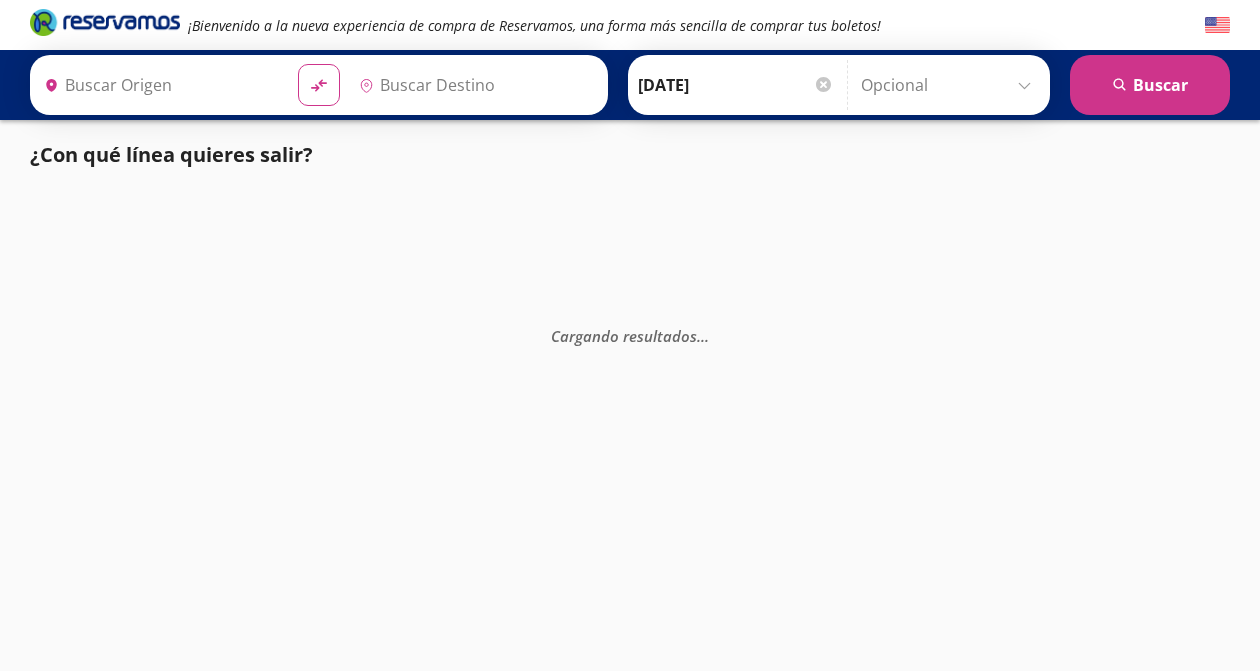 type on "[GEOGRAPHIC_DATA], [GEOGRAPHIC_DATA]" 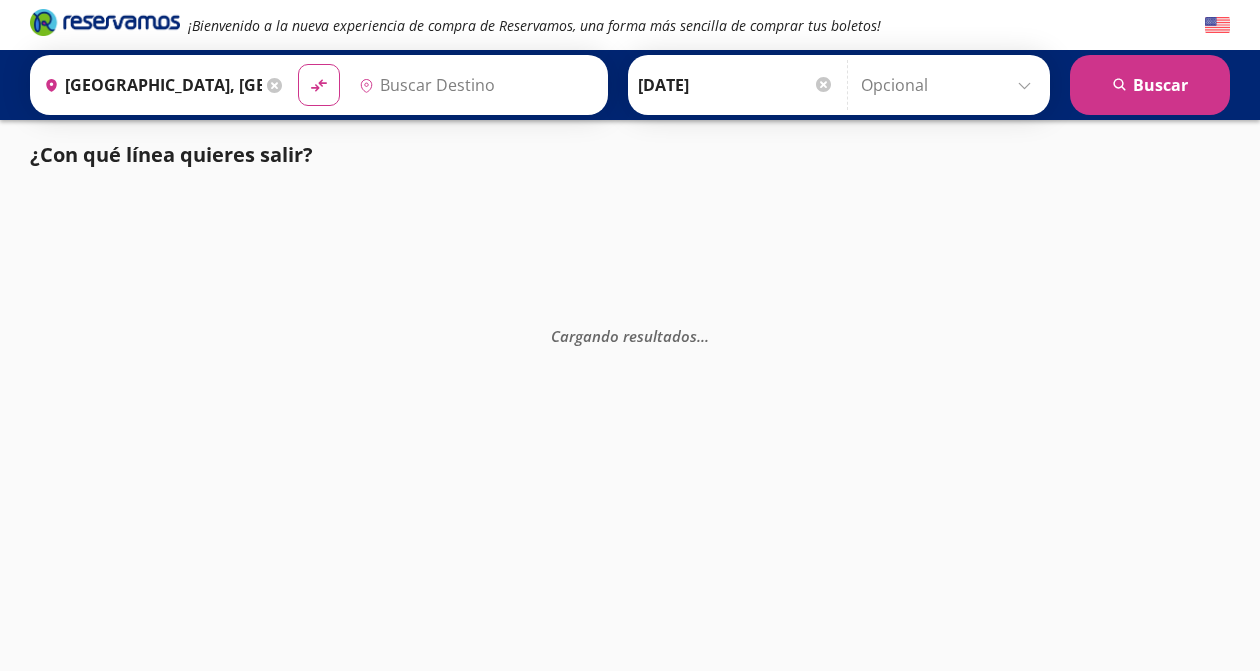 type on "Pénjamo, [GEOGRAPHIC_DATA]" 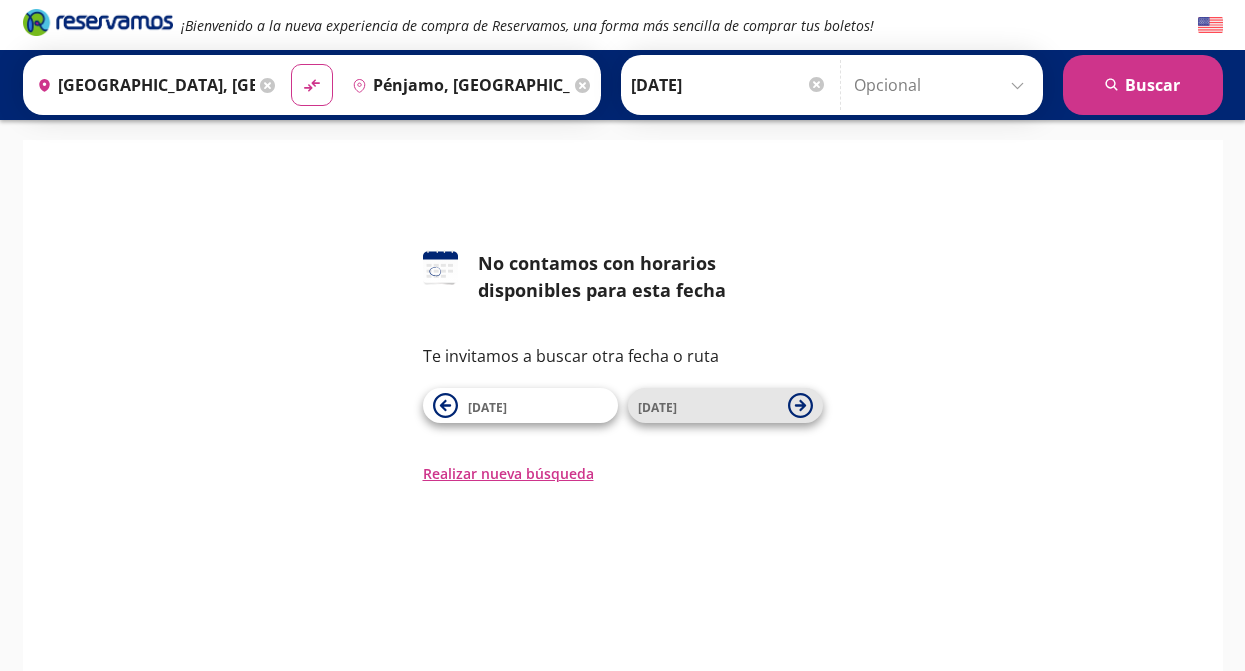 click on "[DATE]" at bounding box center [708, 406] 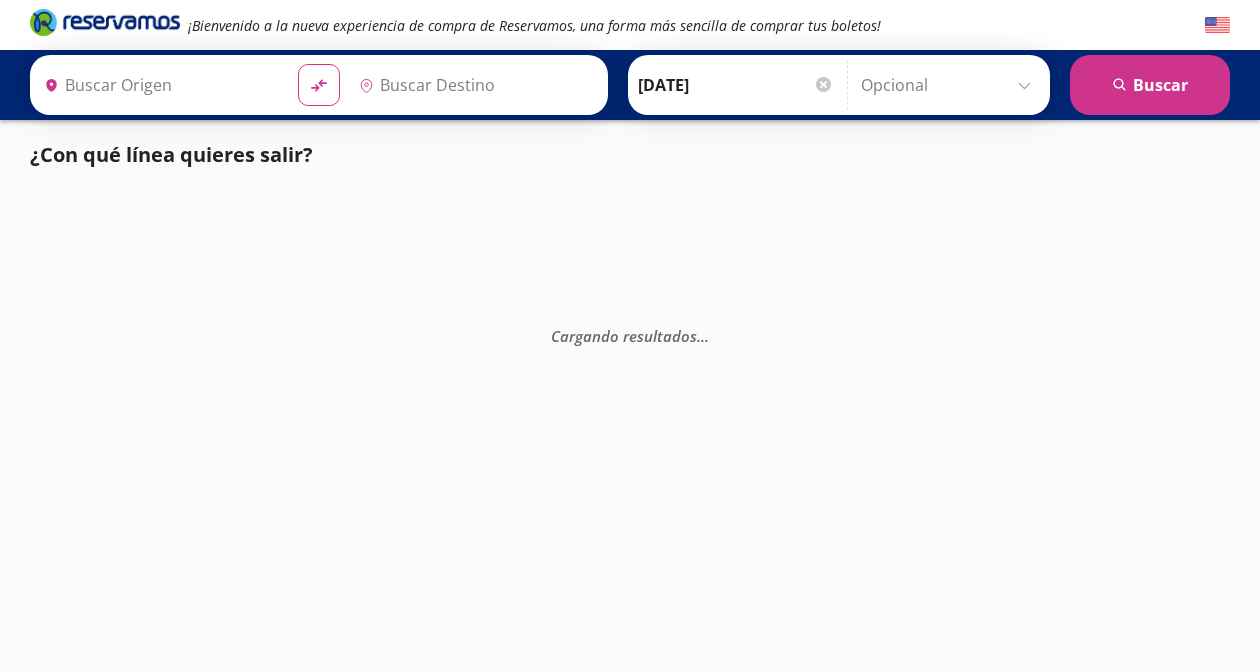type on "[GEOGRAPHIC_DATA], [GEOGRAPHIC_DATA]" 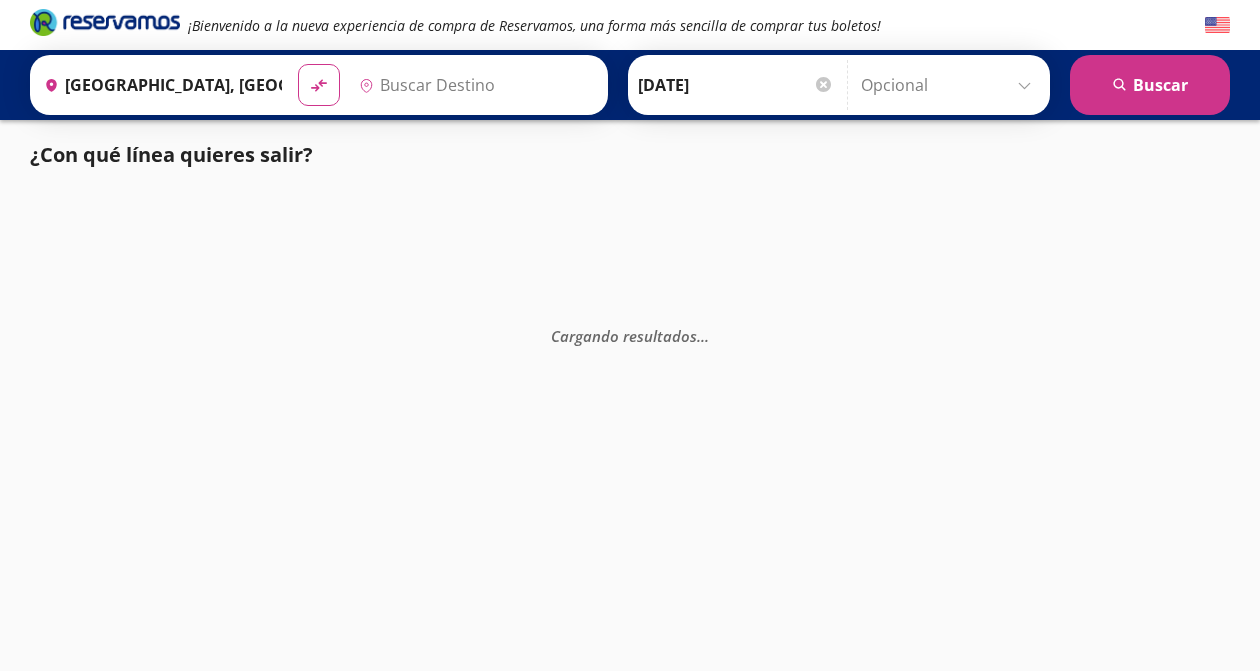 type on "Pénjamo, [GEOGRAPHIC_DATA]" 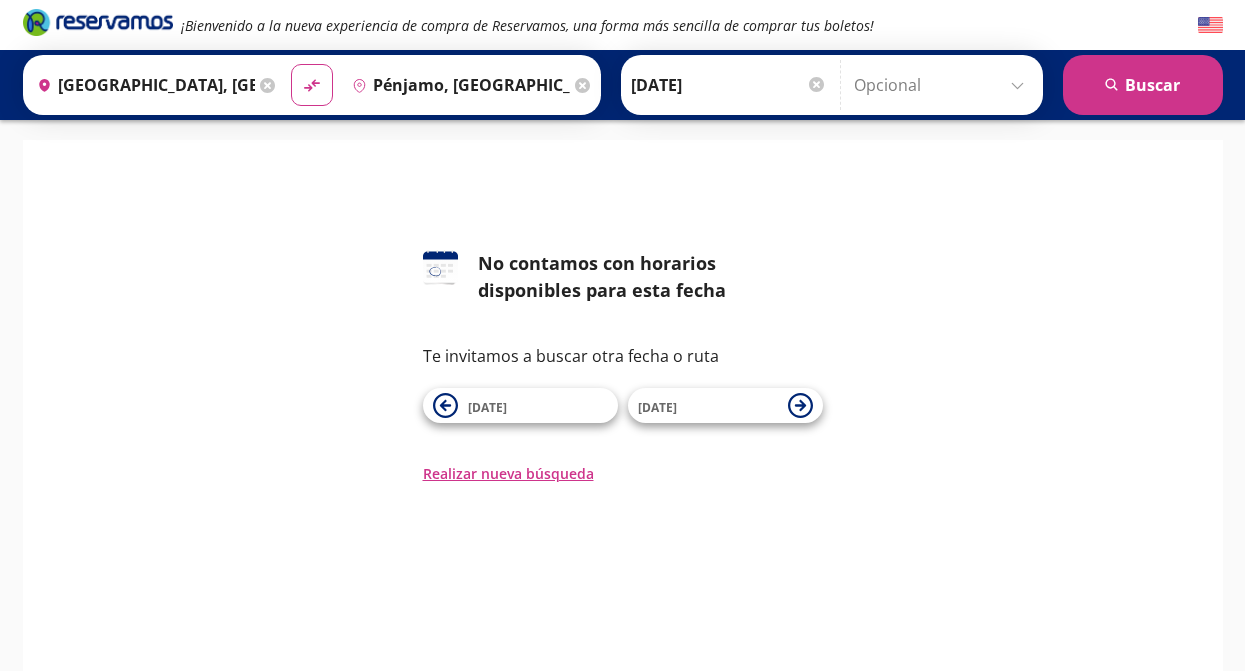 click on "[DATE]" at bounding box center [708, 406] 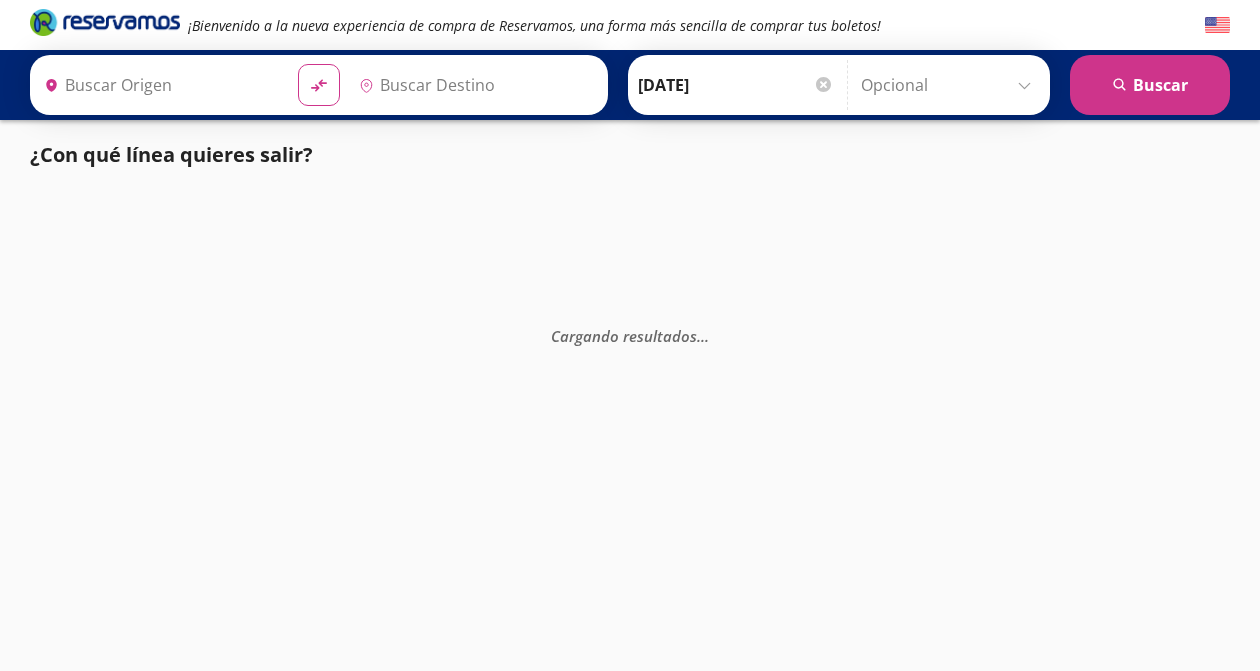 type on "[GEOGRAPHIC_DATA], [GEOGRAPHIC_DATA]" 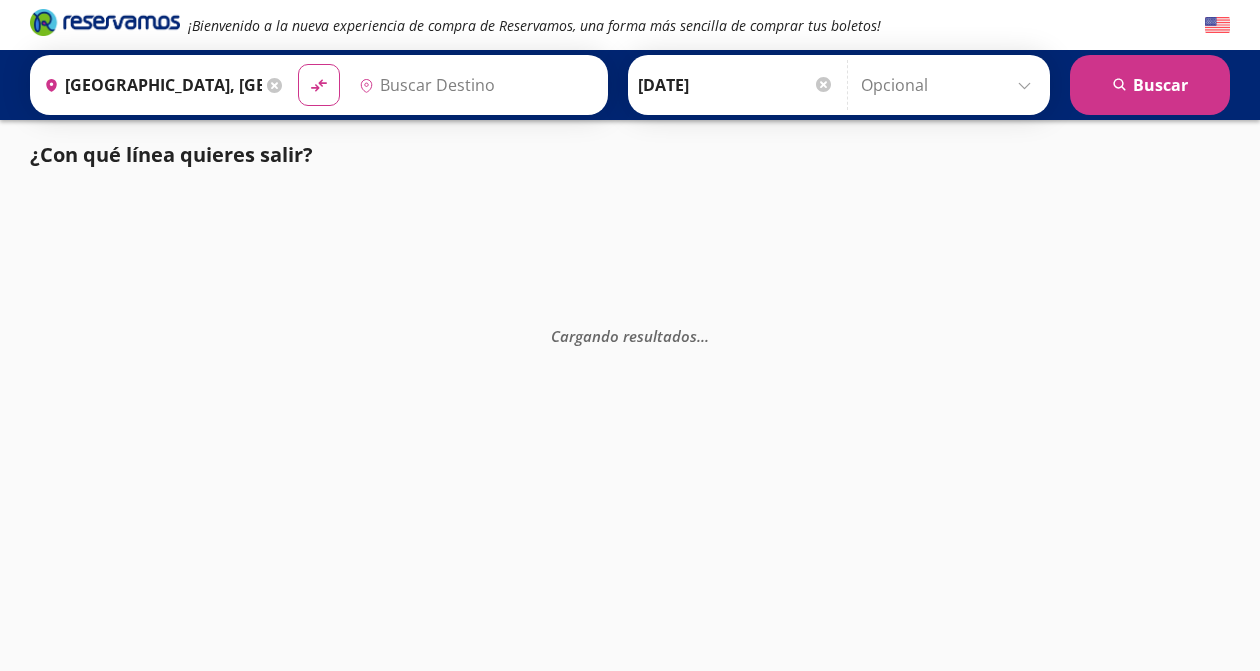 type on "Pénjamo, [GEOGRAPHIC_DATA]" 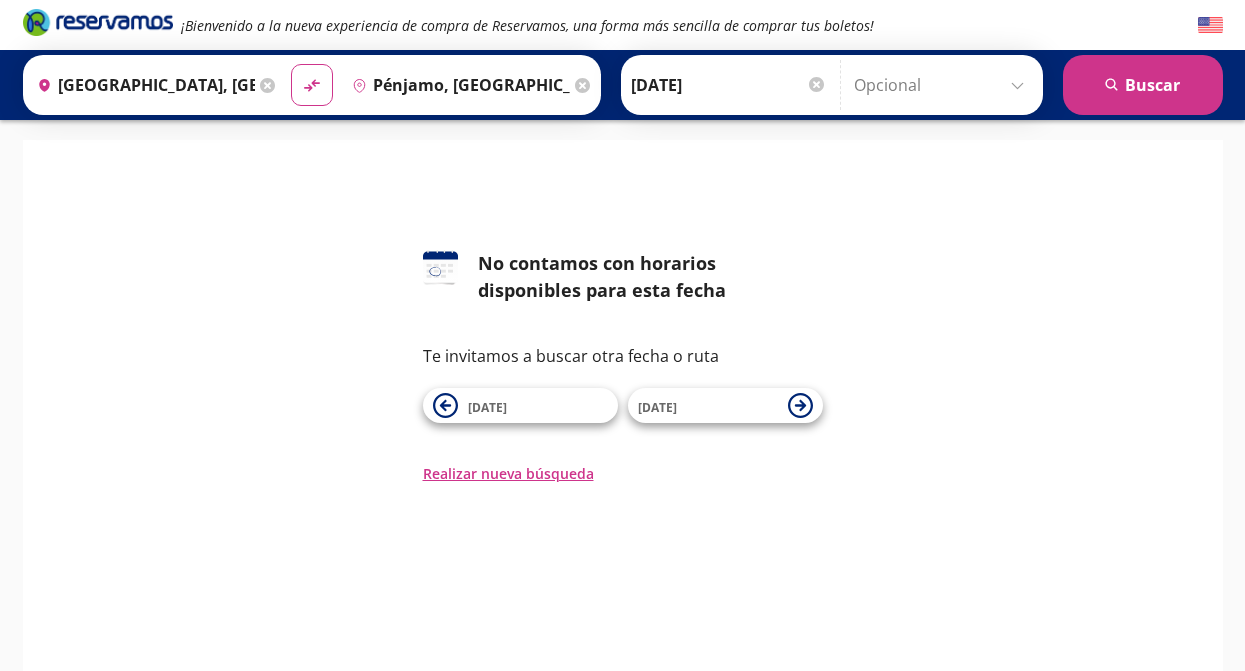 click on "[DATE]" at bounding box center (708, 406) 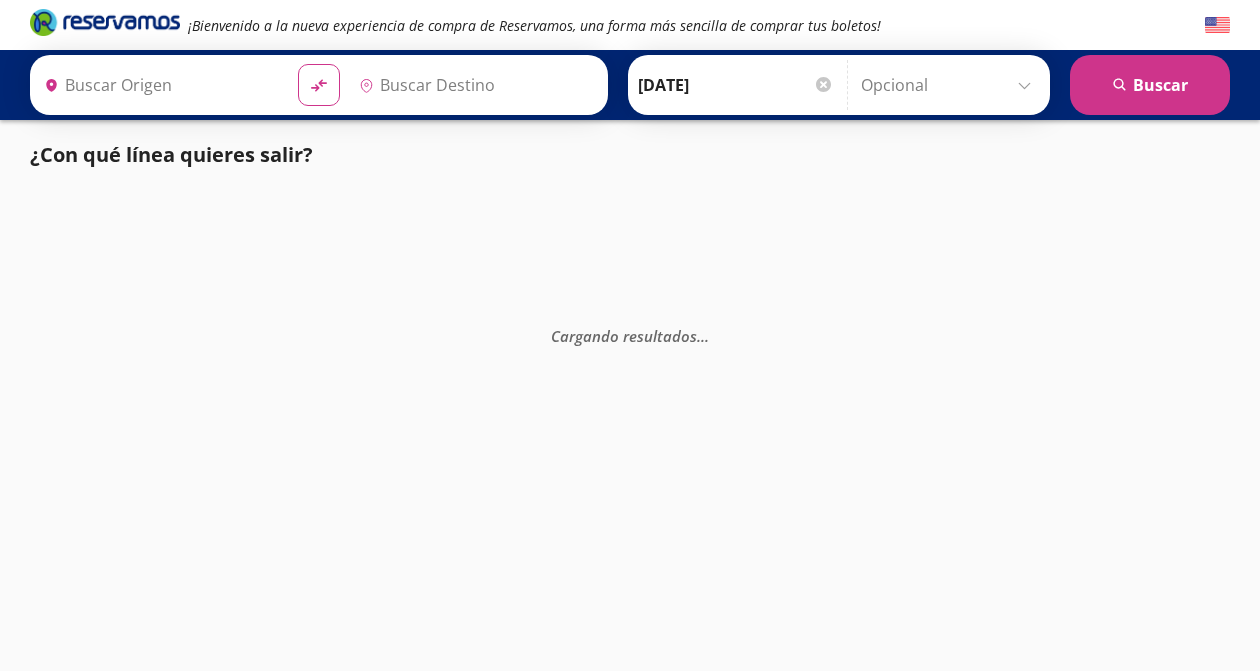 type on "[GEOGRAPHIC_DATA], [GEOGRAPHIC_DATA]" 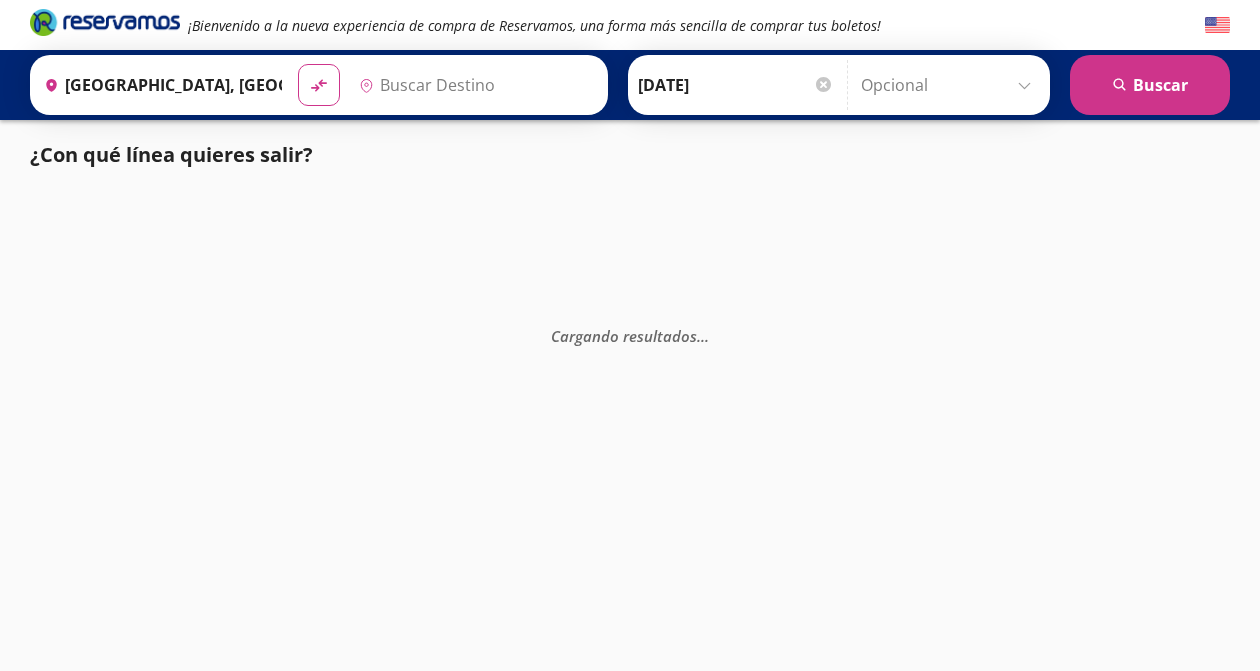 type on "Pénjamo, [GEOGRAPHIC_DATA]" 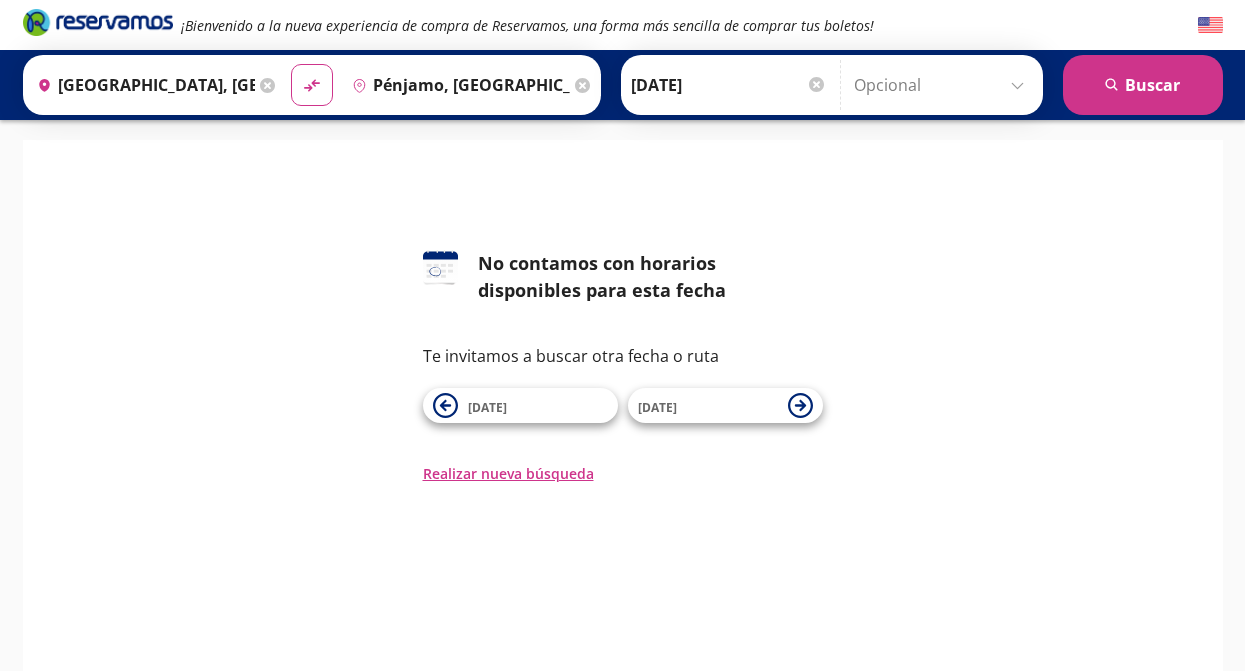 click 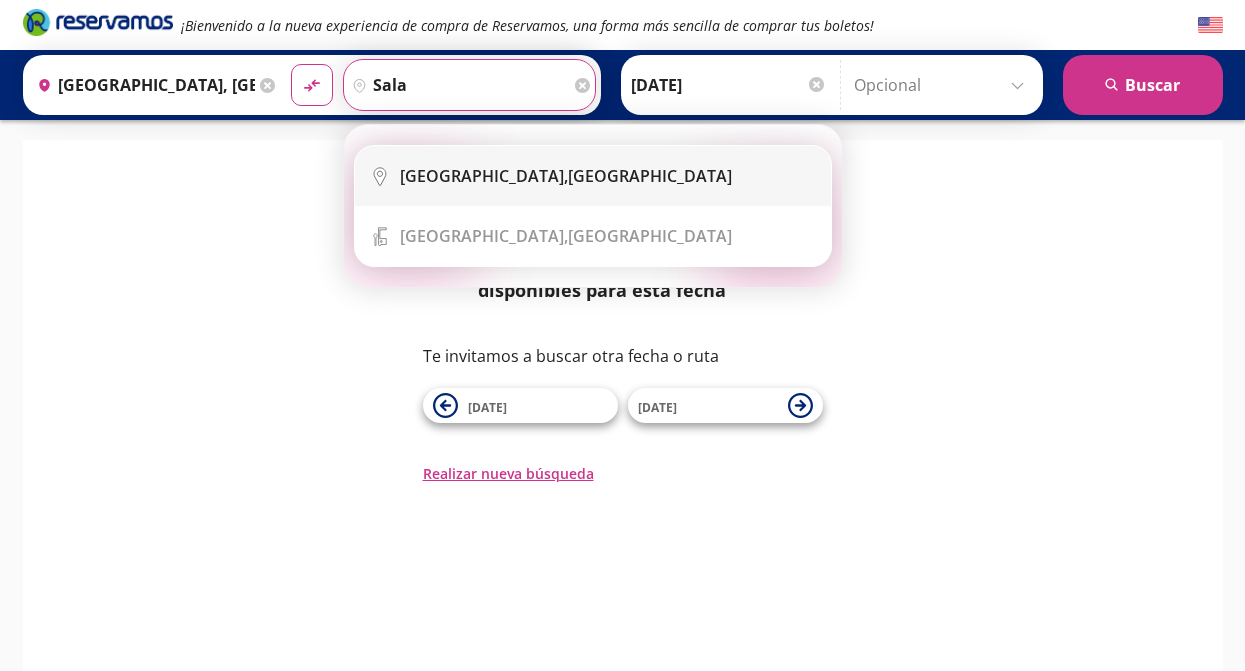 click on "[GEOGRAPHIC_DATA]," at bounding box center (484, 176) 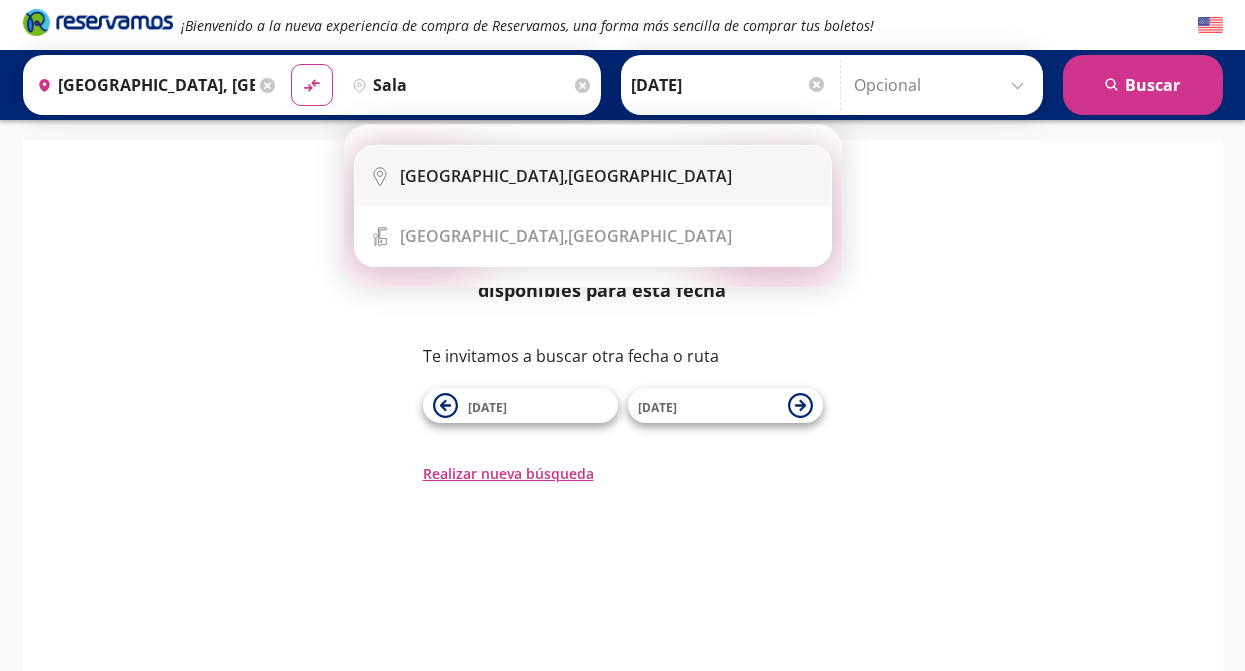 type on "[GEOGRAPHIC_DATA], [GEOGRAPHIC_DATA]" 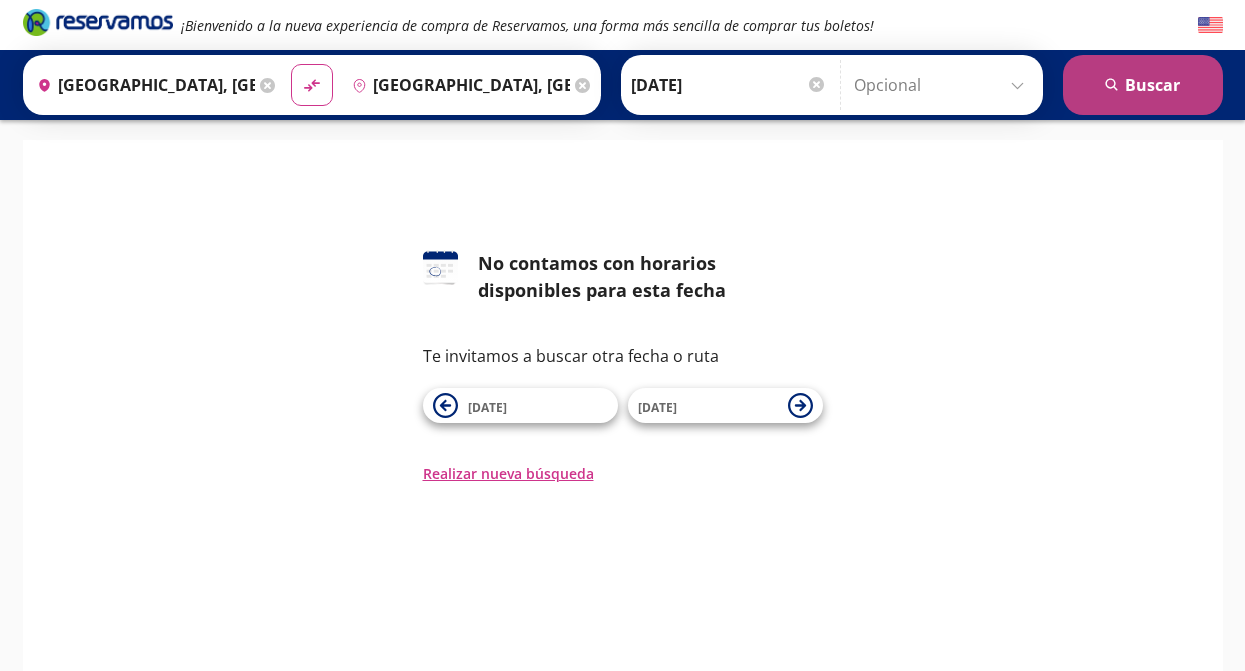 click on "search
[GEOGRAPHIC_DATA]" at bounding box center (1143, 85) 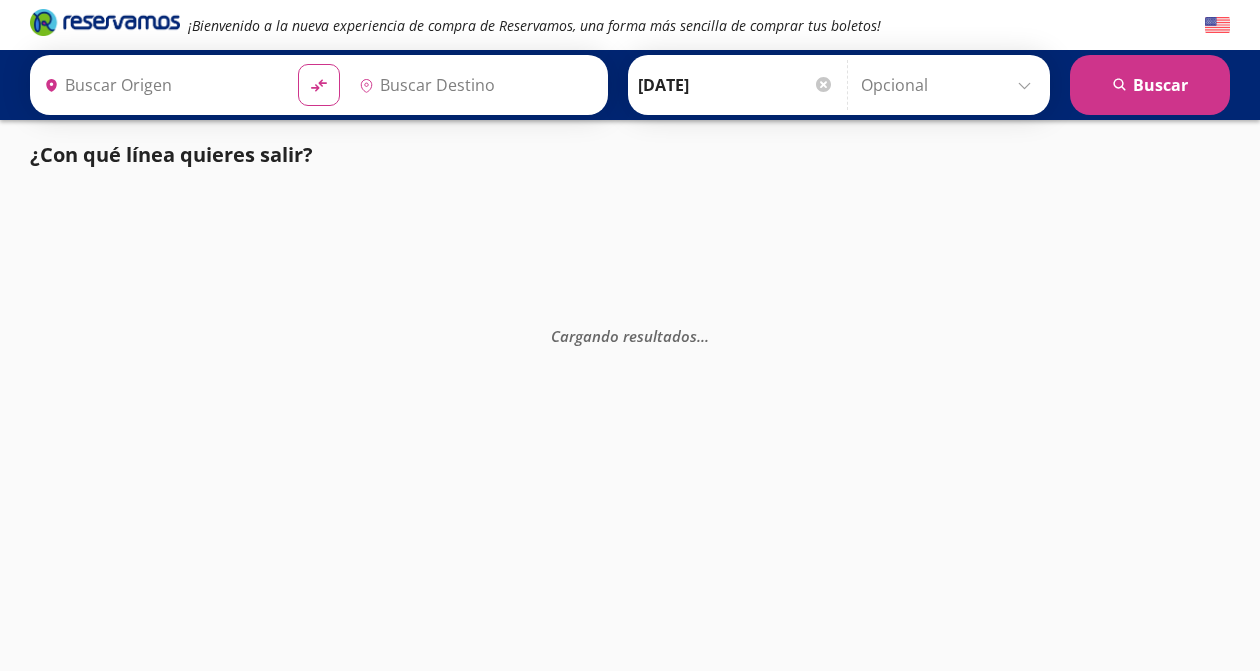 type on "[GEOGRAPHIC_DATA], [GEOGRAPHIC_DATA]" 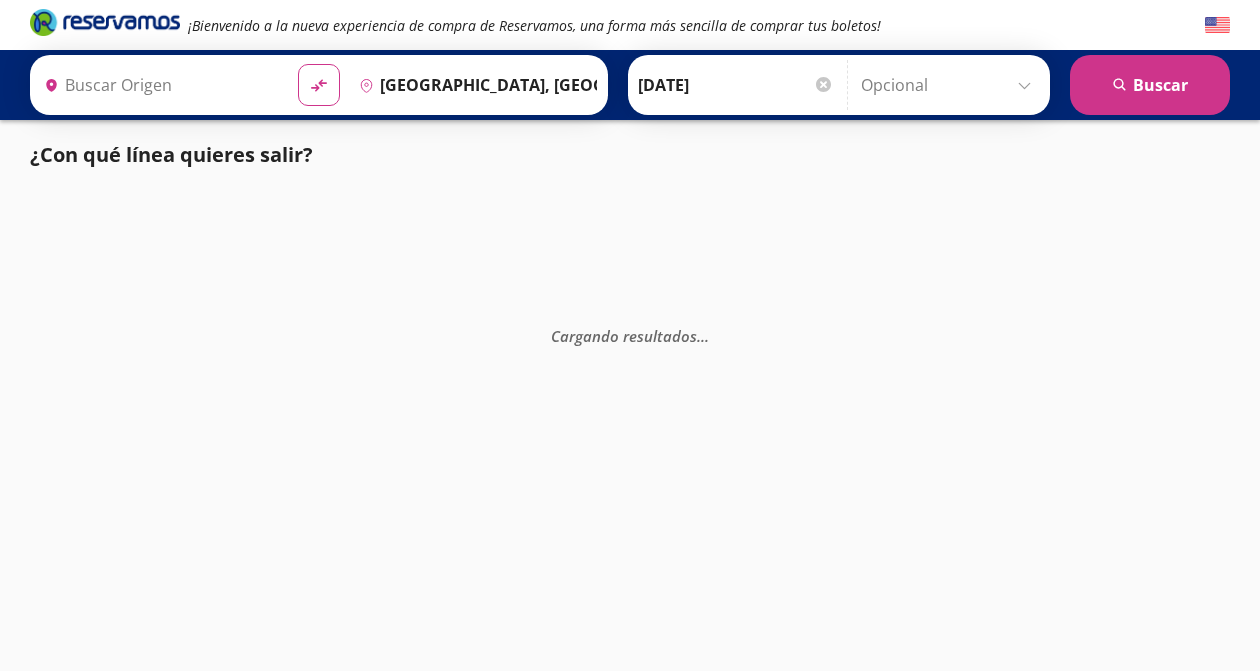 type on "[GEOGRAPHIC_DATA], [GEOGRAPHIC_DATA]" 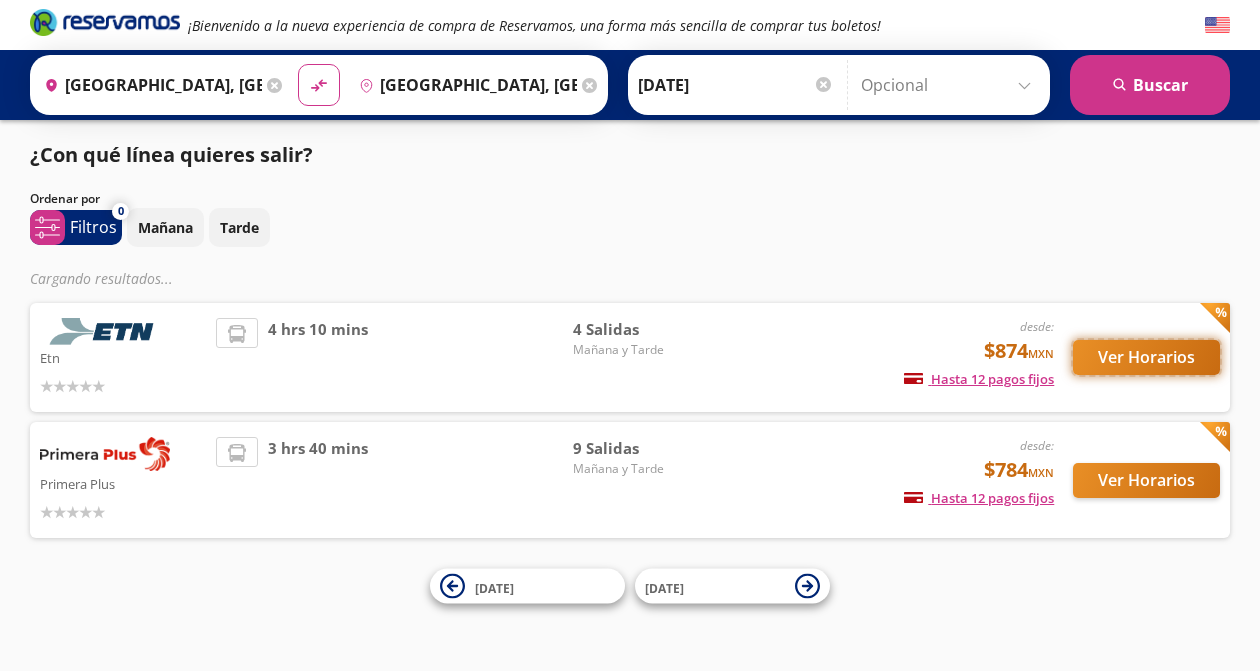 click on "Ver Horarios" at bounding box center [1146, 357] 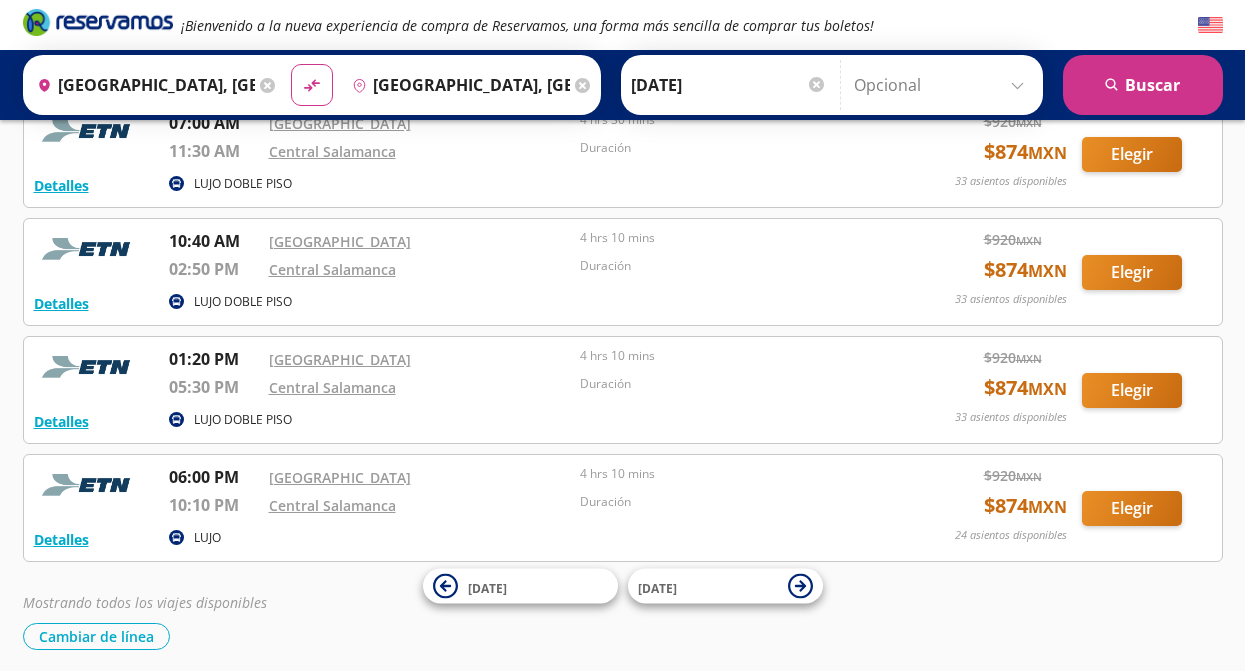 scroll, scrollTop: 0, scrollLeft: 0, axis: both 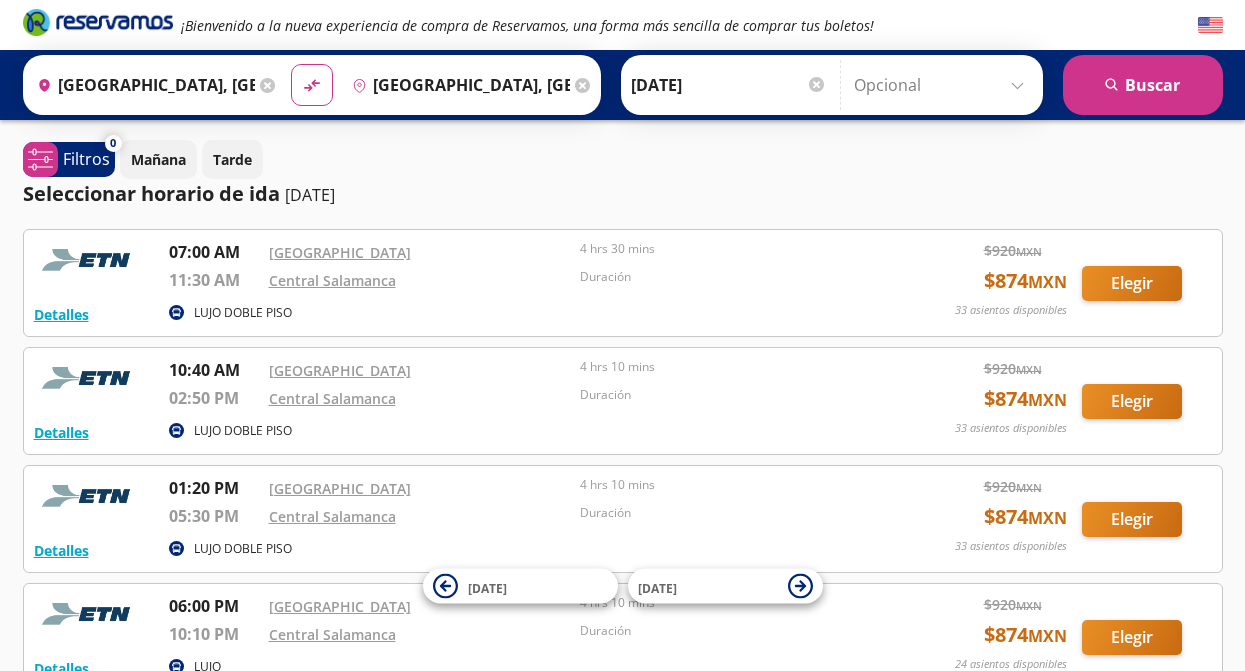 click 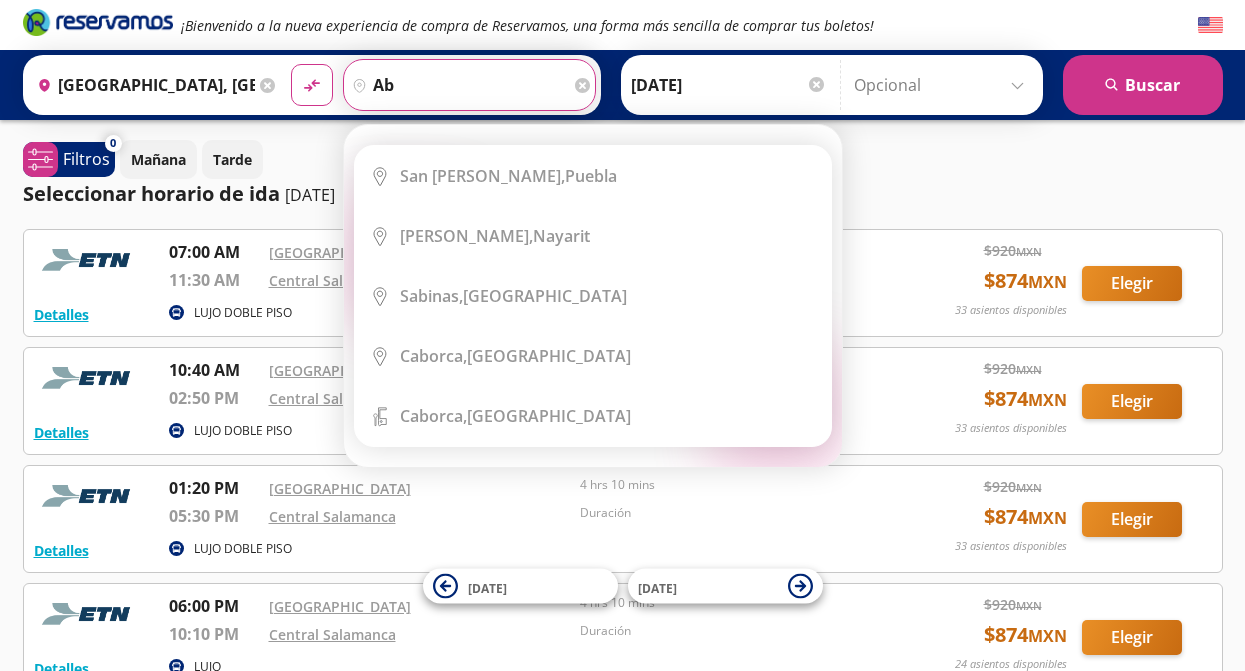 type on "a" 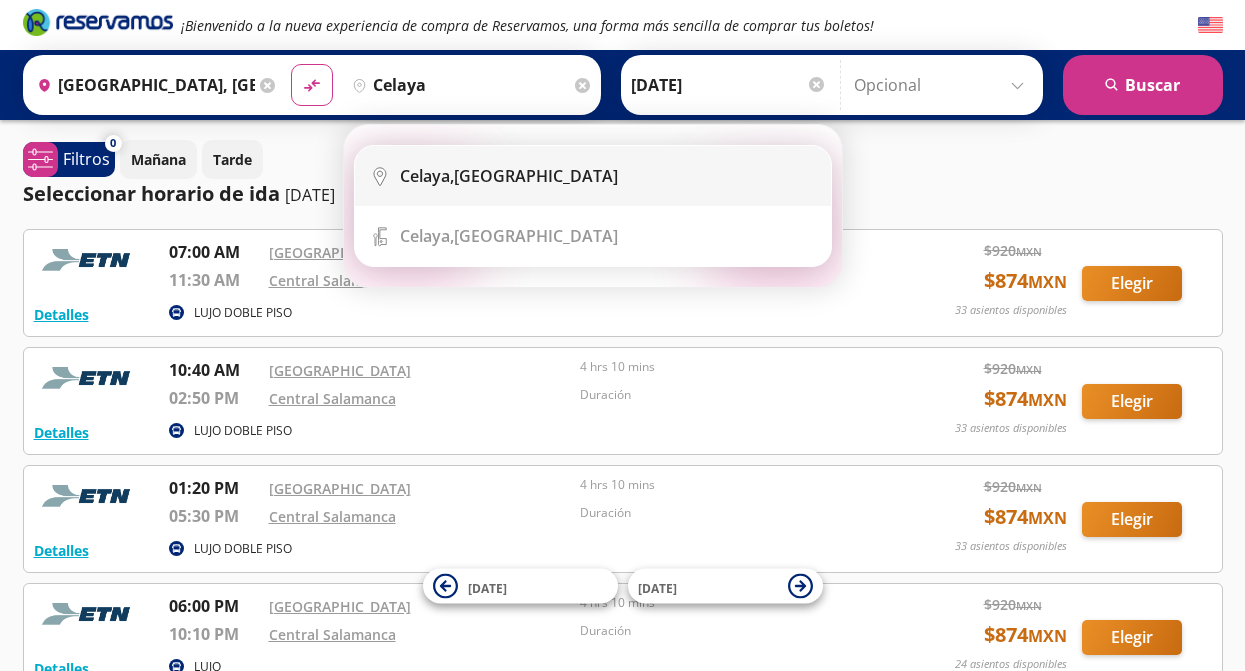 click on "Celaya," at bounding box center (427, 176) 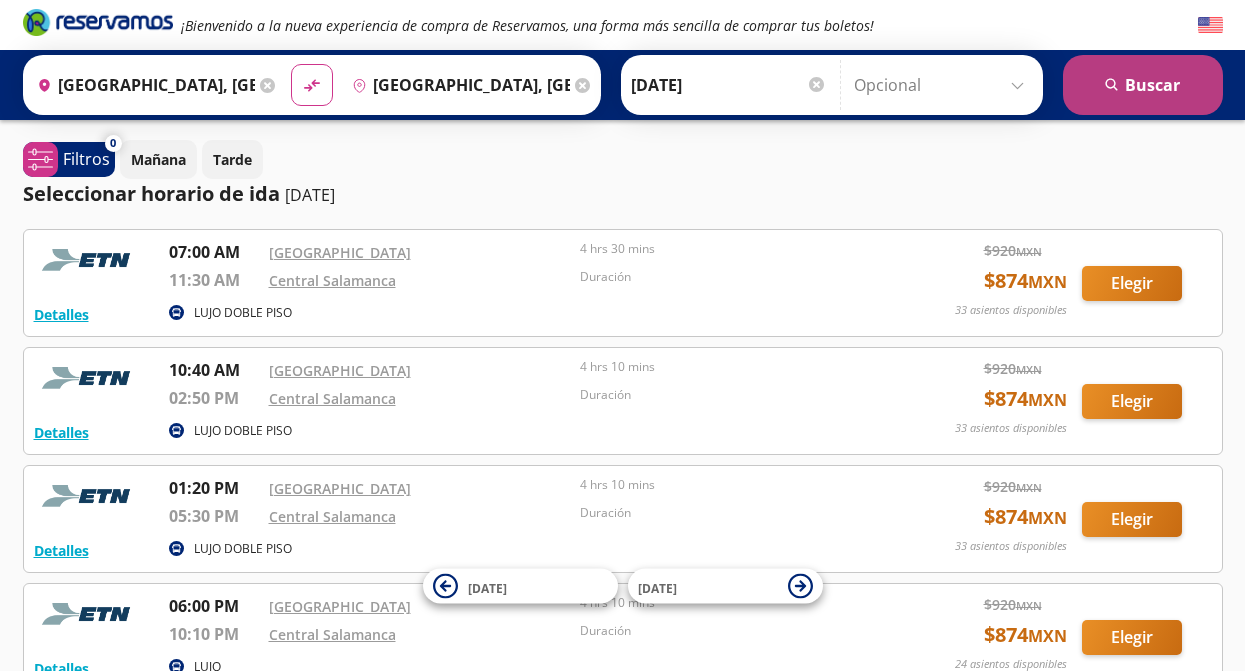 click on "search
[GEOGRAPHIC_DATA]" at bounding box center (1143, 85) 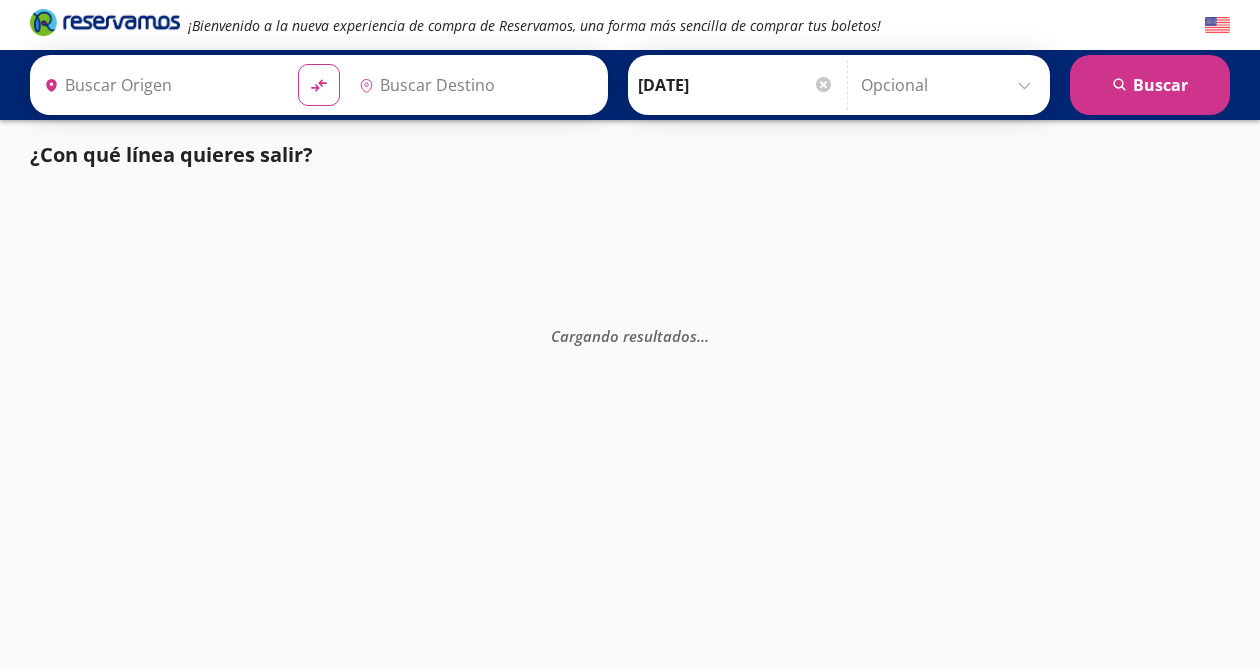type on "[GEOGRAPHIC_DATA], [GEOGRAPHIC_DATA]" 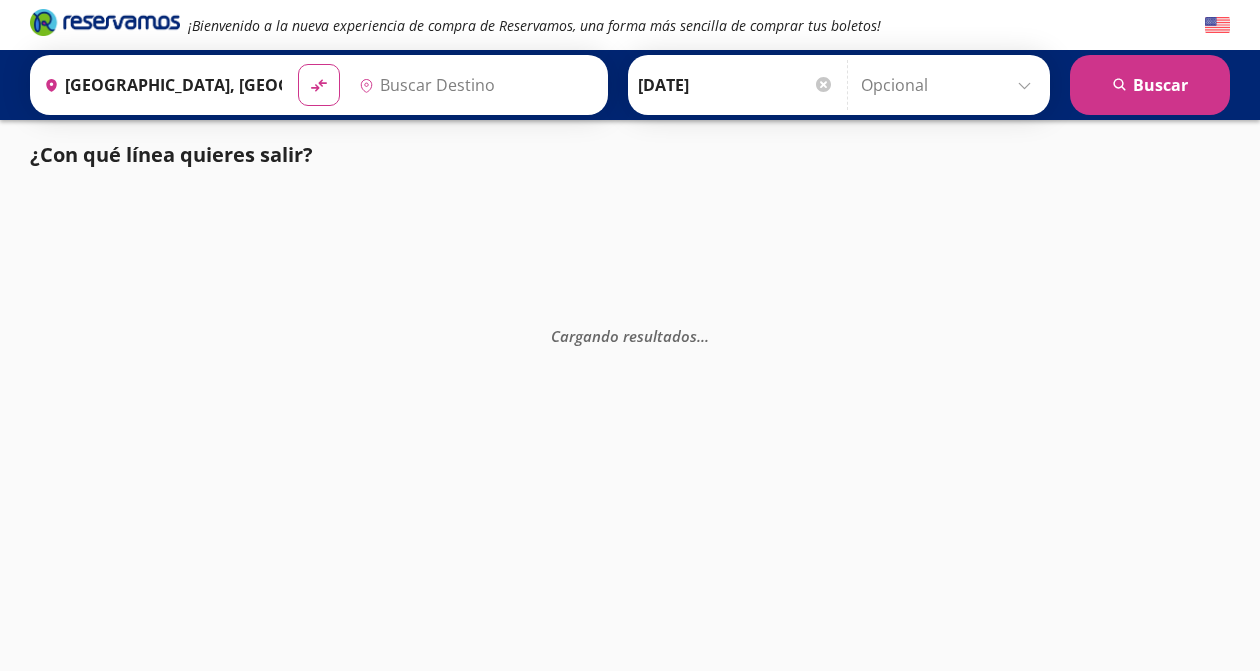 type on "[GEOGRAPHIC_DATA], [GEOGRAPHIC_DATA]" 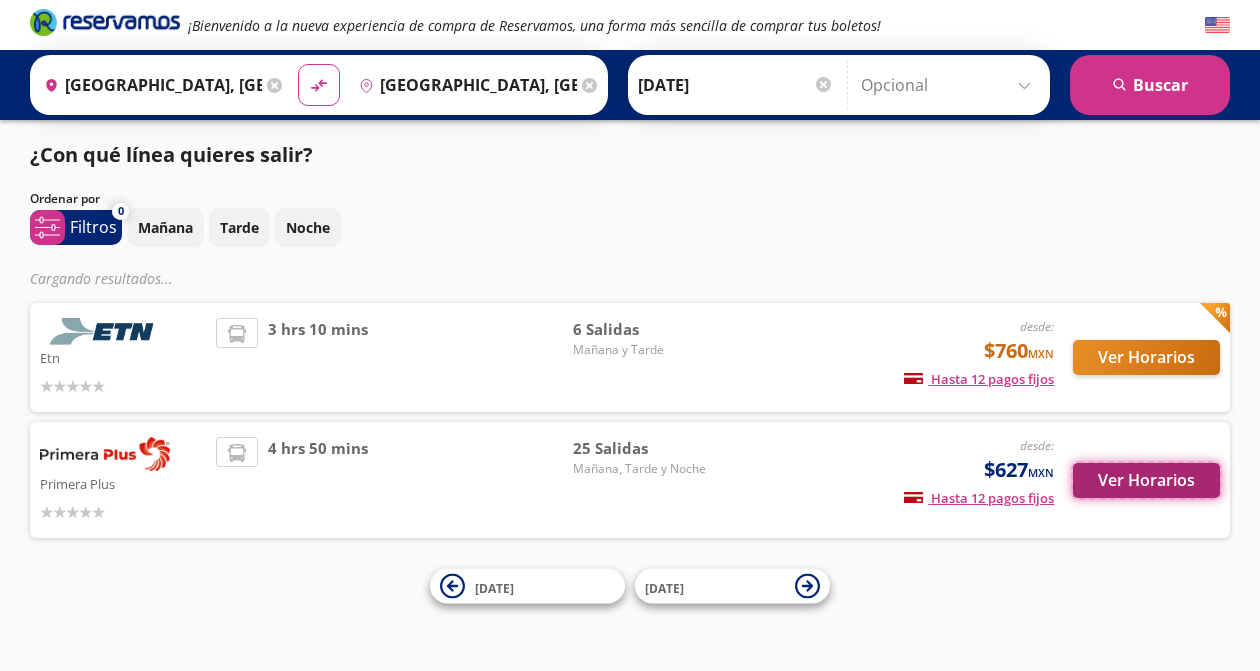 click on "Ver Horarios" at bounding box center [1146, 480] 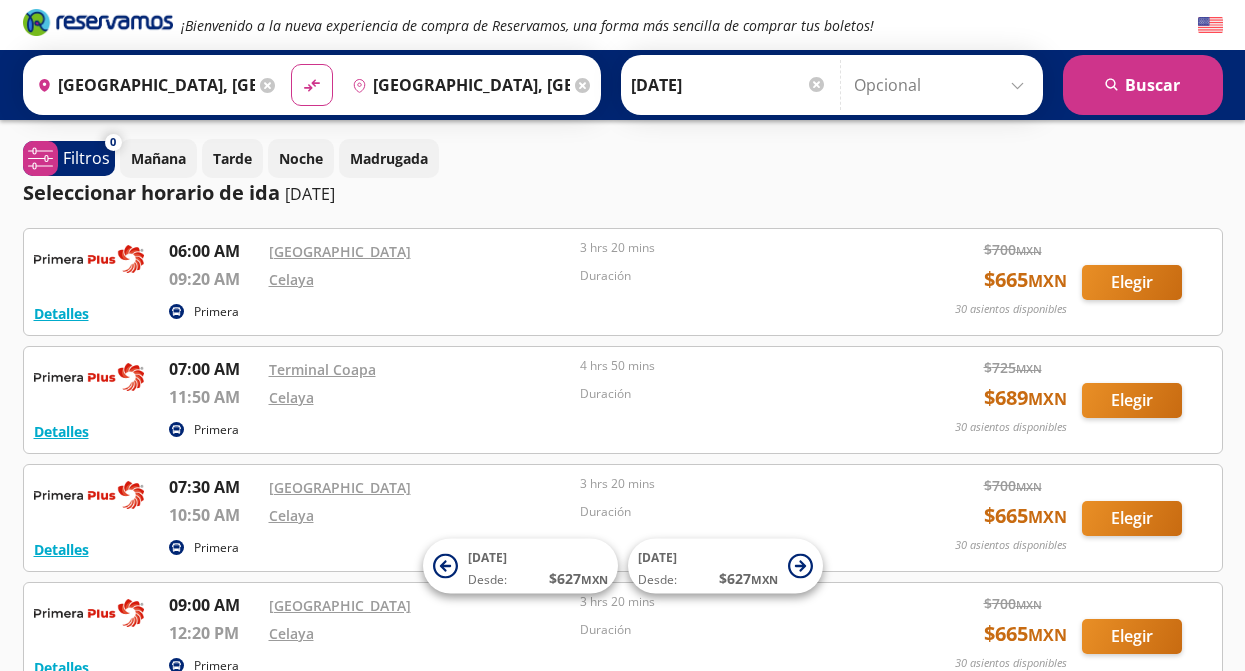 scroll, scrollTop: 0, scrollLeft: 0, axis: both 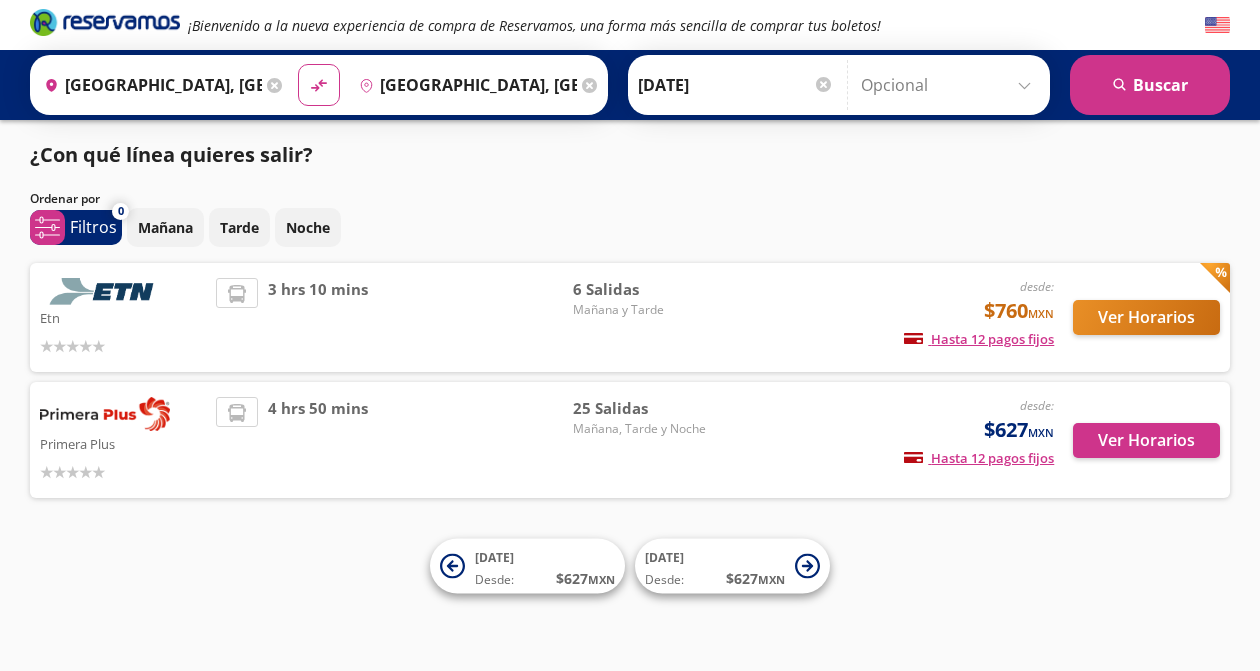 click on "6 Salidas" at bounding box center [643, 289] 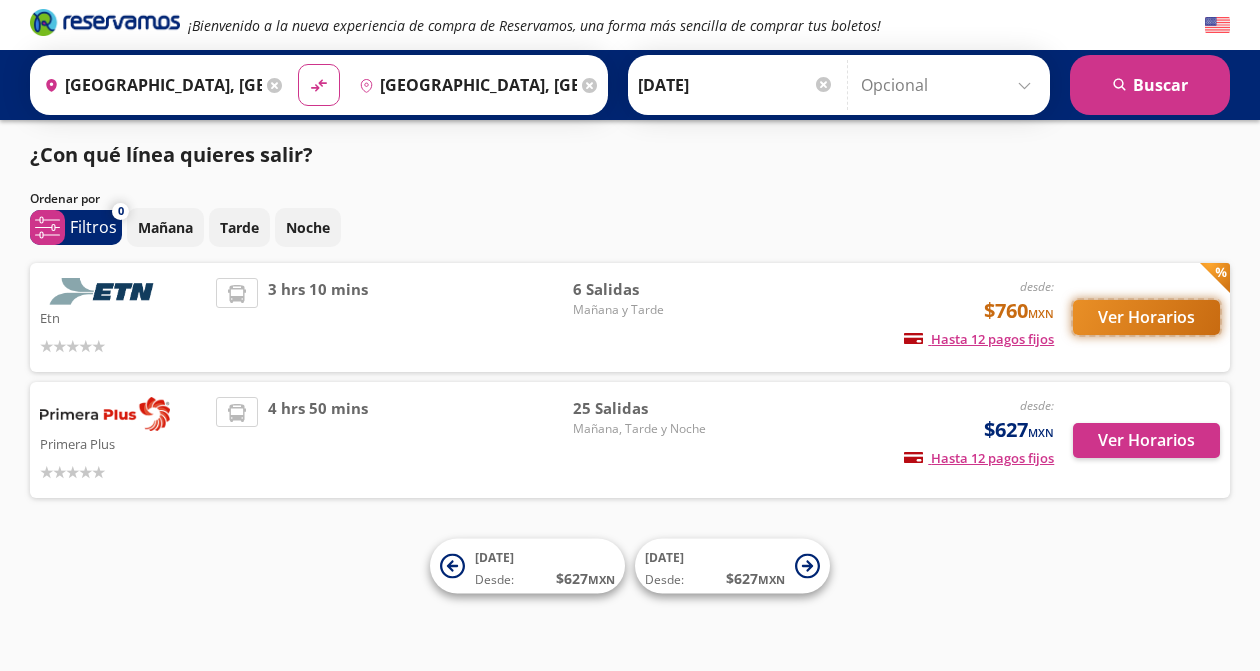 click on "Ver Horarios" at bounding box center [1146, 317] 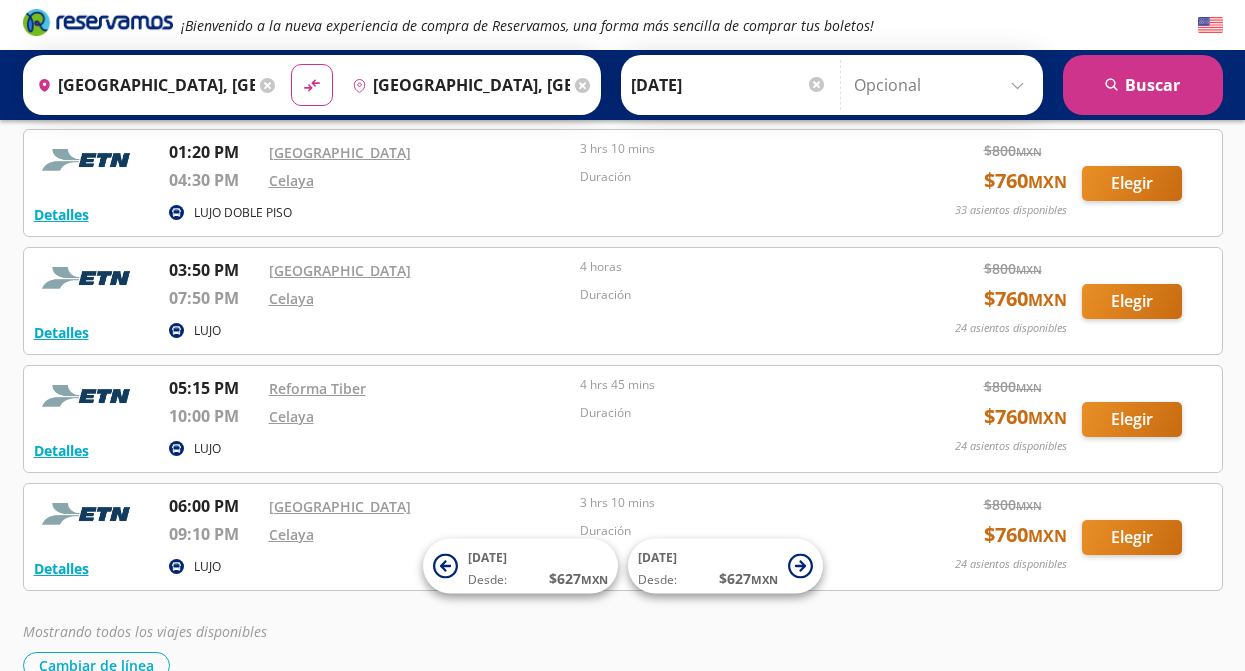scroll, scrollTop: 334, scrollLeft: 0, axis: vertical 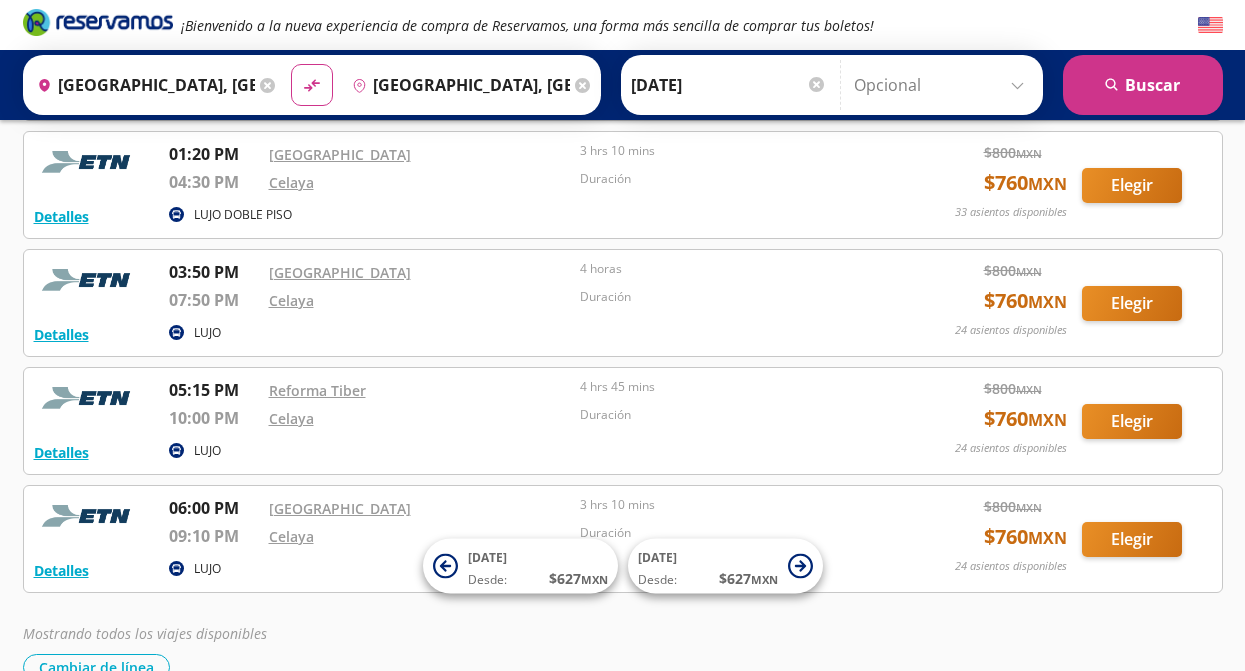 click at bounding box center [816, 84] 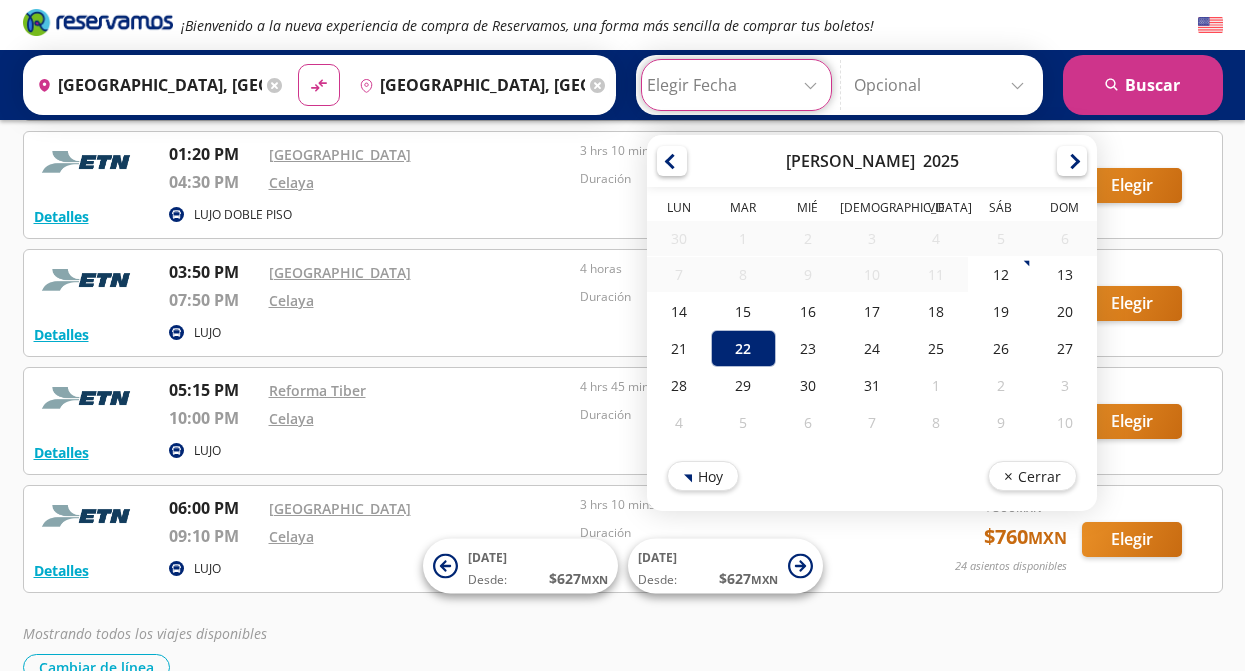 click at bounding box center (736, 85) 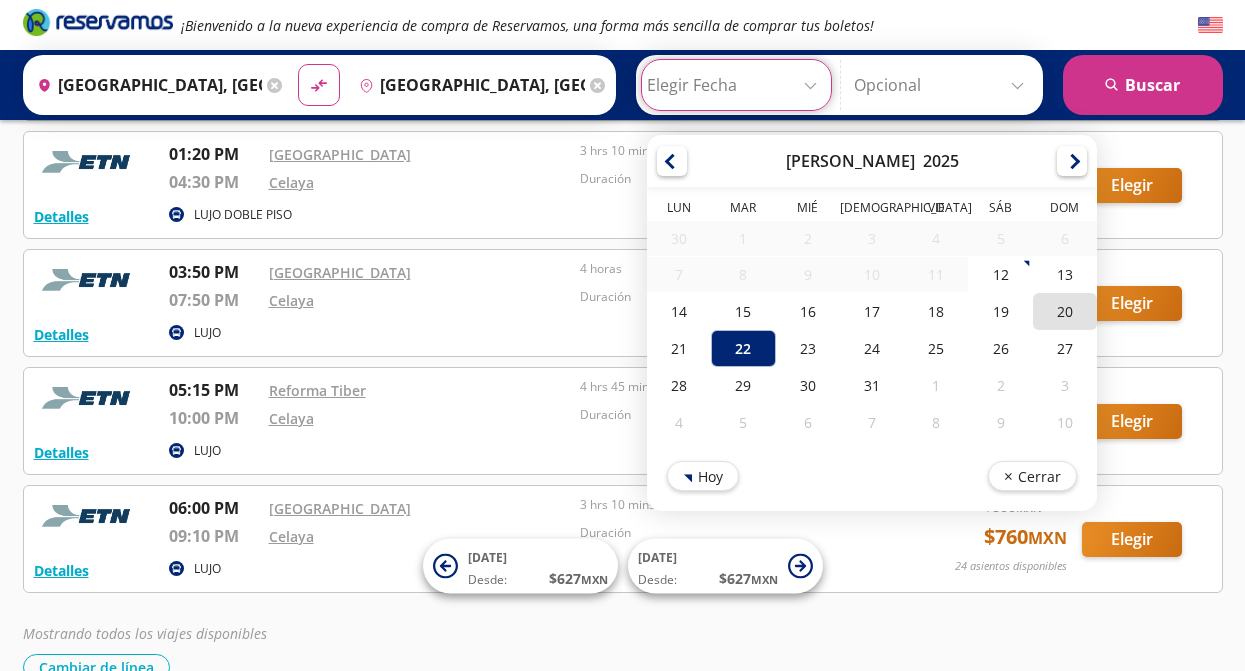 click on "20" at bounding box center [1064, 311] 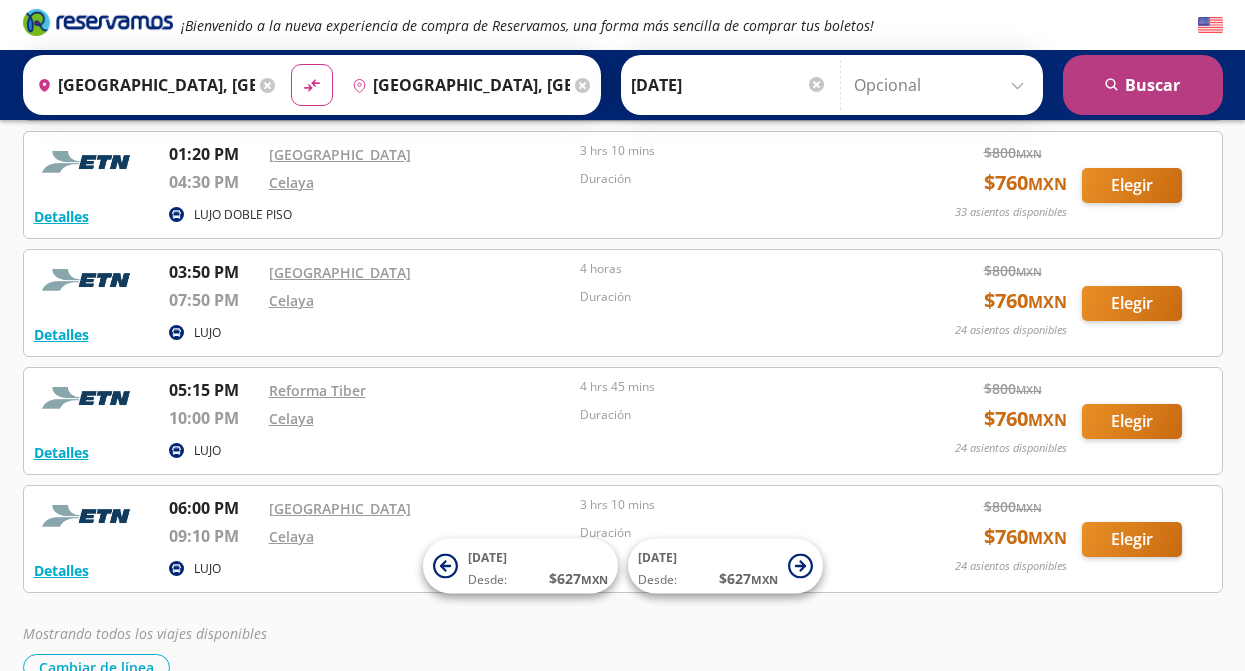 click on "search
[GEOGRAPHIC_DATA]" at bounding box center [1143, 85] 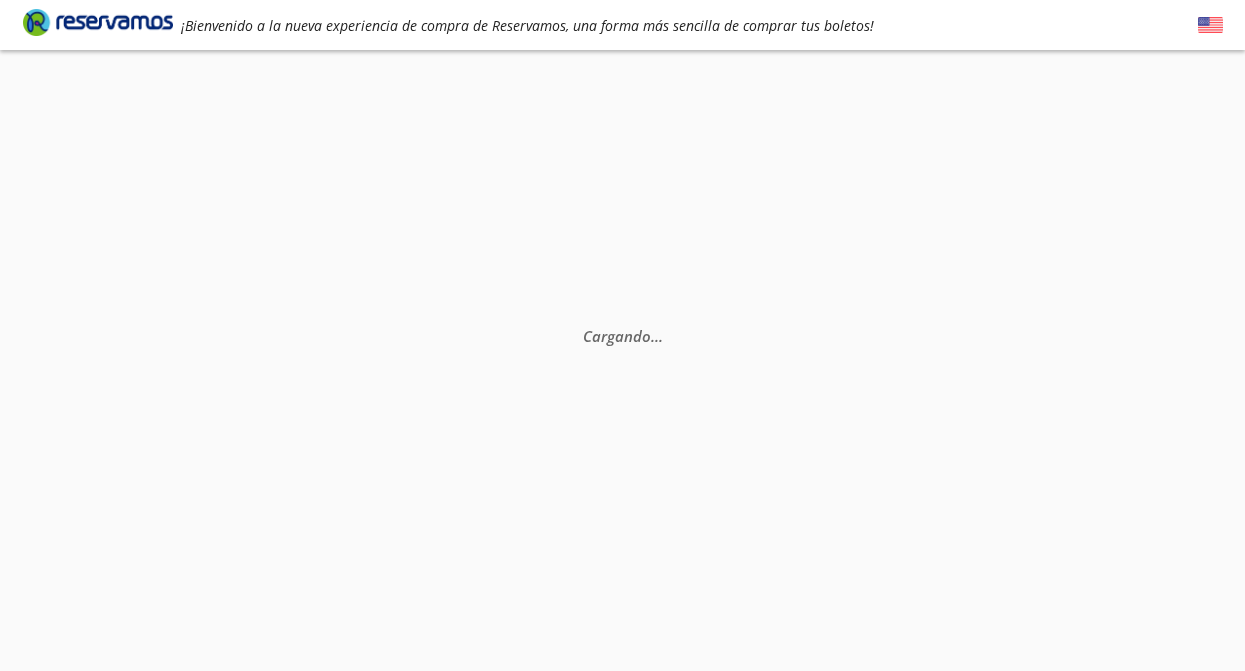scroll, scrollTop: 0, scrollLeft: 0, axis: both 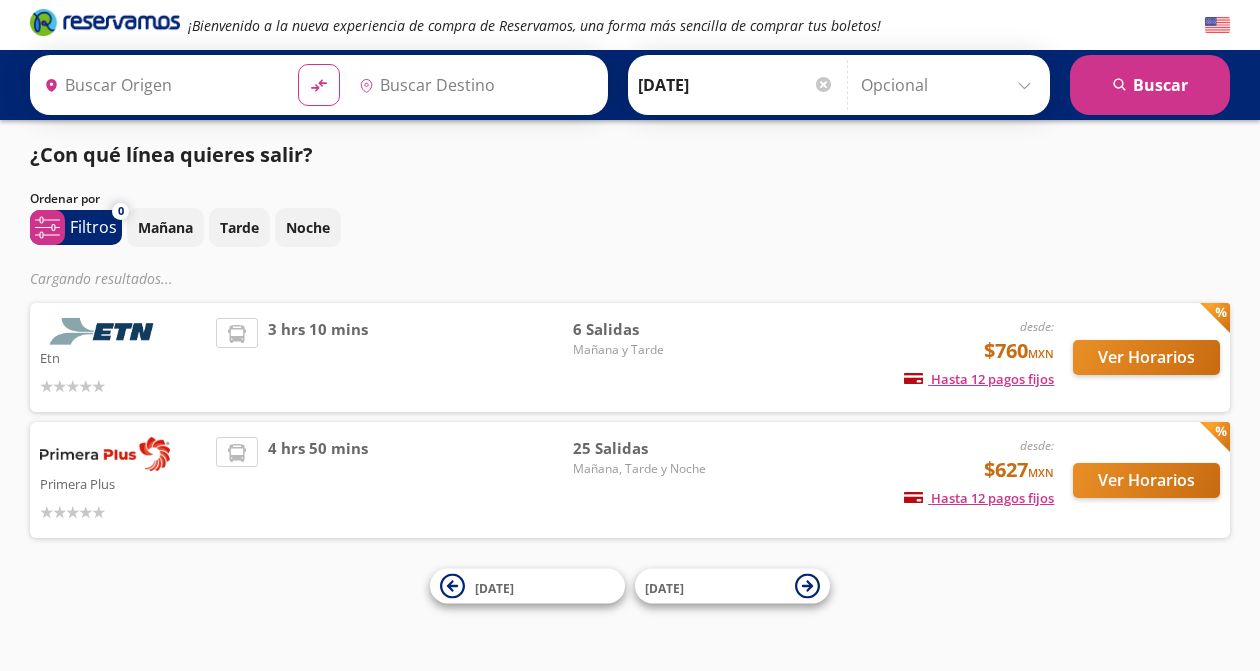 type on "[GEOGRAPHIC_DATA], [GEOGRAPHIC_DATA]" 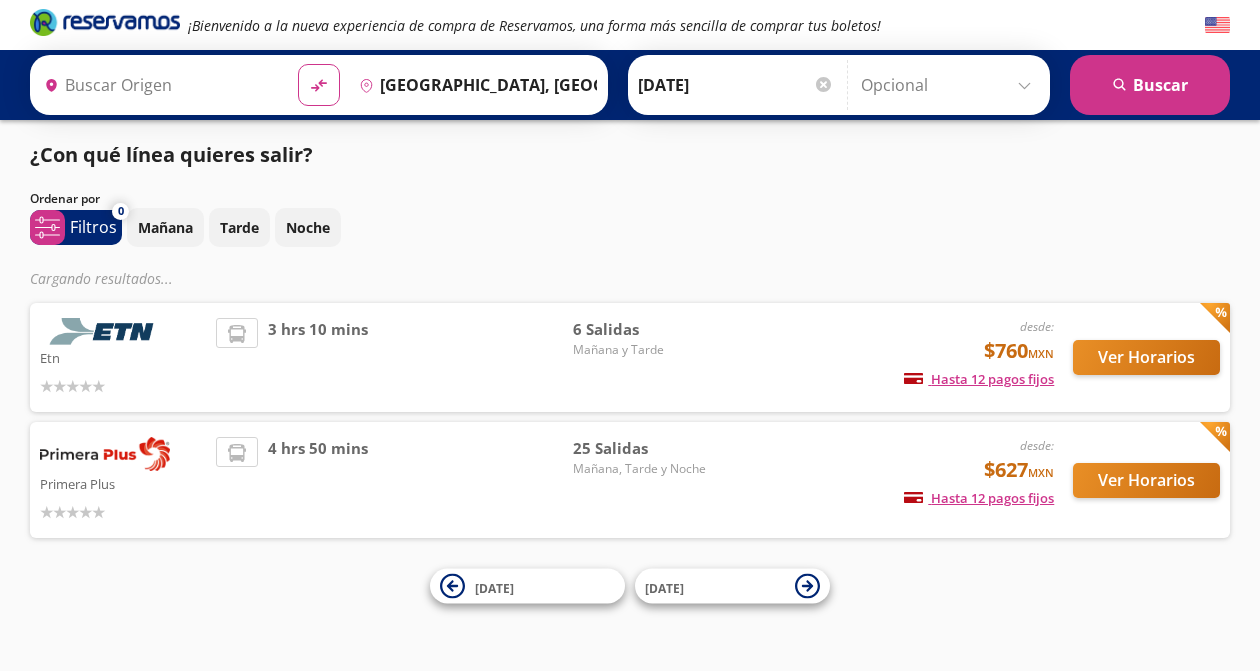 type on "[GEOGRAPHIC_DATA], [GEOGRAPHIC_DATA]" 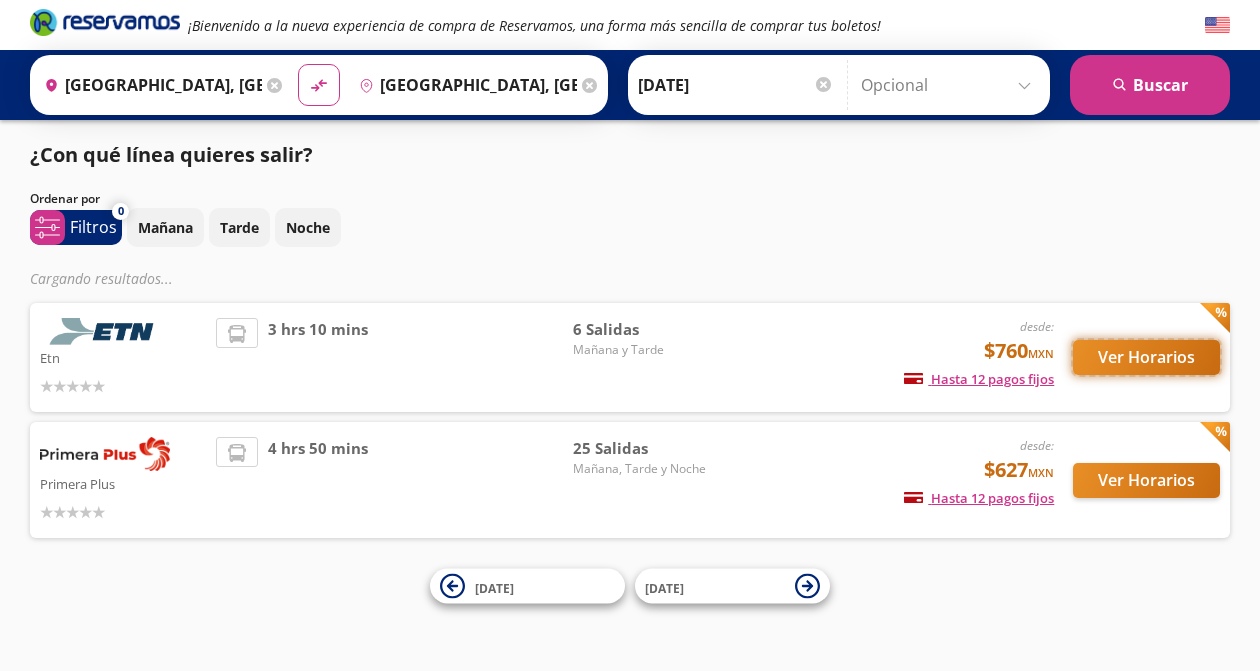 click on "Ver Horarios" at bounding box center (1146, 357) 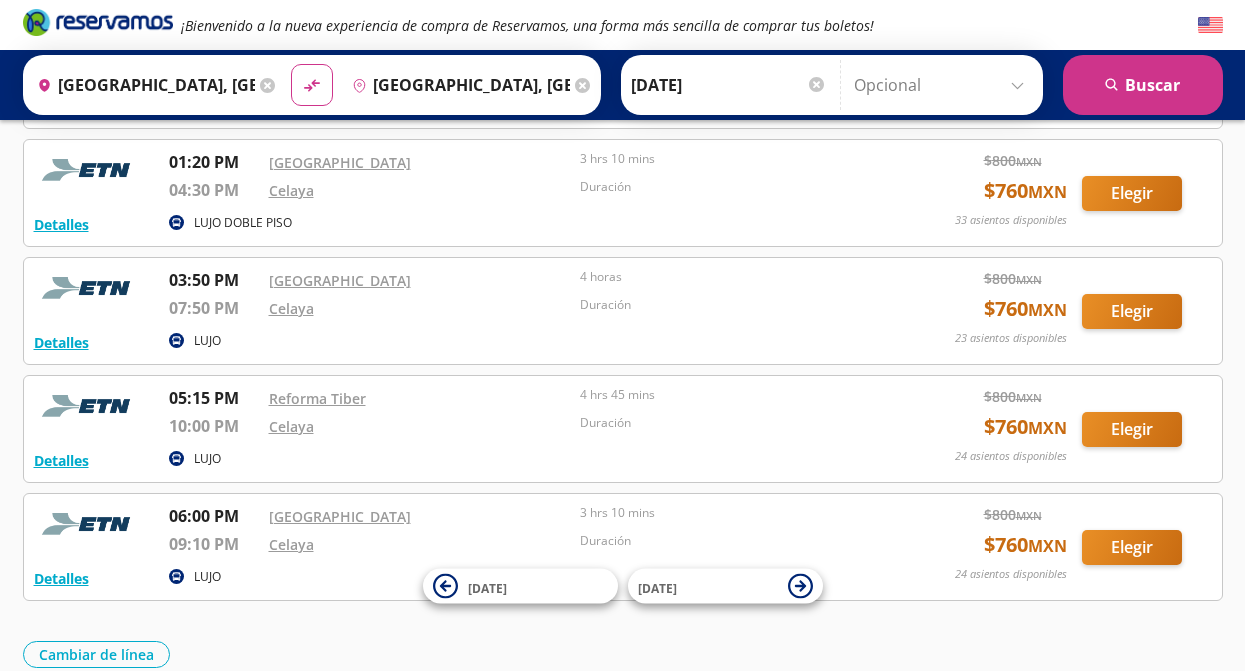 scroll, scrollTop: 401, scrollLeft: 0, axis: vertical 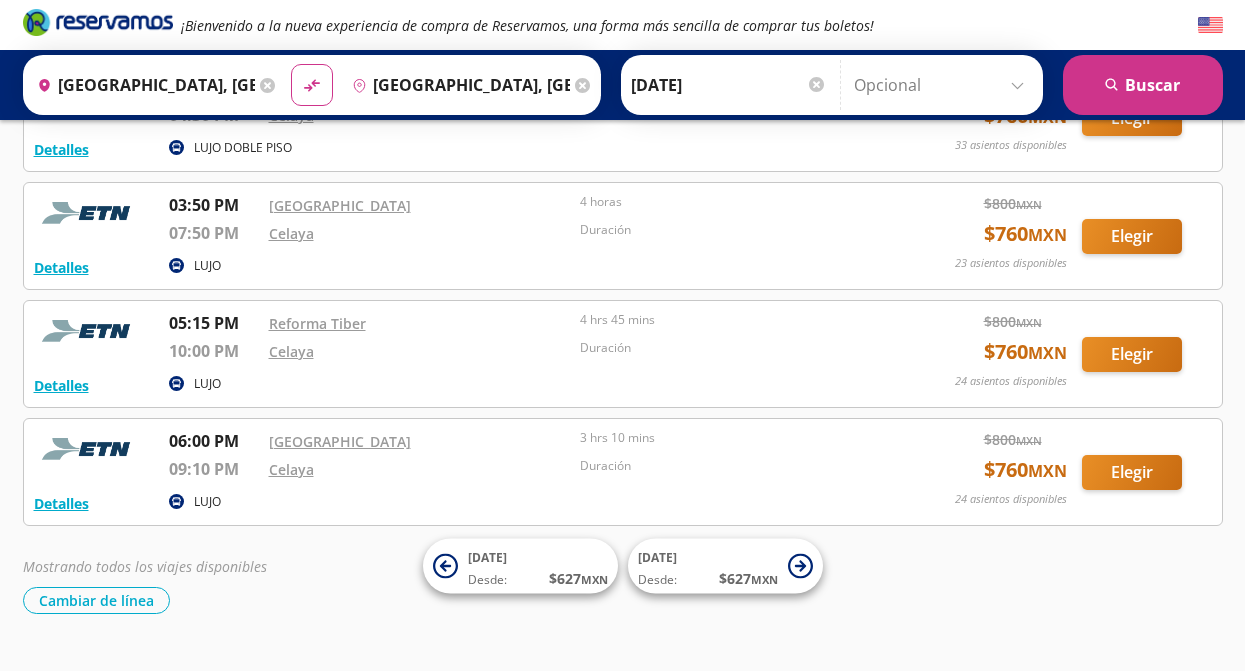 click 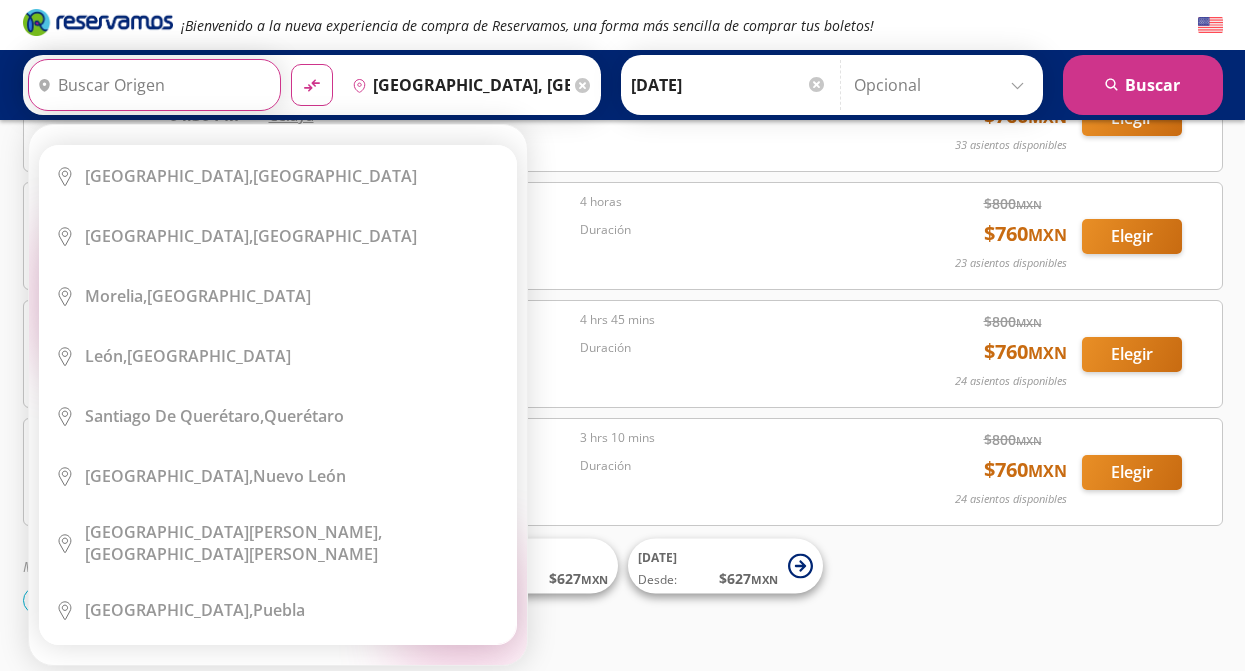scroll, scrollTop: 0, scrollLeft: 0, axis: both 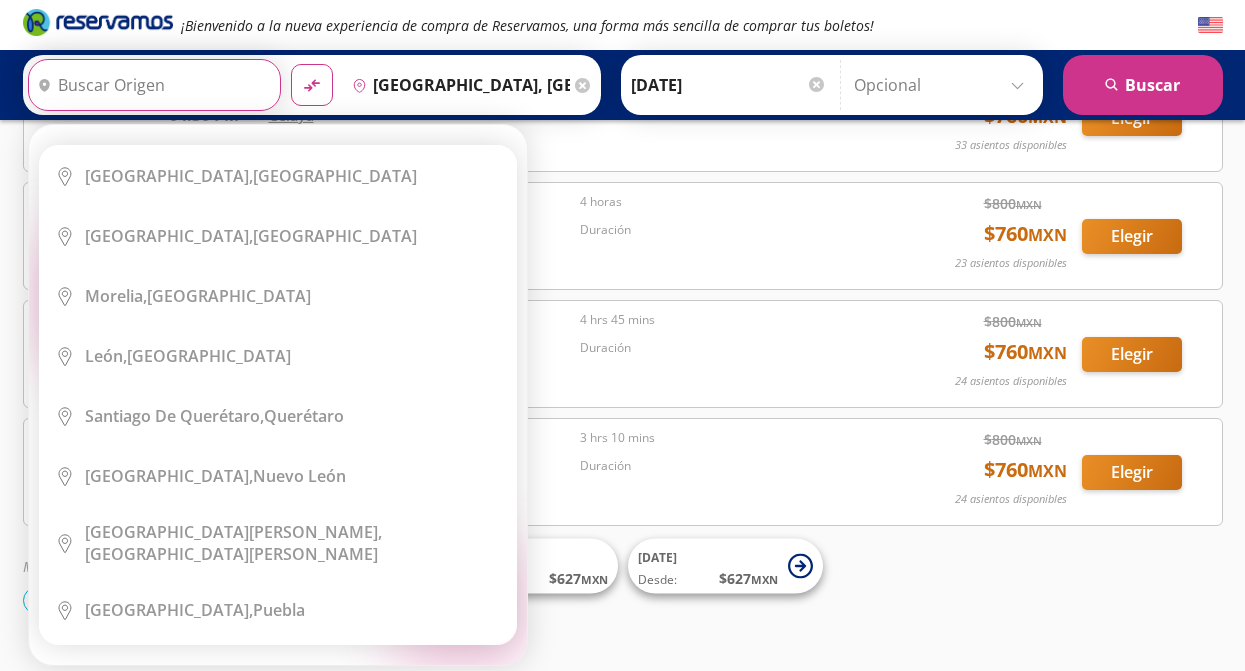 type 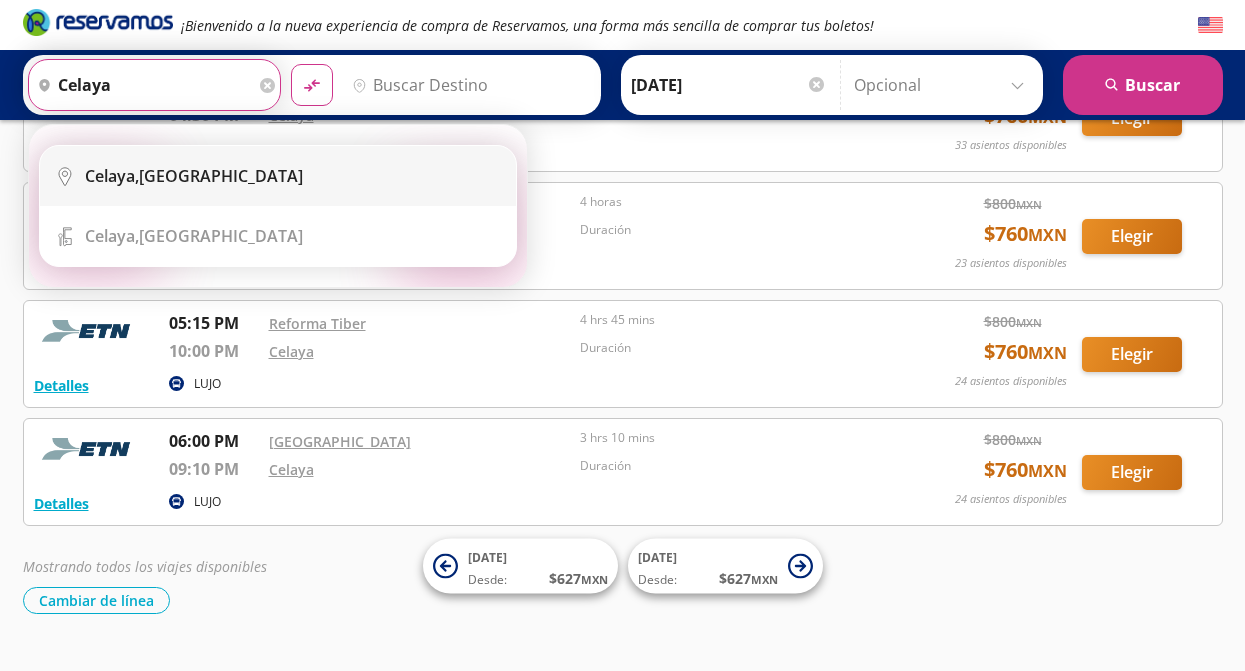 click on "[GEOGRAPHIC_DATA],  [GEOGRAPHIC_DATA]" at bounding box center (194, 176) 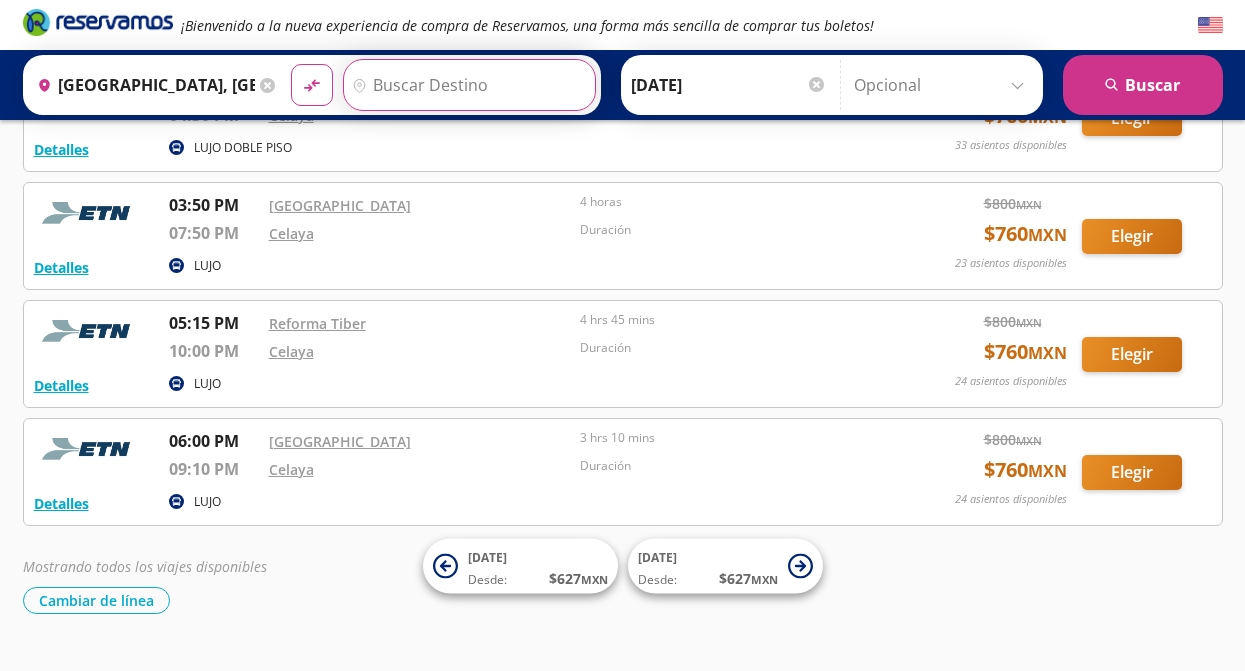 click on "Destino" at bounding box center (467, 85) 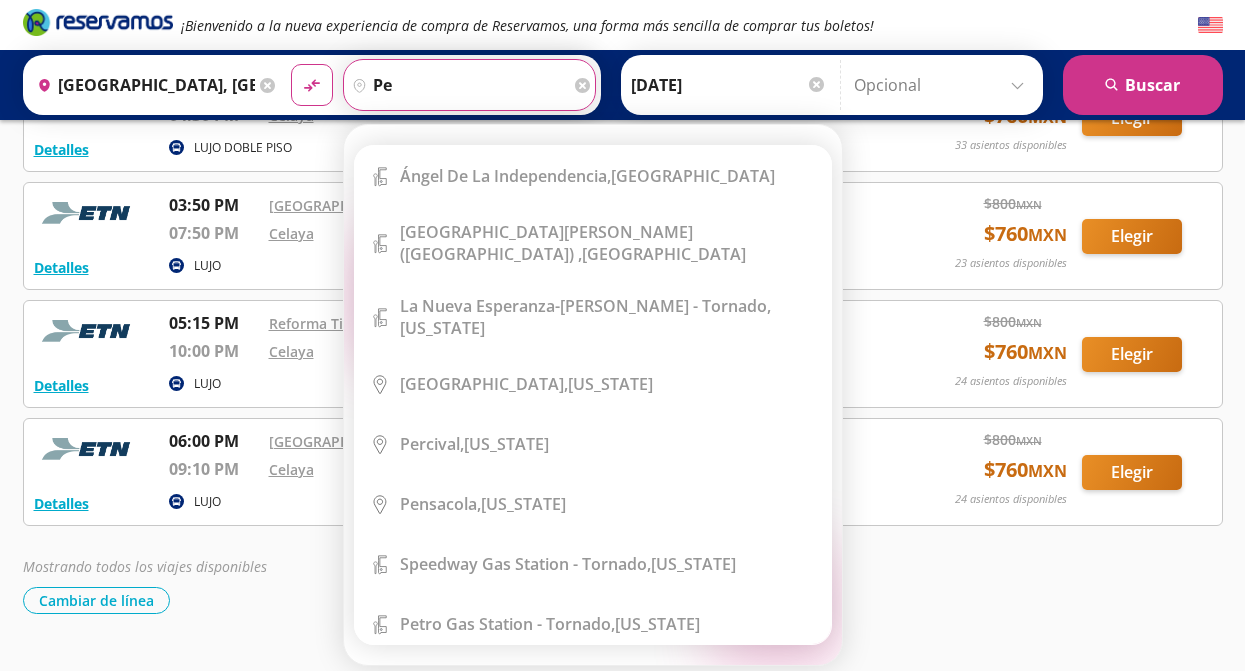 type on "p" 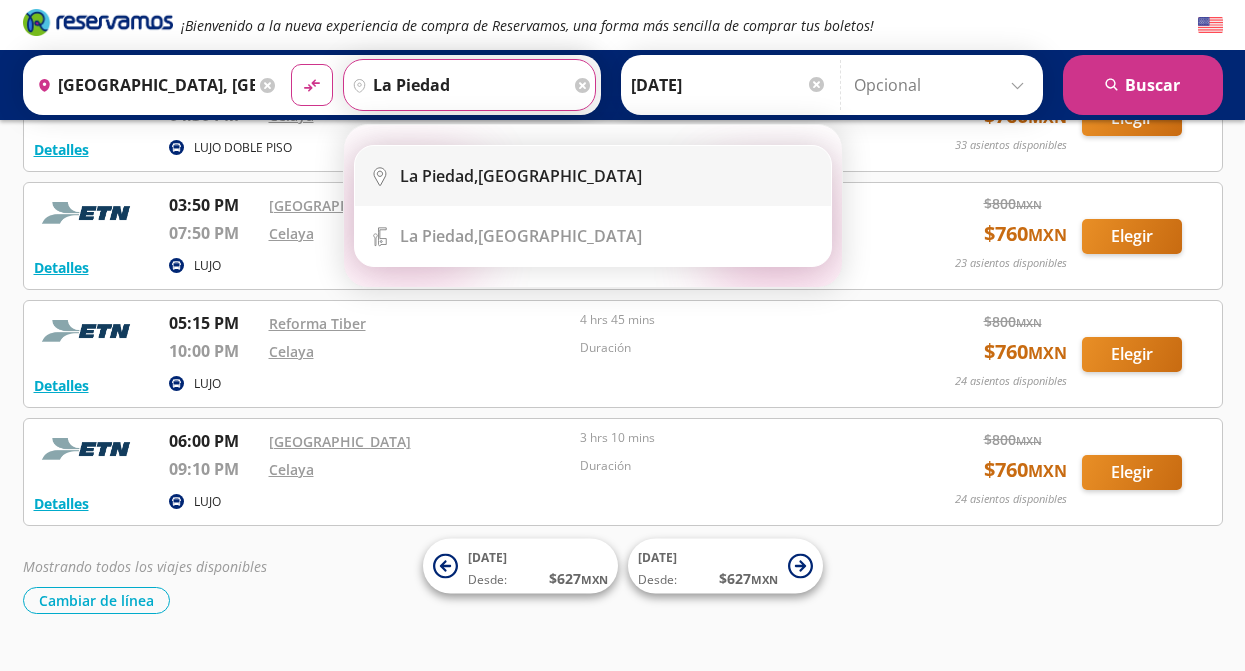 click on "City Icon
[GEOGRAPHIC_DATA],  [GEOGRAPHIC_DATA]" at bounding box center [593, 176] 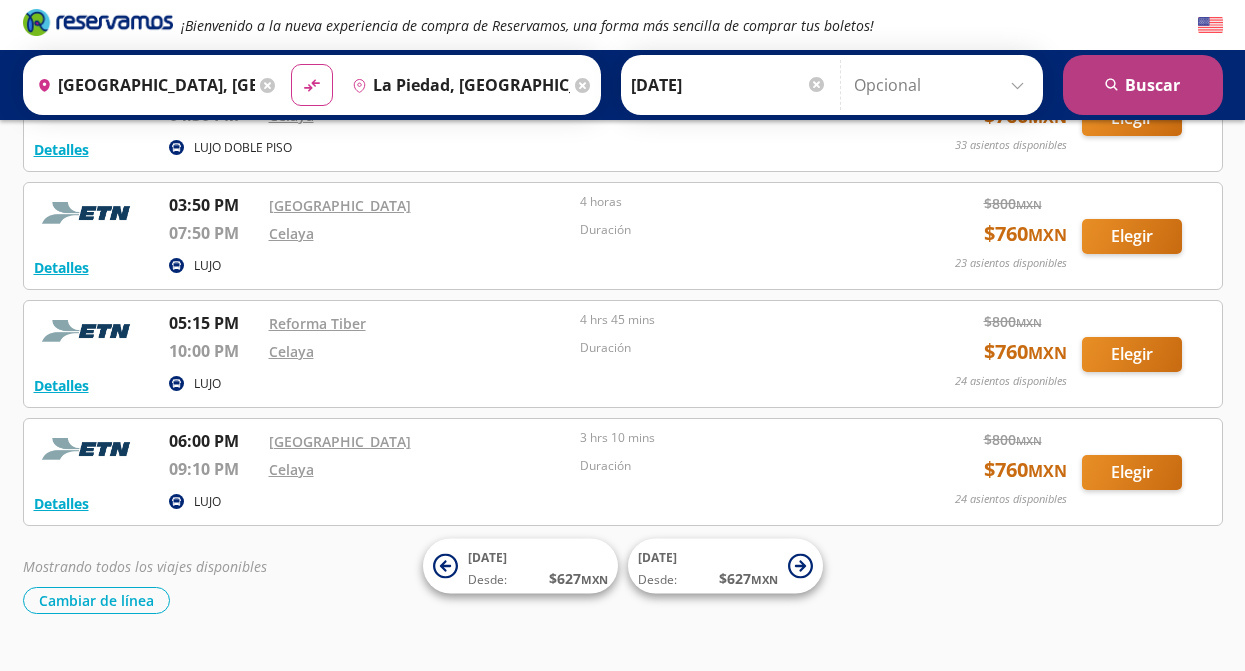 click on "search
[GEOGRAPHIC_DATA]" at bounding box center [1143, 85] 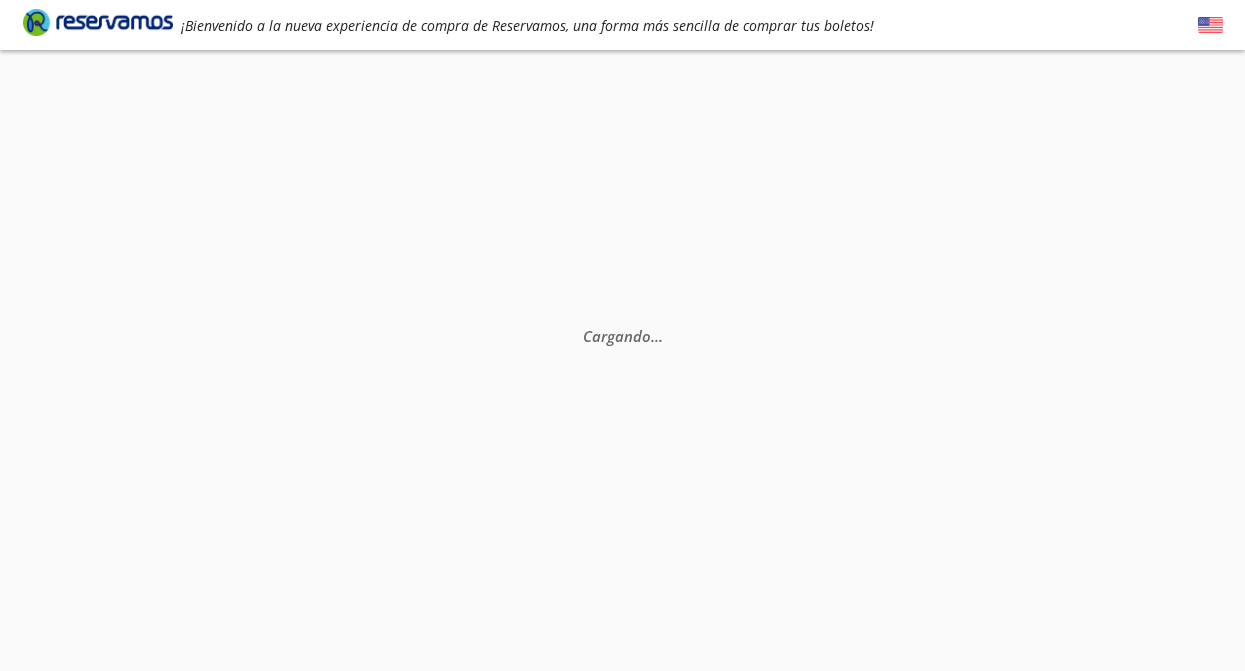 scroll, scrollTop: 0, scrollLeft: 0, axis: both 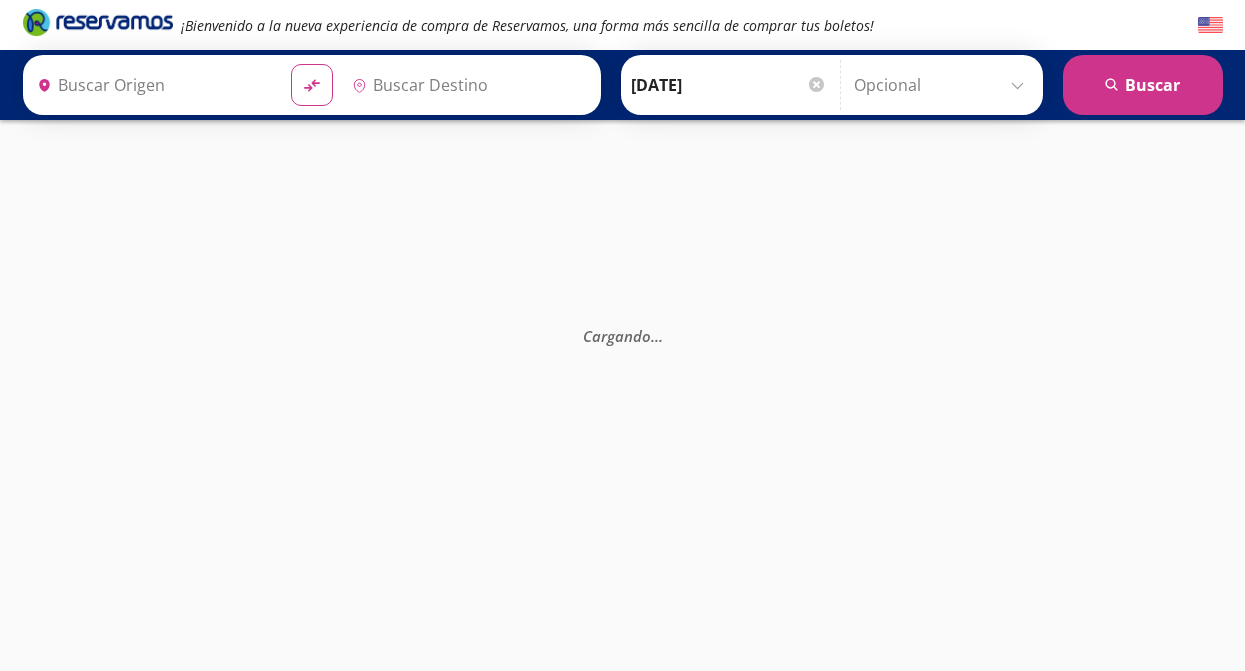 type on "La Piedad, [GEOGRAPHIC_DATA]" 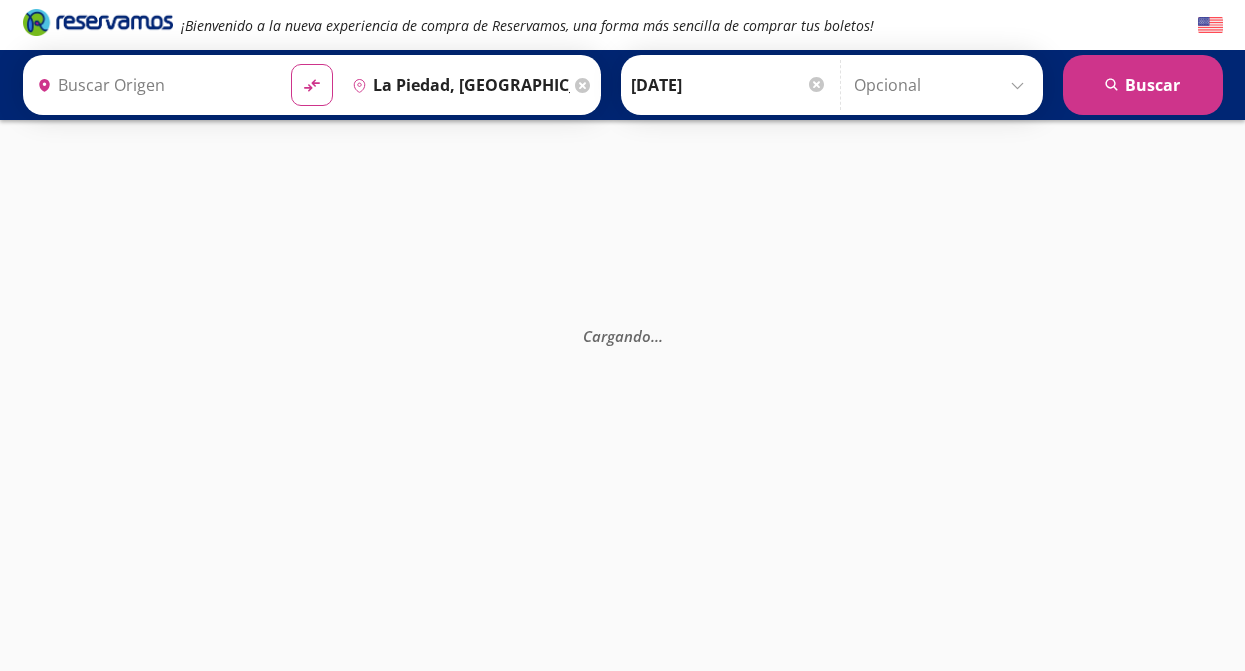 type on "[GEOGRAPHIC_DATA], [GEOGRAPHIC_DATA]" 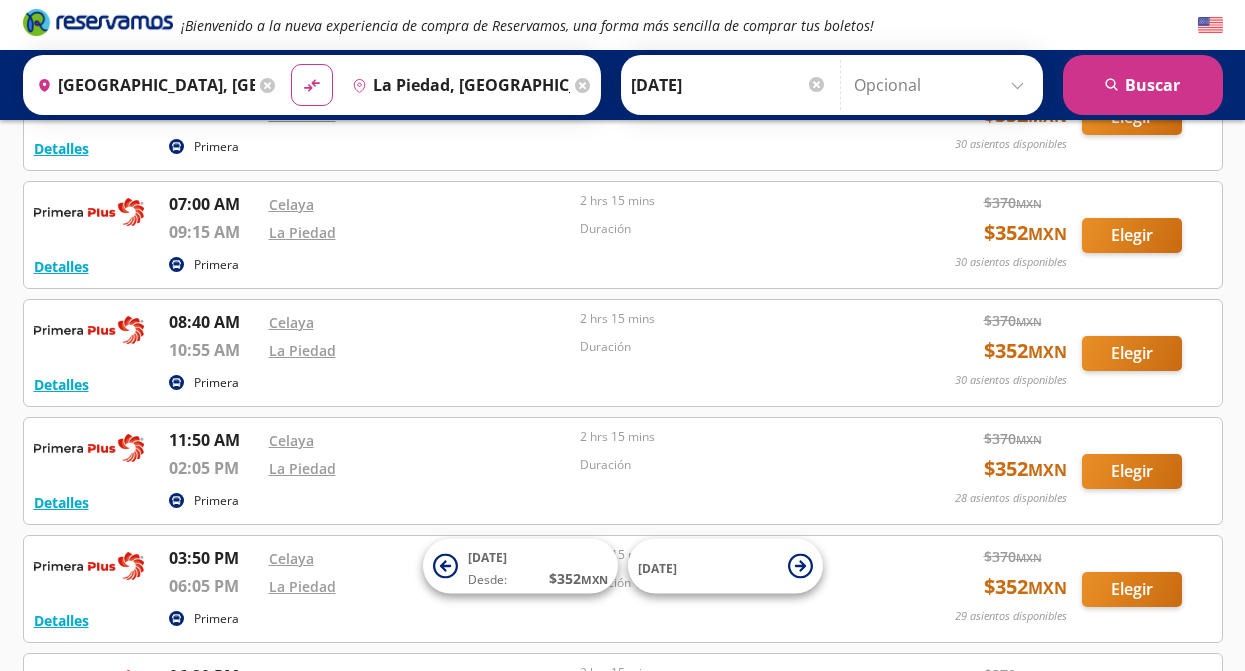 scroll, scrollTop: 0, scrollLeft: 0, axis: both 